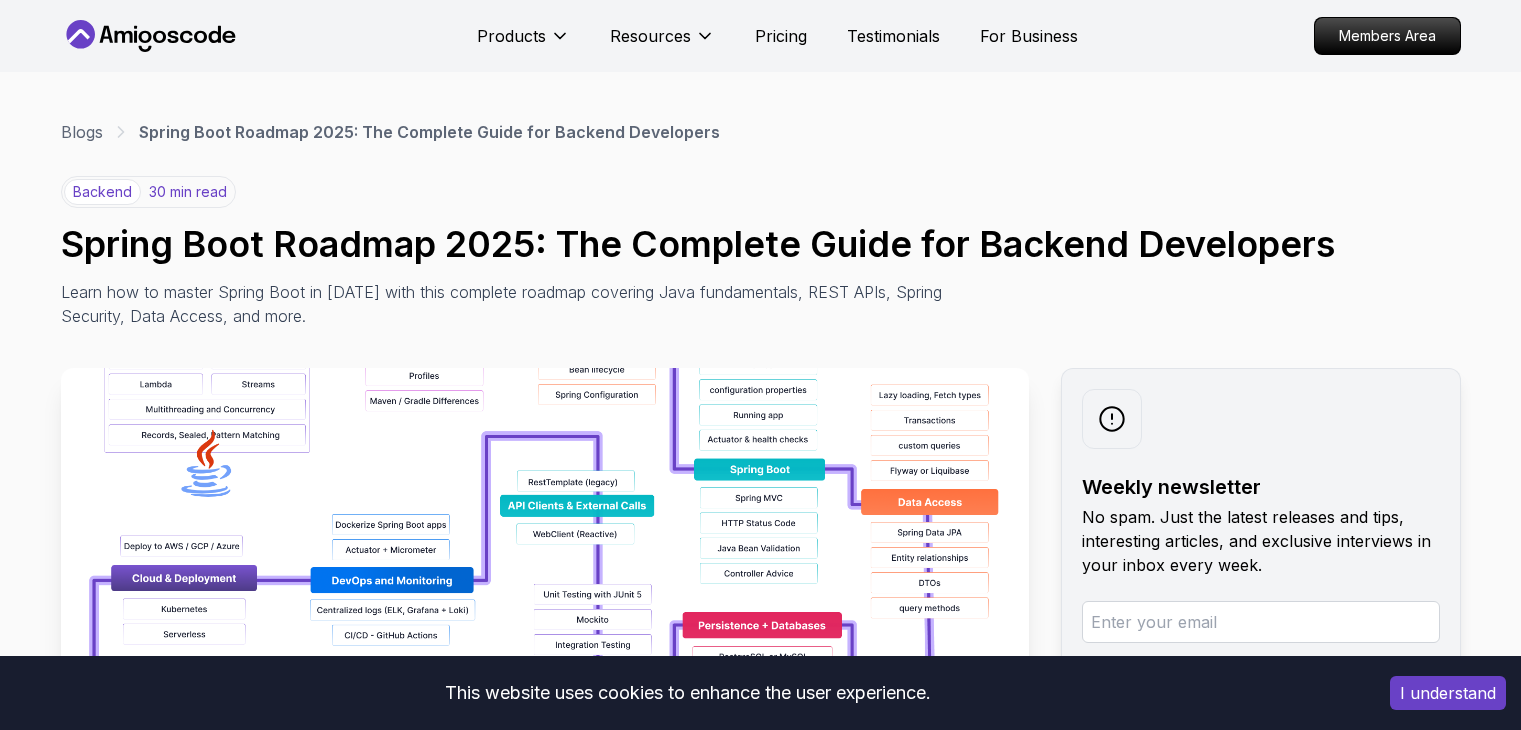 scroll, scrollTop: 119, scrollLeft: 0, axis: vertical 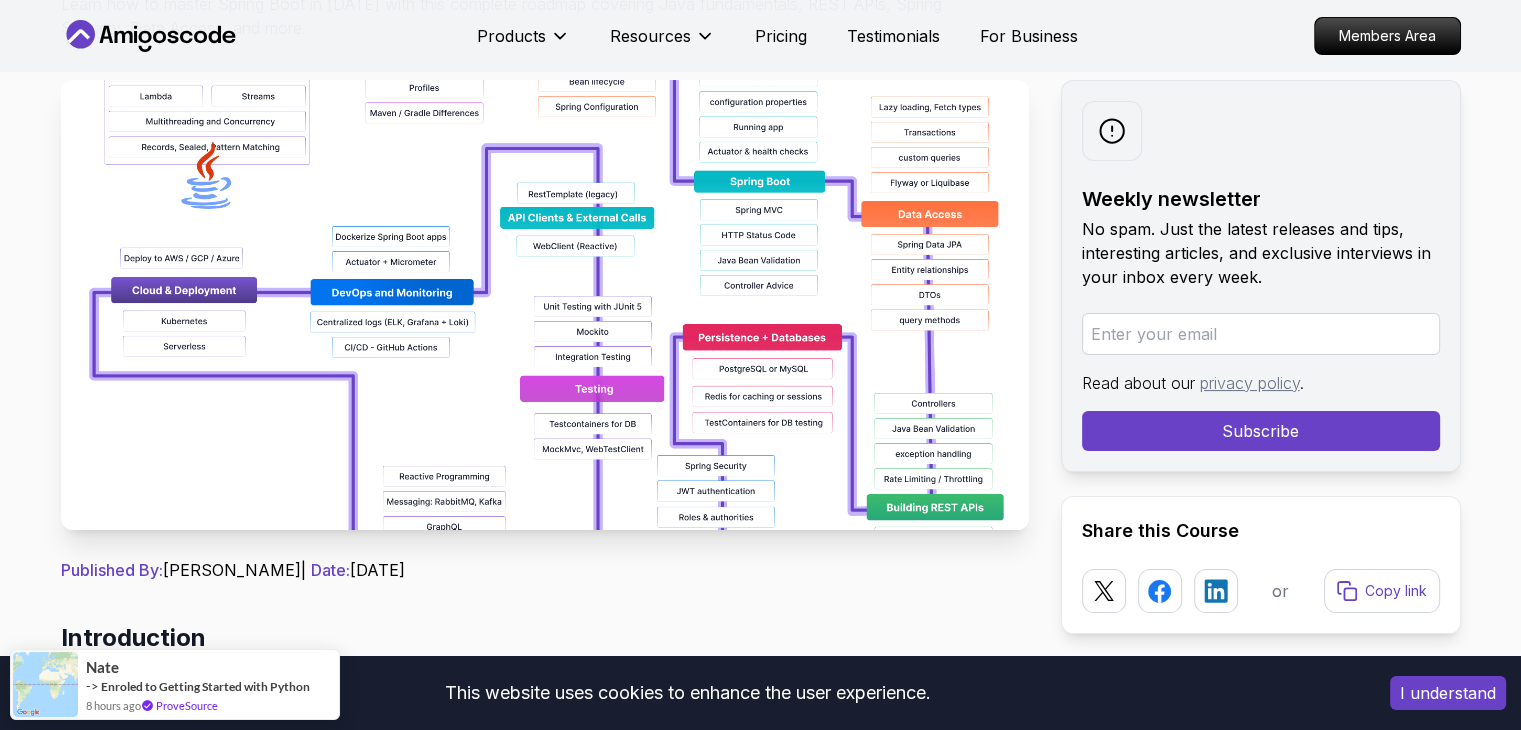 click at bounding box center [545, 305] 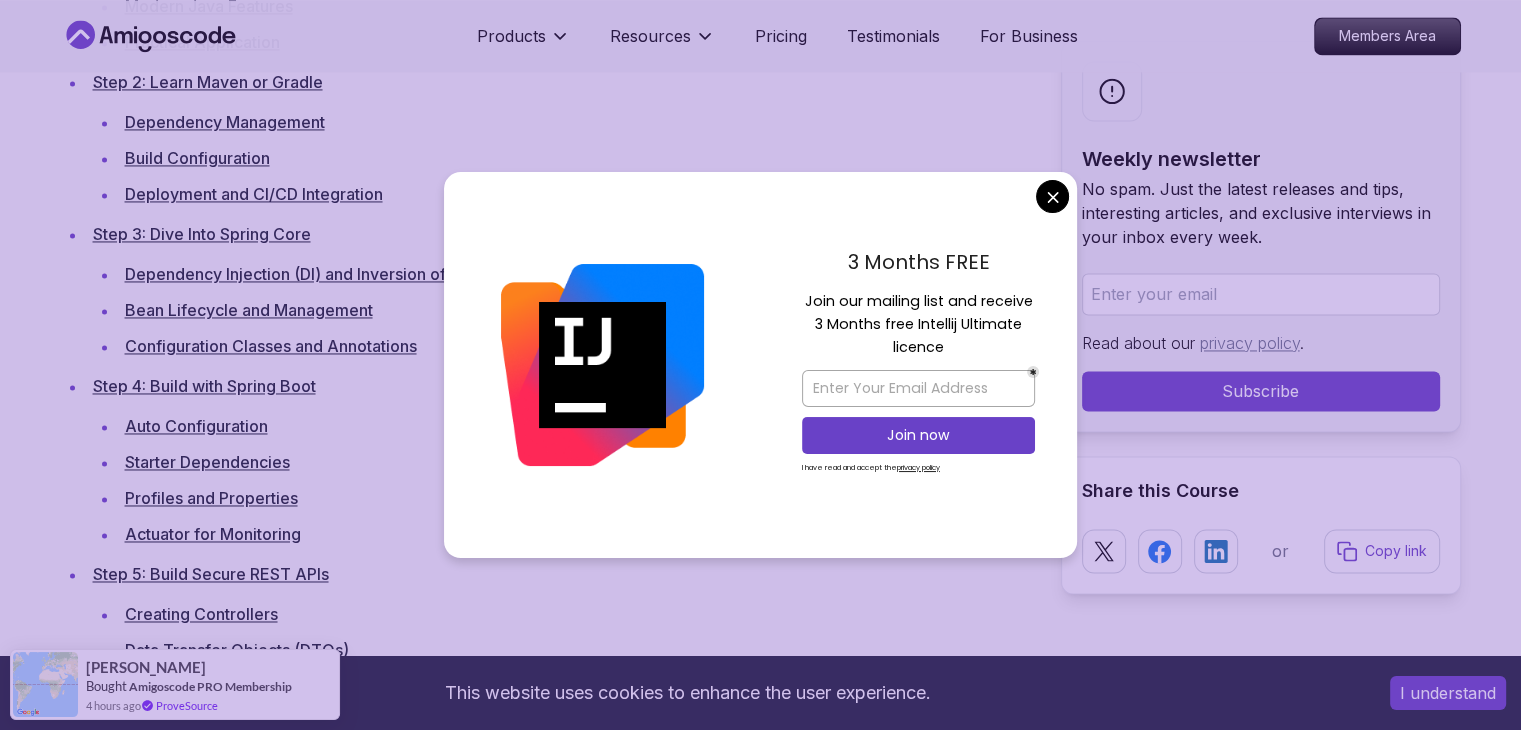 scroll, scrollTop: 3116, scrollLeft: 0, axis: vertical 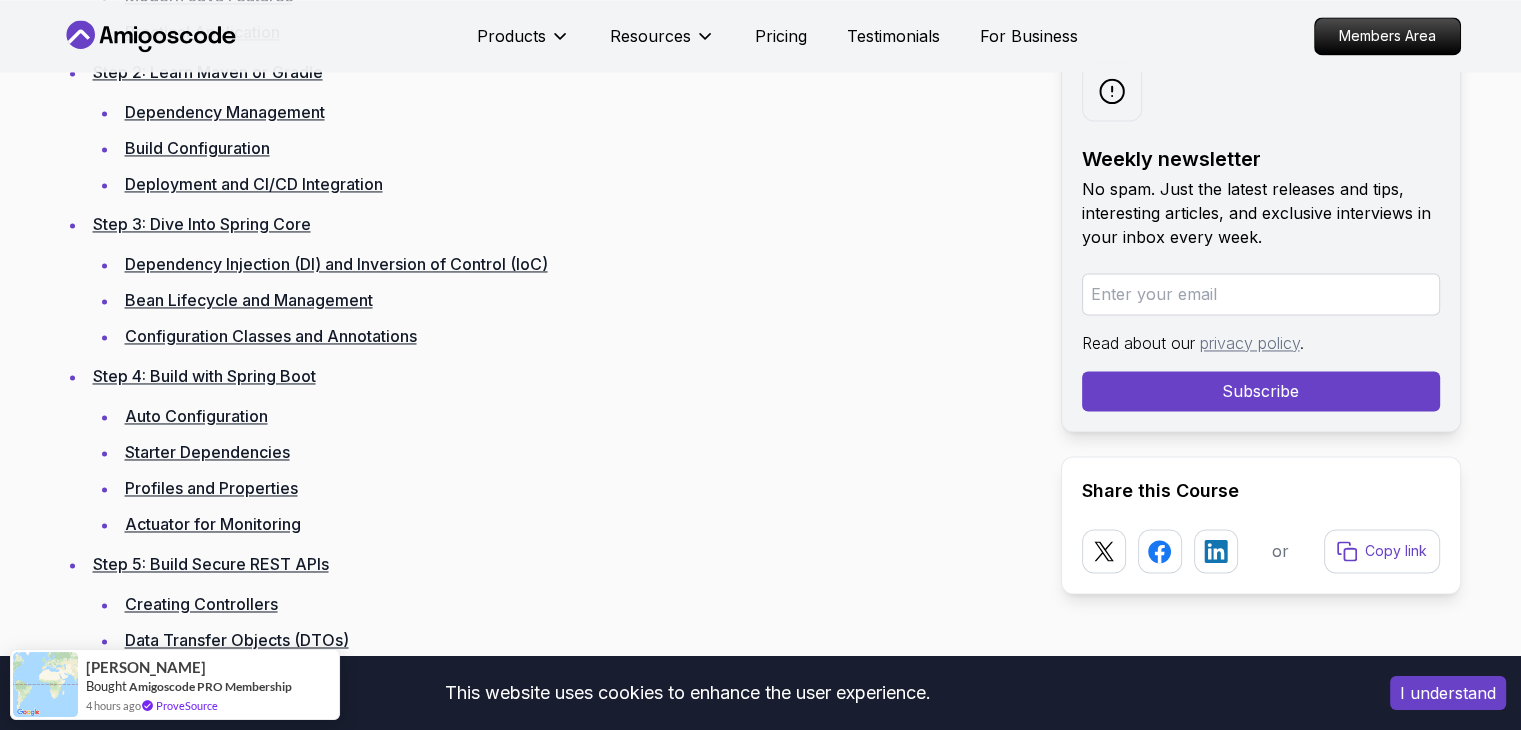 click on "This website uses cookies to enhance the user experience. I understand Products Resources Pricing Testimonials For Business Members Area Products Resources Pricing Testimonials For Business Members Area Blogs Spring Boot Roadmap 2025: The Complete Guide for Backend Developers backend 30 min read Spring Boot Roadmap 2025: The Complete Guide for Backend Developers Learn how to master Spring Boot in 2025 with this complete roadmap covering Java fundamentals, REST APIs, Spring Security, Data Access, and more. Weekly newsletter No spam. Just the latest releases and tips, interesting articles, and exclusive interviews in your inbox every week. Read about our   privacy policy . Subscribe Share this Course or Copy link Published By:  Nelson Djalo  |   Date:  April 28, 2025 Introduction
Table of Contents
Why Learn Spring Boot in 2025?
Market Demand and Career Opportunities
Technical Advantages and Industry Adoption
Ecosystem and Community Support
Step 1: Master Java Fundamentals" at bounding box center (760, 10392) 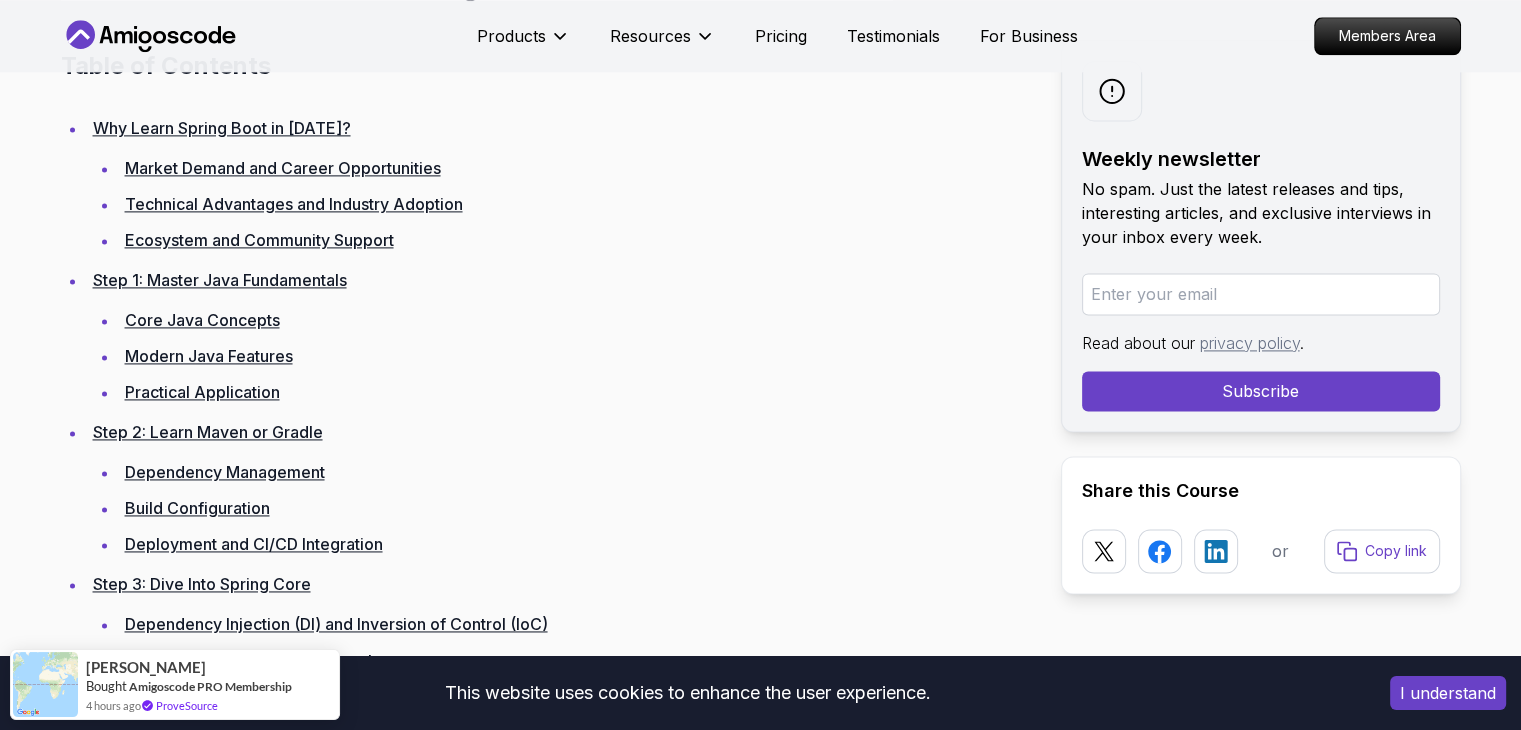 scroll, scrollTop: 2755, scrollLeft: 0, axis: vertical 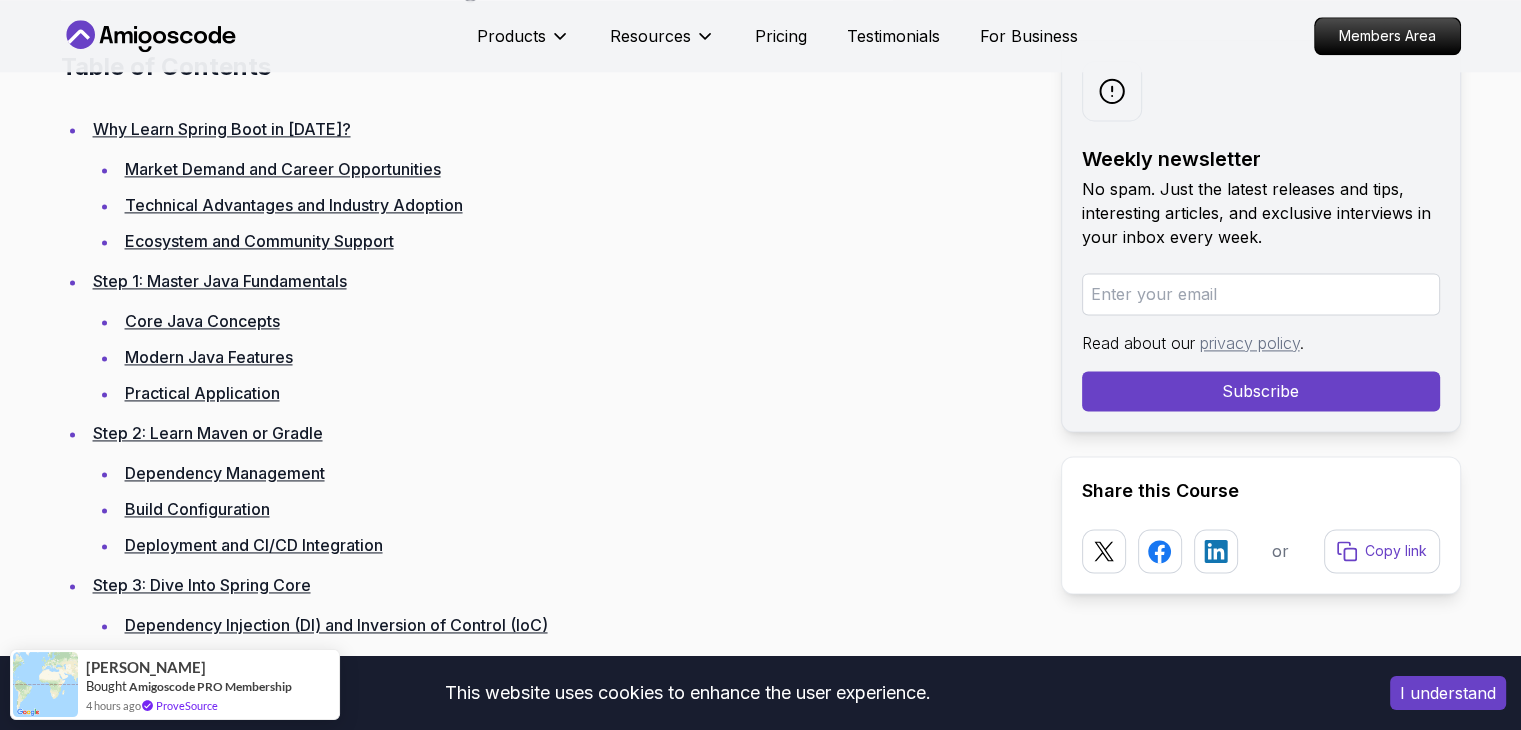 click on "Core Java Concepts" at bounding box center [202, 321] 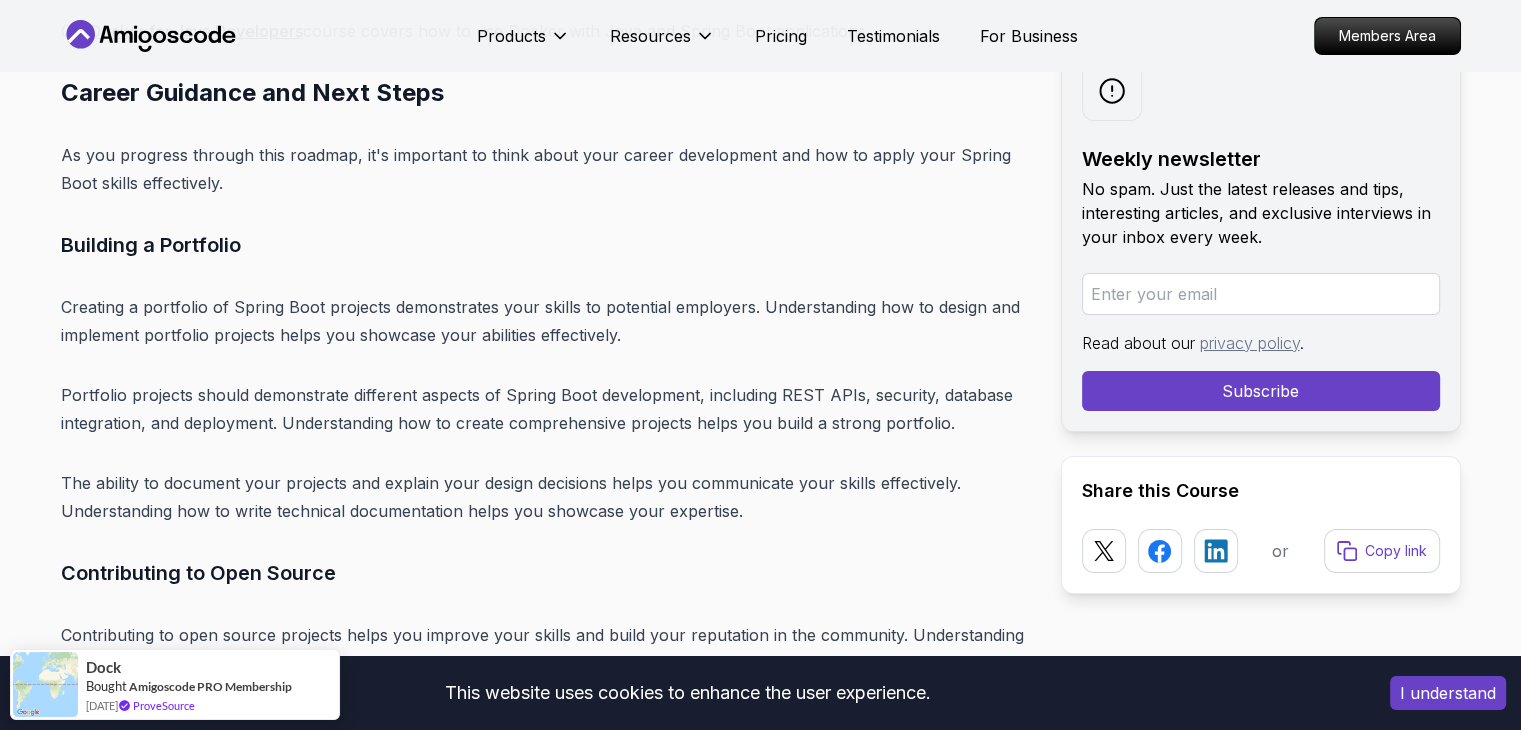 scroll, scrollTop: 22762, scrollLeft: 0, axis: vertical 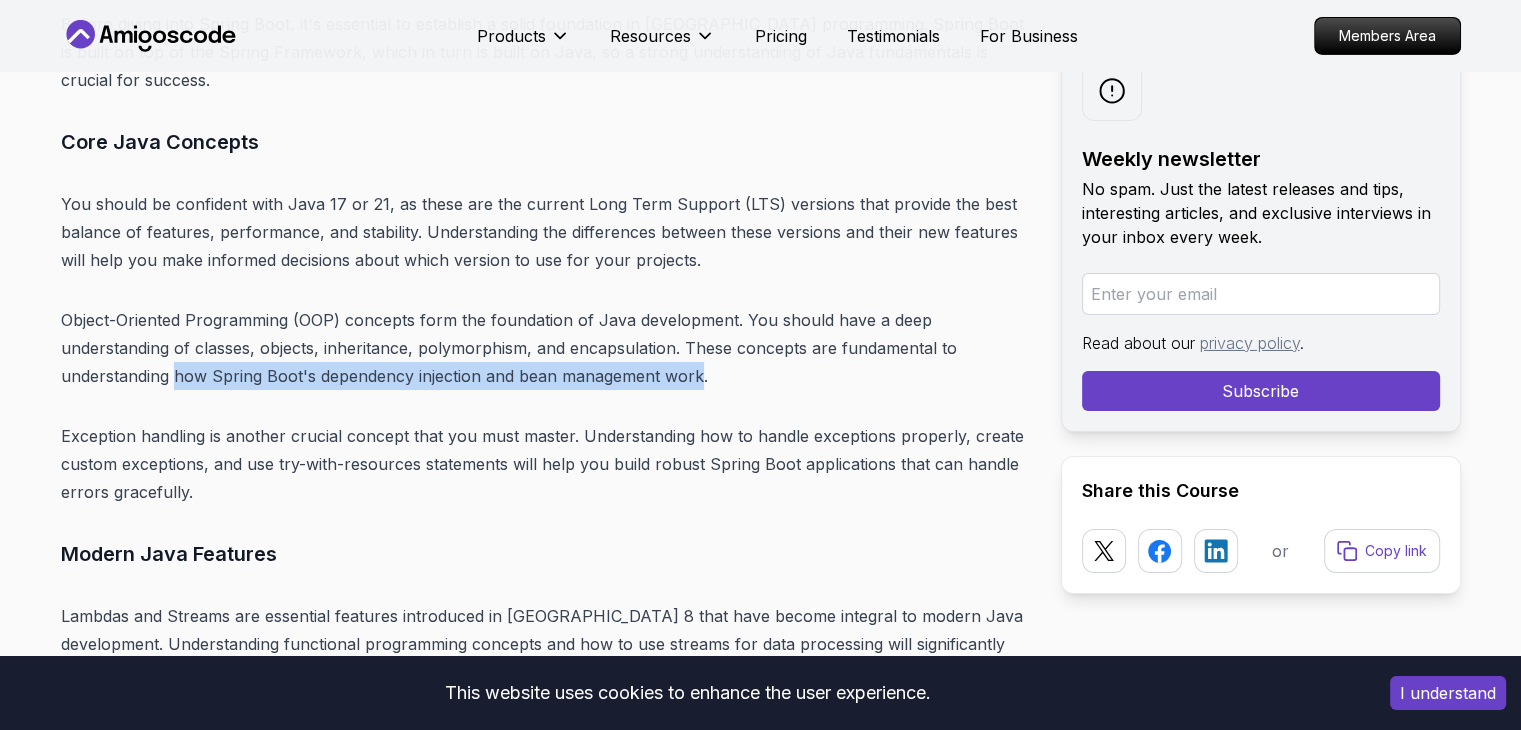drag, startPoint x: 701, startPoint y: 349, endPoint x: 191, endPoint y: 339, distance: 510.09802 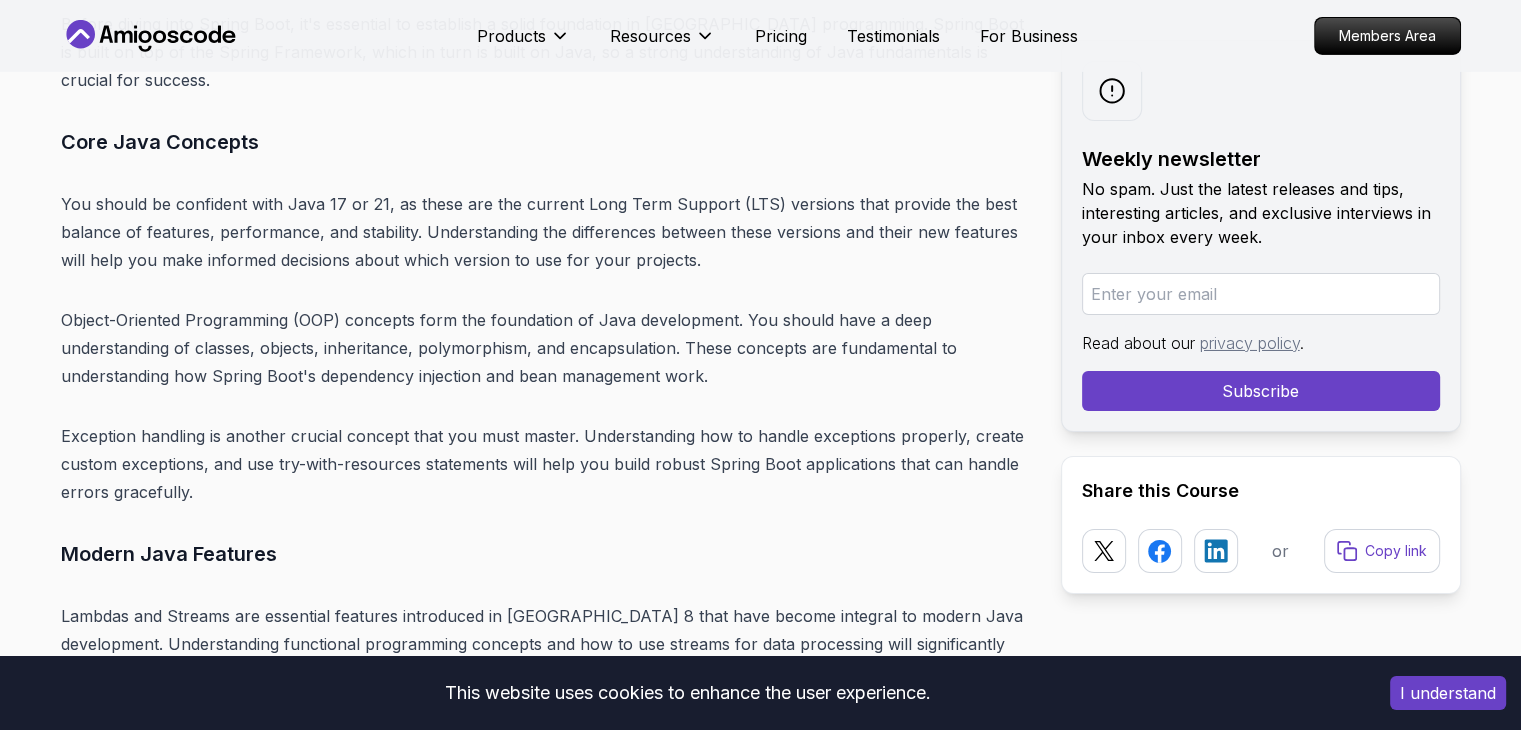 click on "Introduction
Spring Boot remains one of the most powerful and widely adopted frameworks for Java developers in 2025. With its ability to simplify the development of production-ready applications, Spring Boot has become the de facto standard for building enterprise-grade backend systems. The framework's convention-over-configuration approach, combined with its extensive ecosystem, makes it an essential skill for any backend developer.
In 2025, mastering Spring Boot is crucial if you want to succeed as a backend developer. The demand for Spring Boot developers continues to grow as more companies adopt microservices architectures and cloud-native development practices. Whether you're a beginner looking to start your backend development journey or an experienced developer wanting to enhance your skills, this comprehensive roadmap will guide you through every step of mastering Spring Boot.
Table of Contents
Why Learn Spring Boot in 2025?
Market Demand and Career Opportunities" at bounding box center [545, 6615] 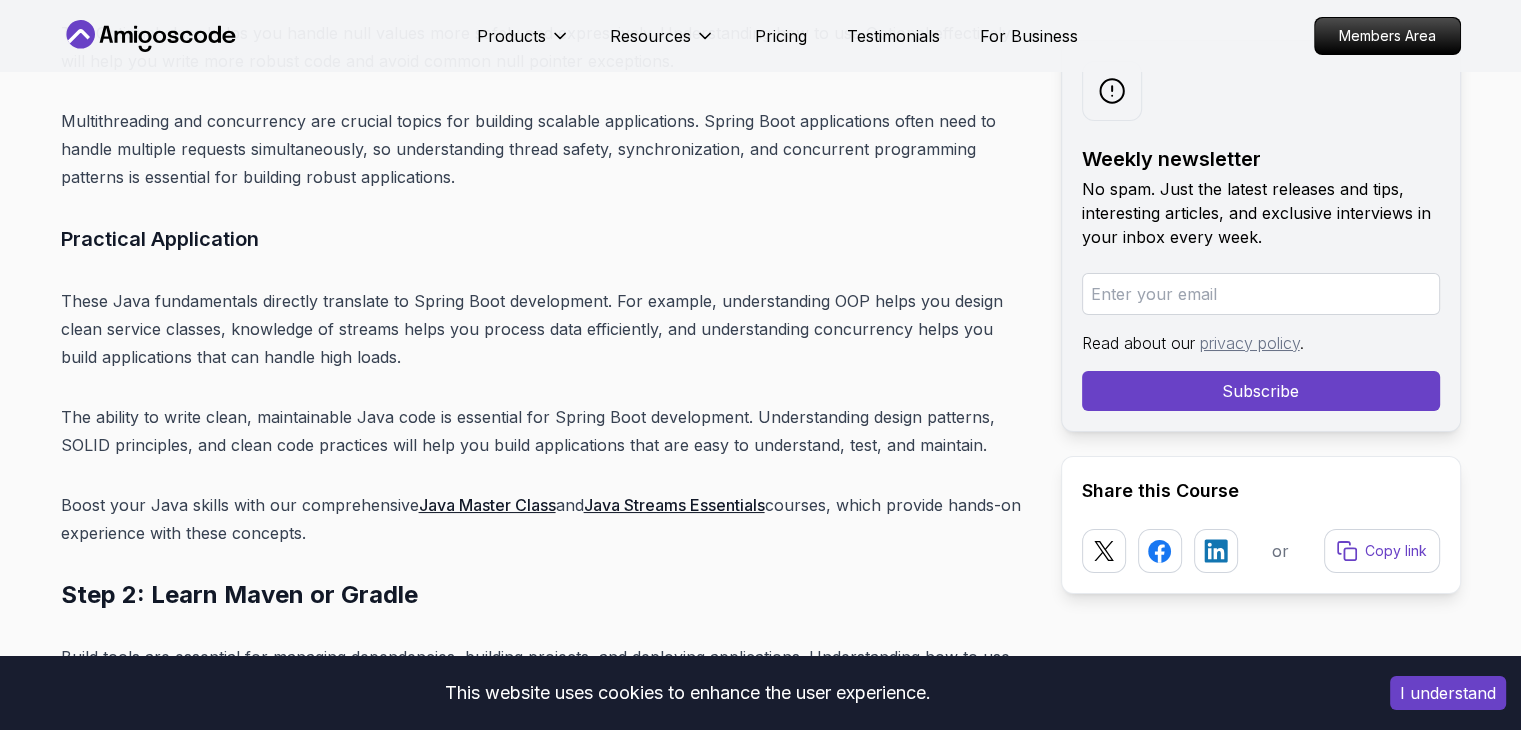 scroll, scrollTop: 7503, scrollLeft: 0, axis: vertical 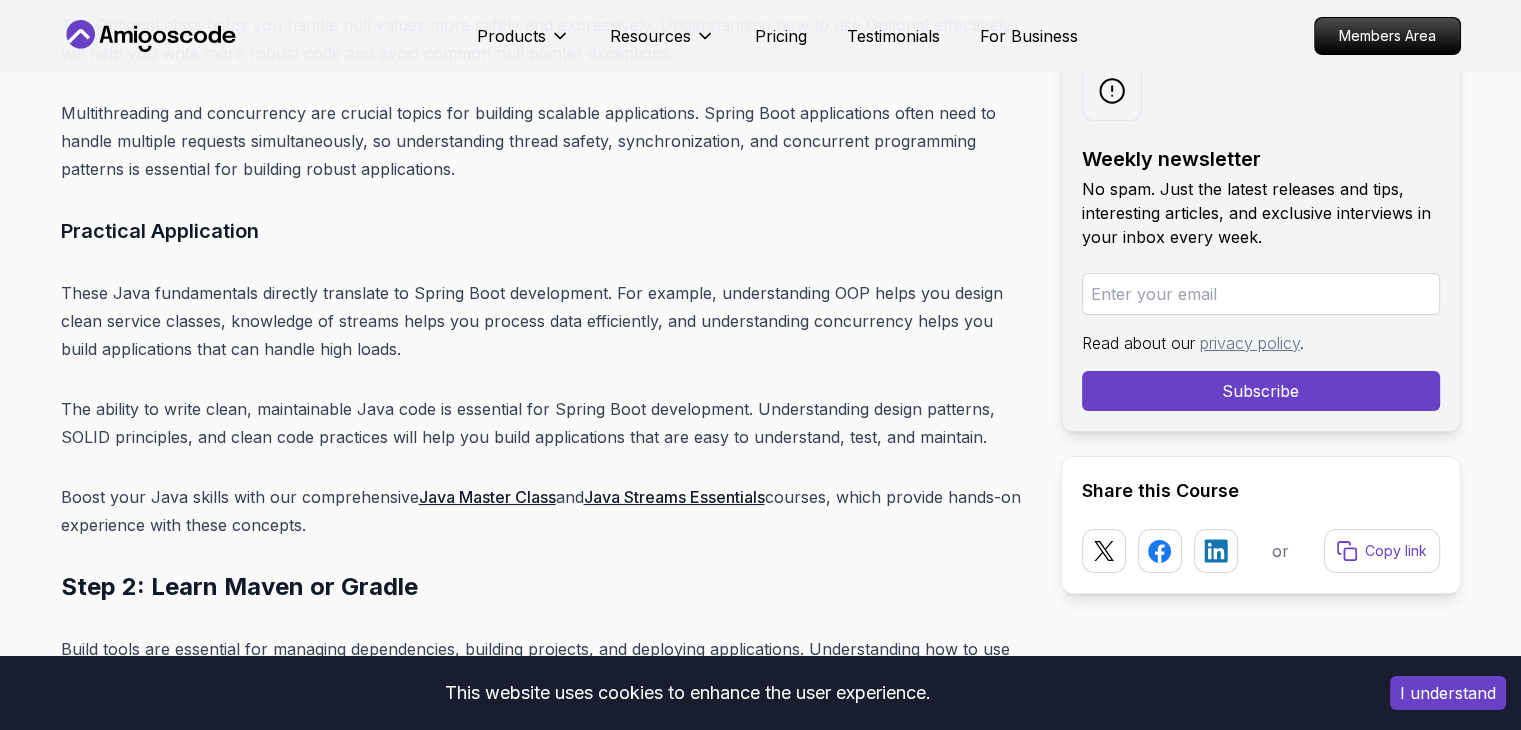 click on "Java Master Class" at bounding box center [487, 497] 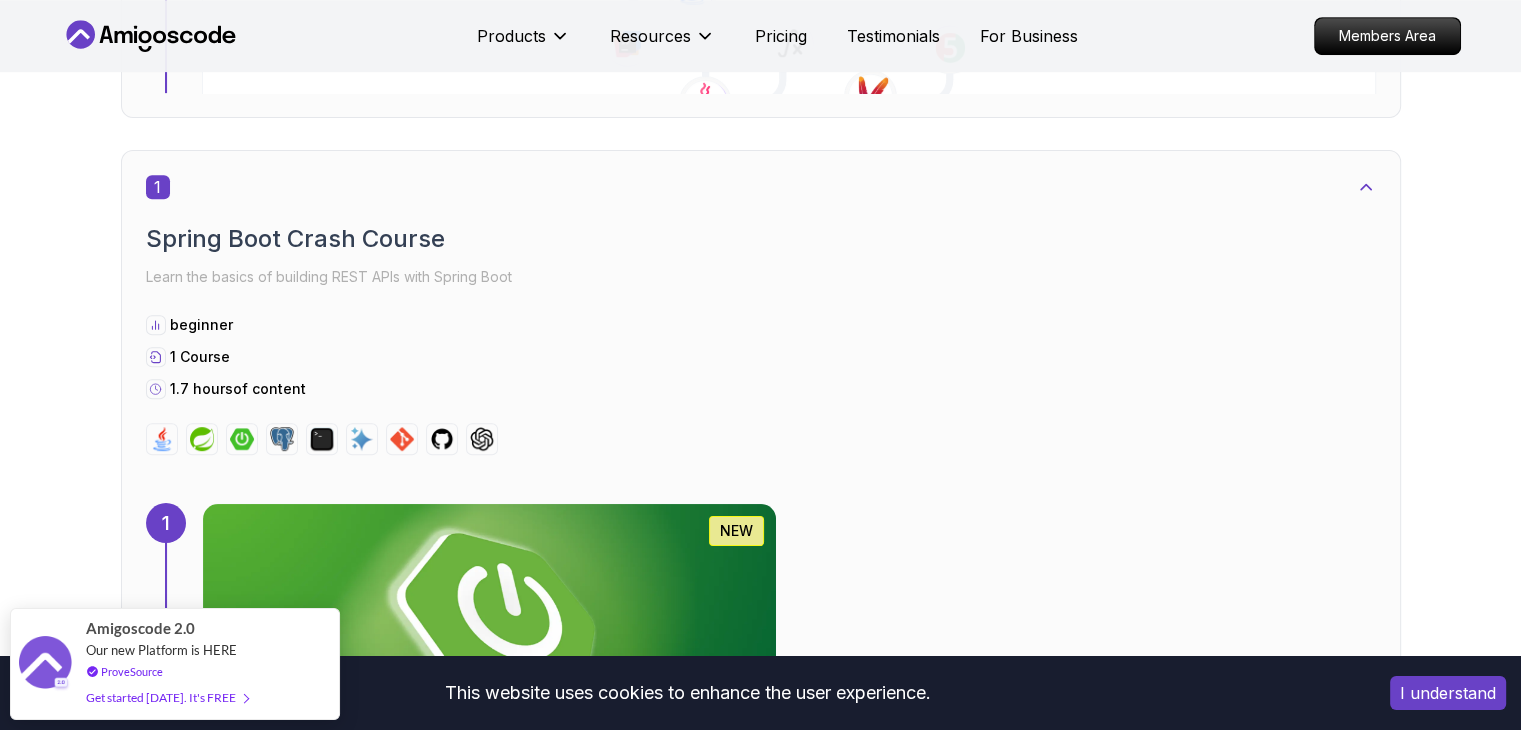 scroll, scrollTop: 950, scrollLeft: 0, axis: vertical 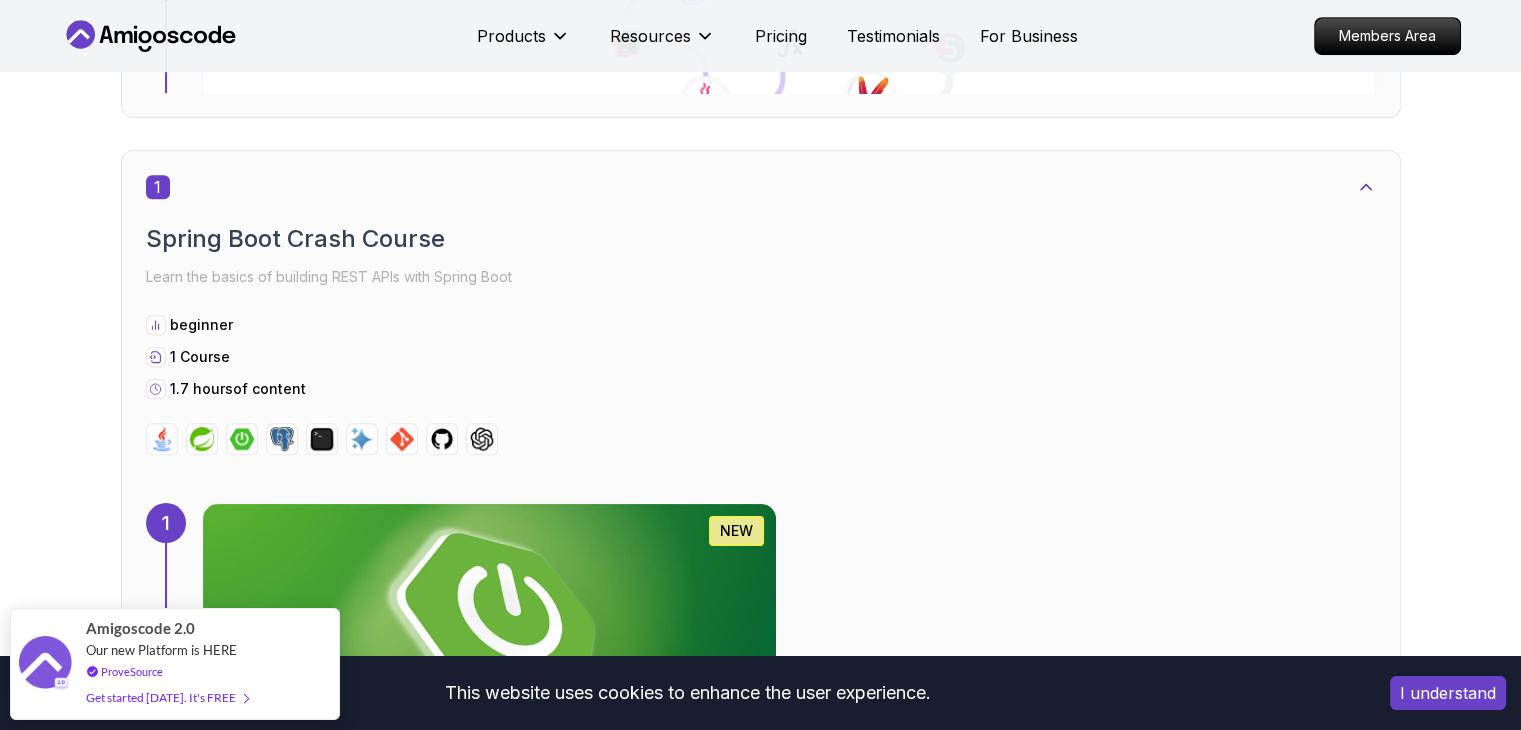 click 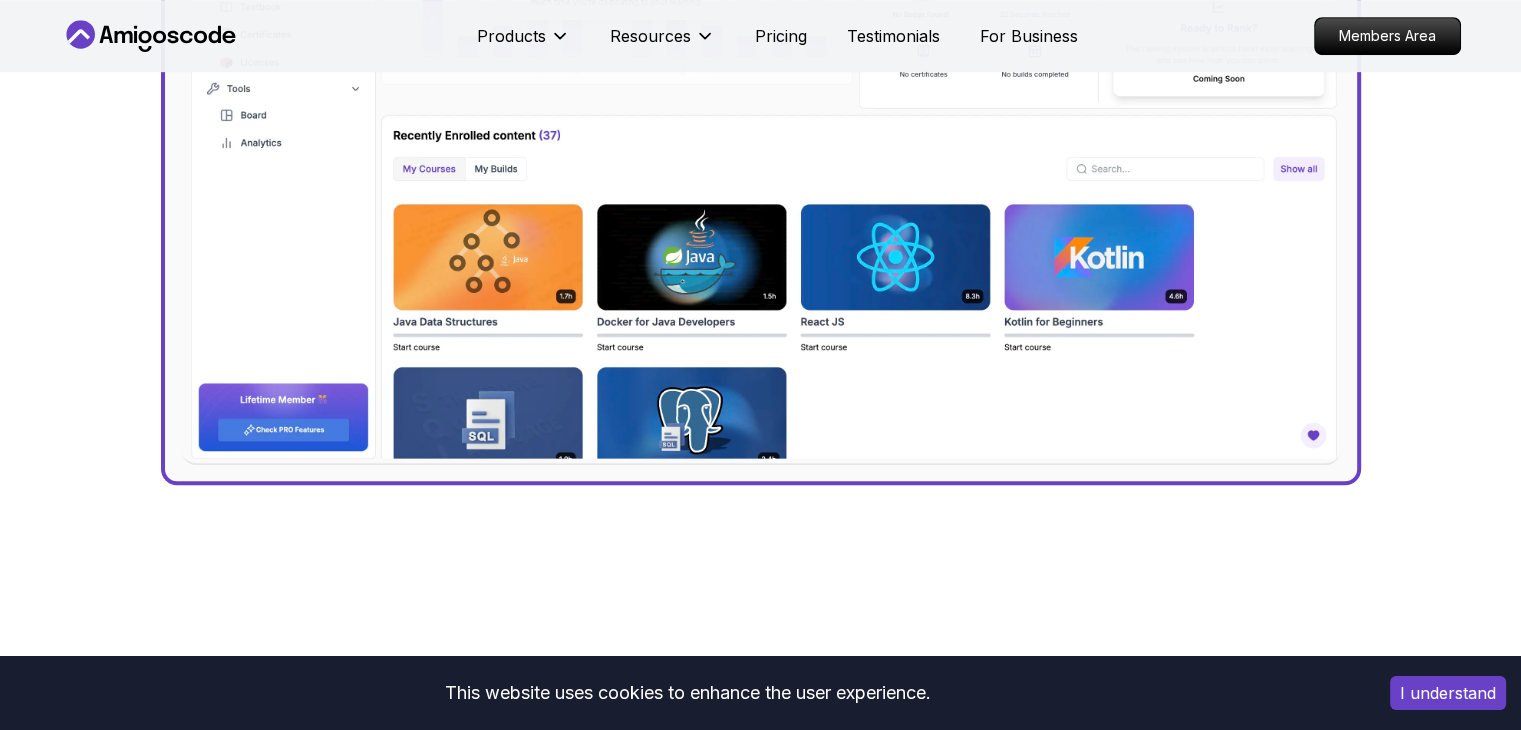 scroll, scrollTop: 0, scrollLeft: 0, axis: both 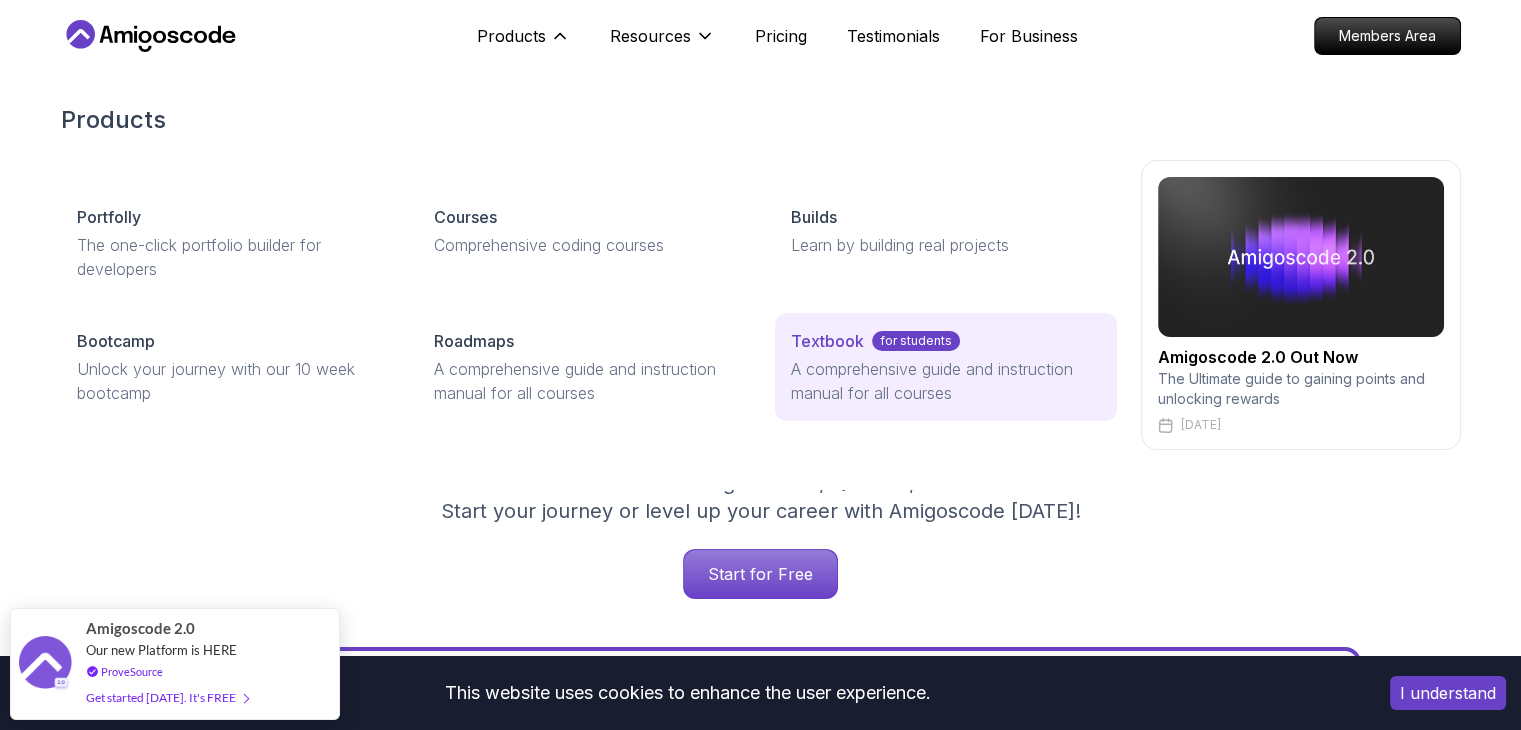 click on "Textbook" at bounding box center (827, 341) 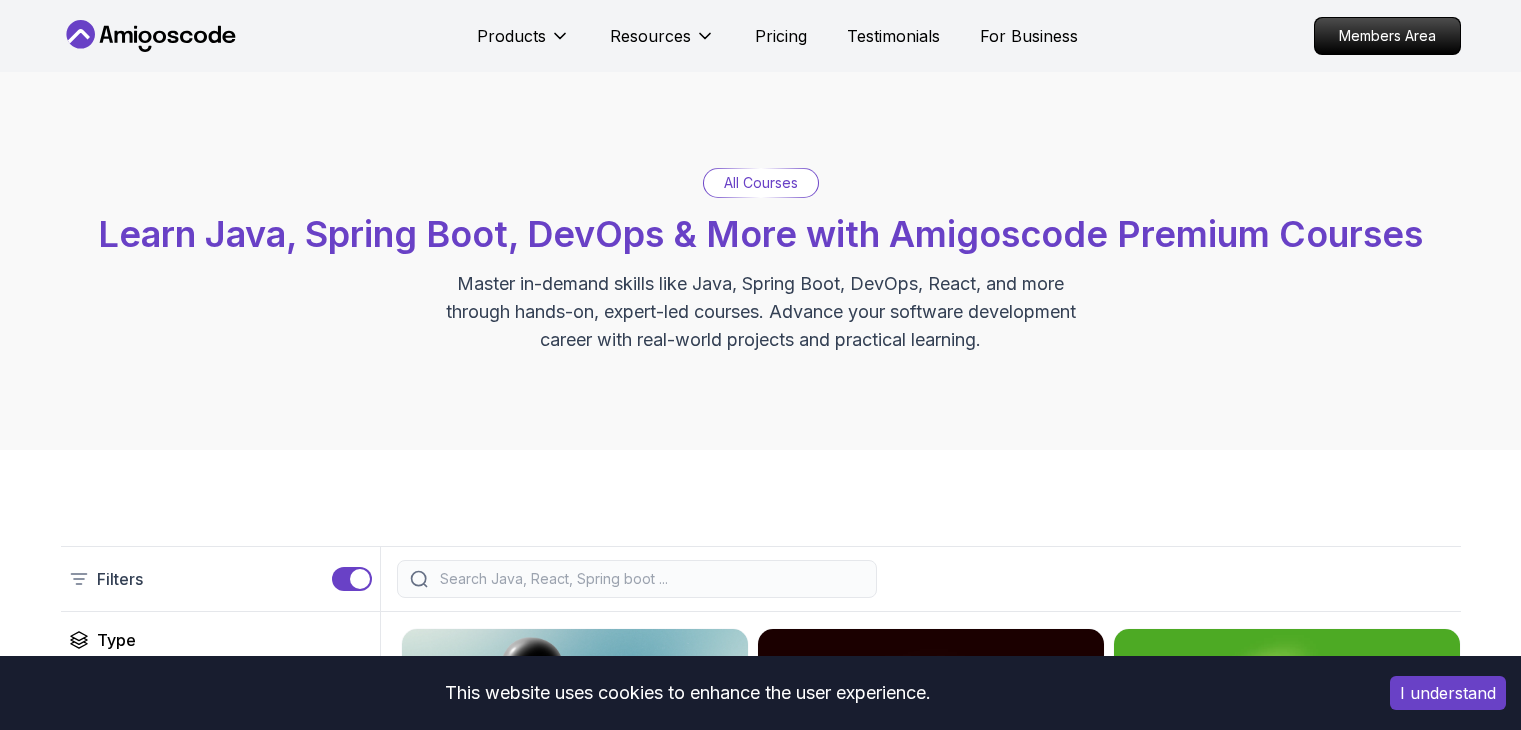 scroll, scrollTop: 0, scrollLeft: 0, axis: both 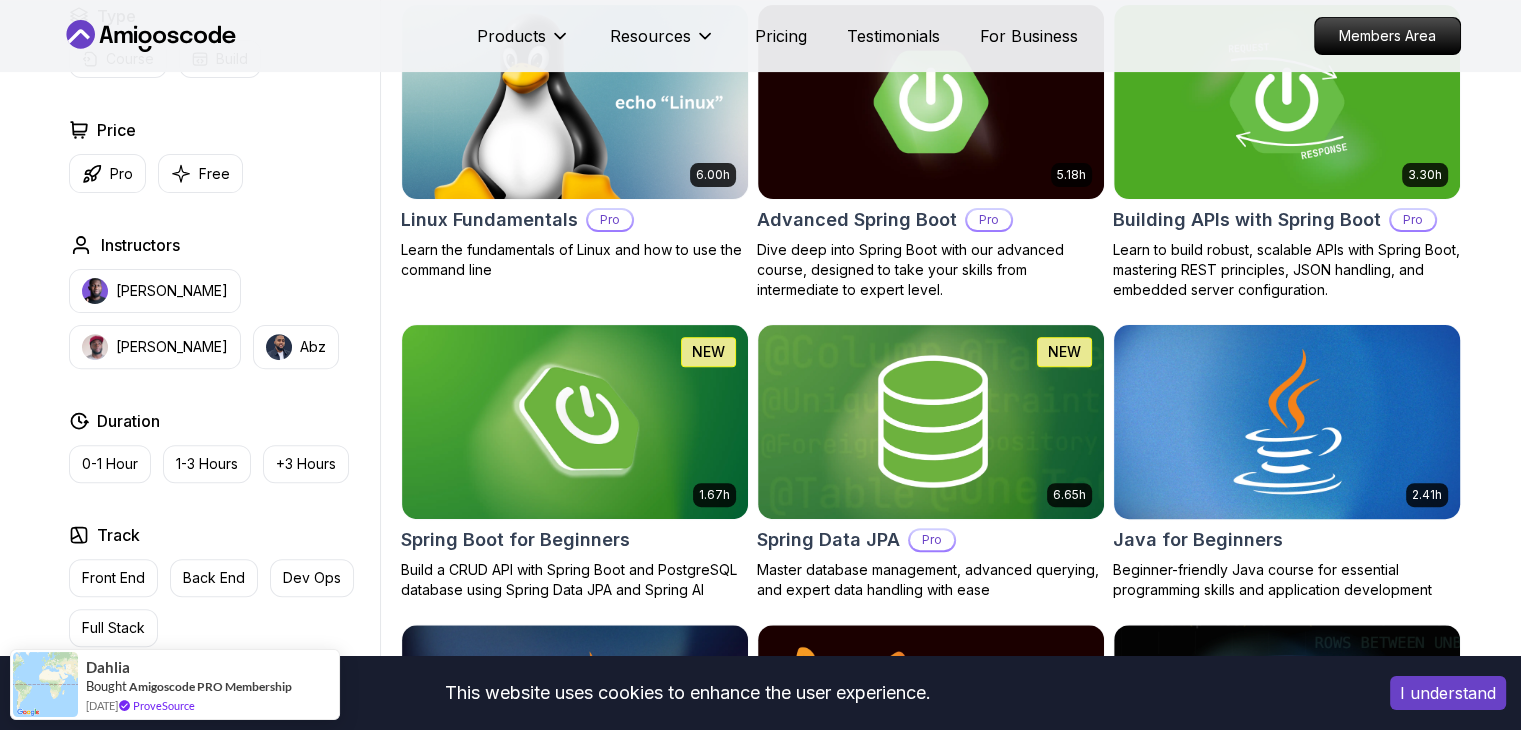 click at bounding box center [1286, 421] 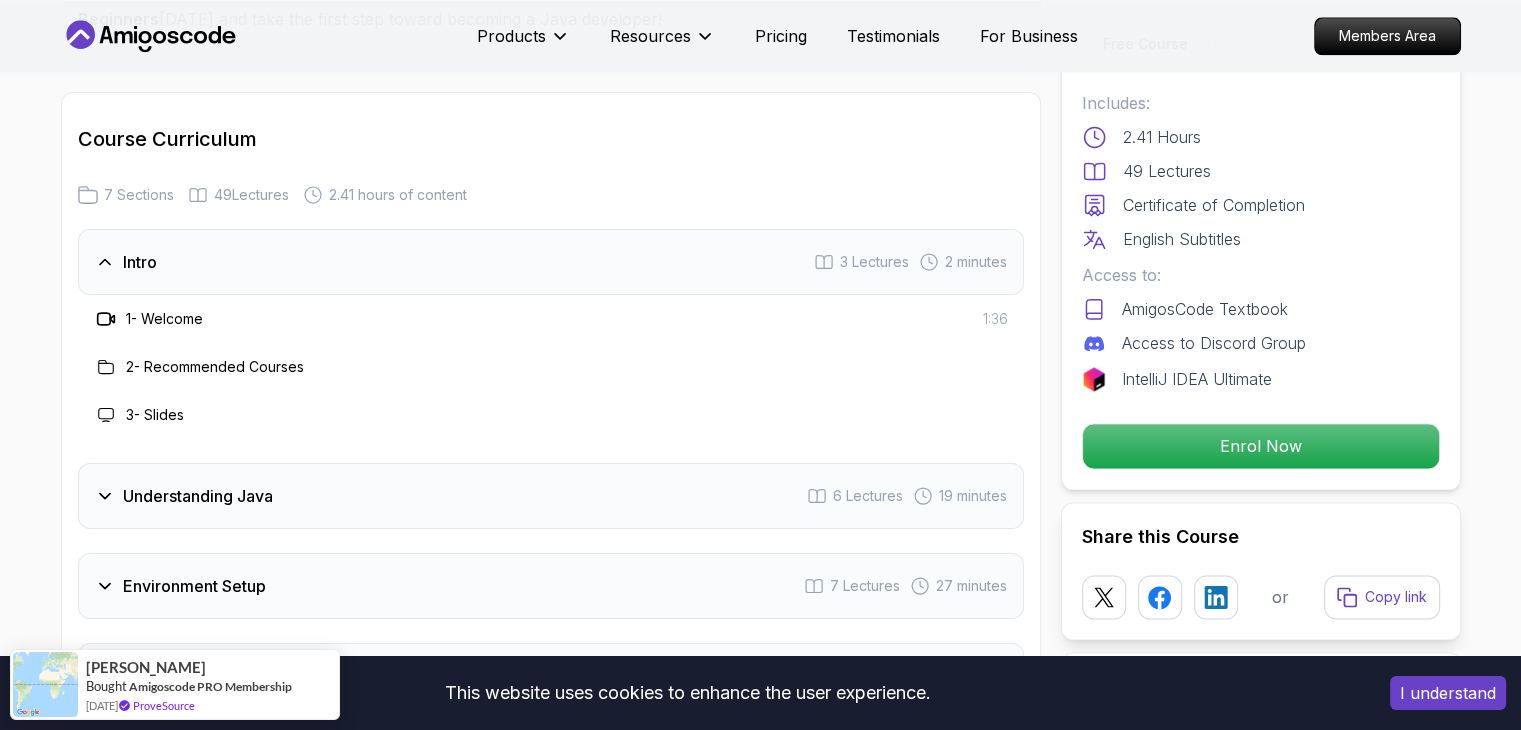scroll, scrollTop: 2788, scrollLeft: 0, axis: vertical 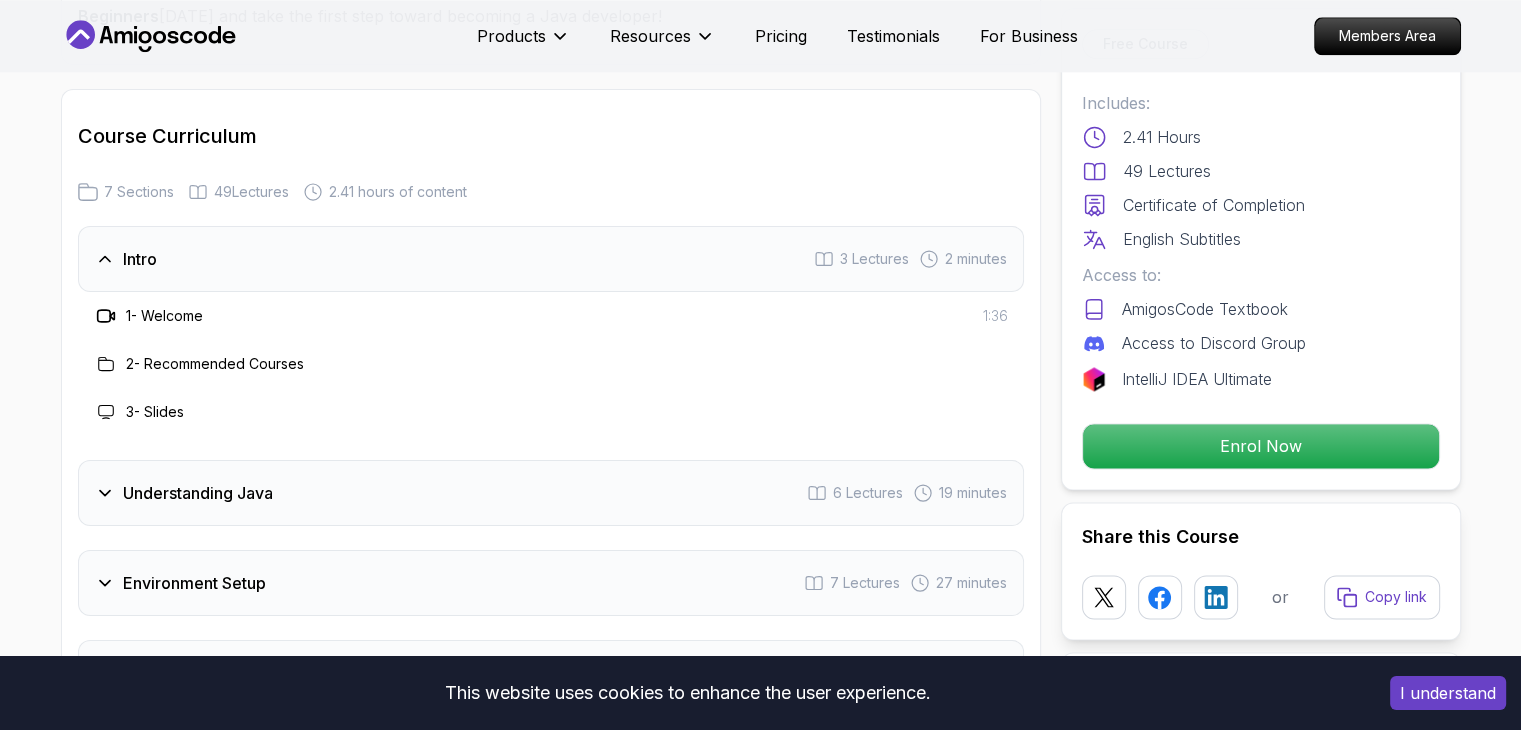 click 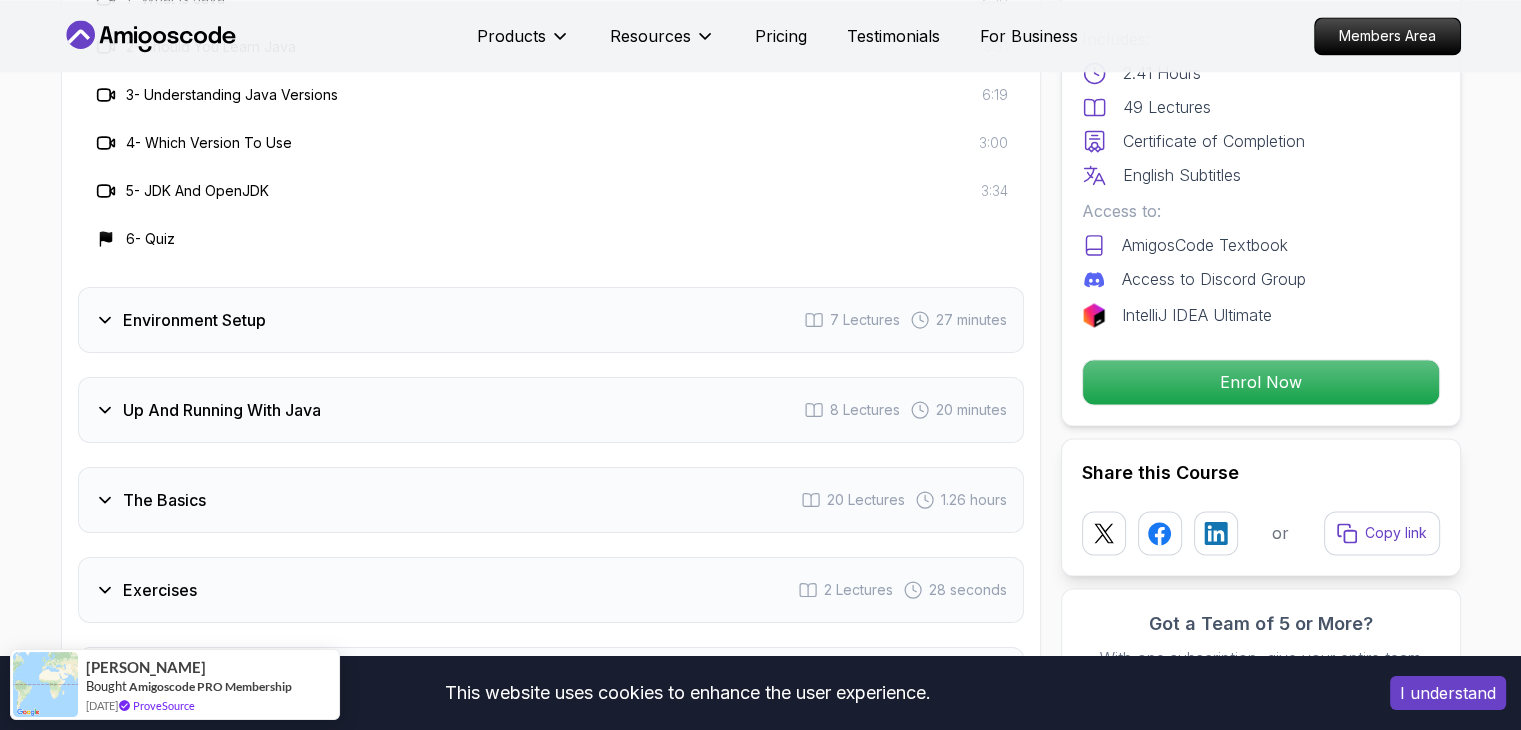 scroll, scrollTop: 3194, scrollLeft: 0, axis: vertical 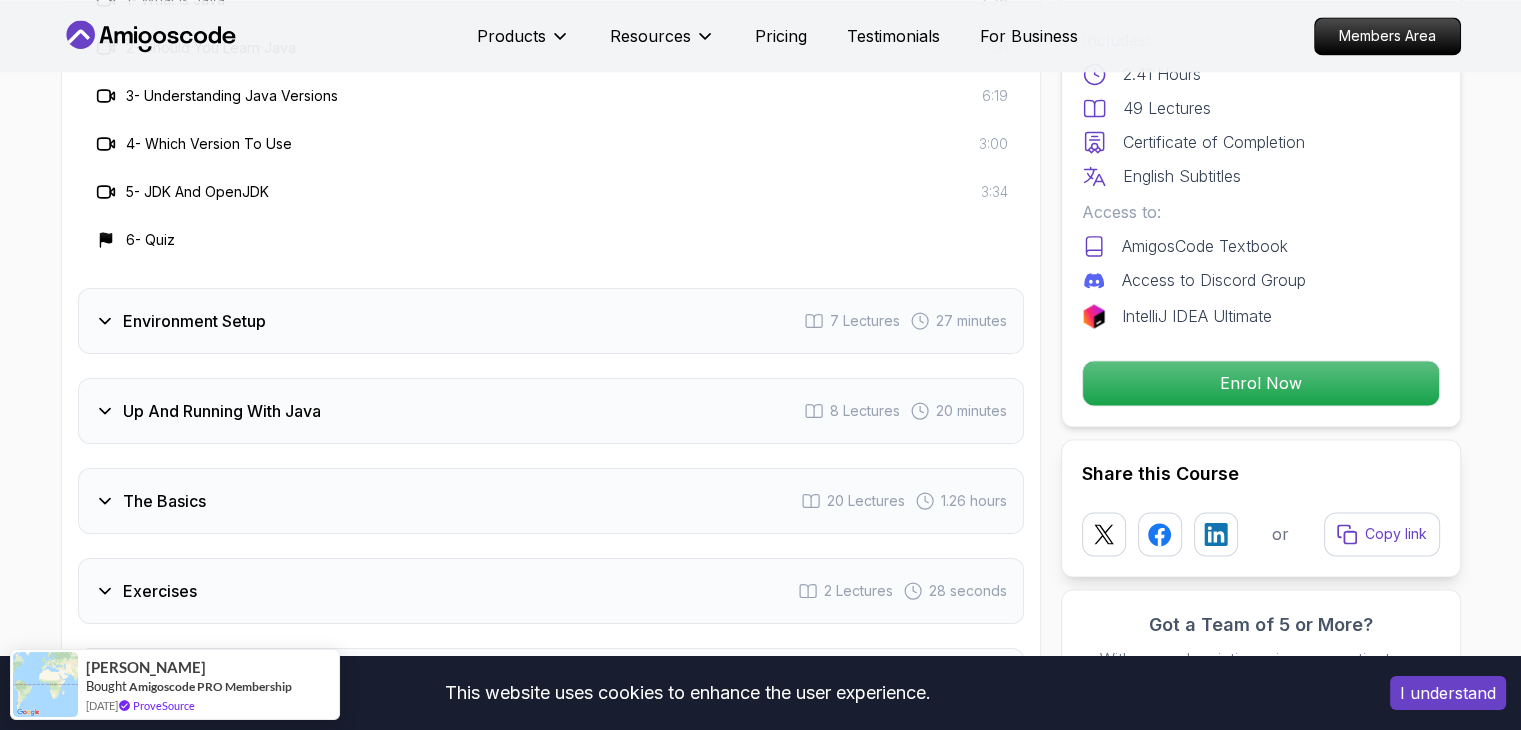 click 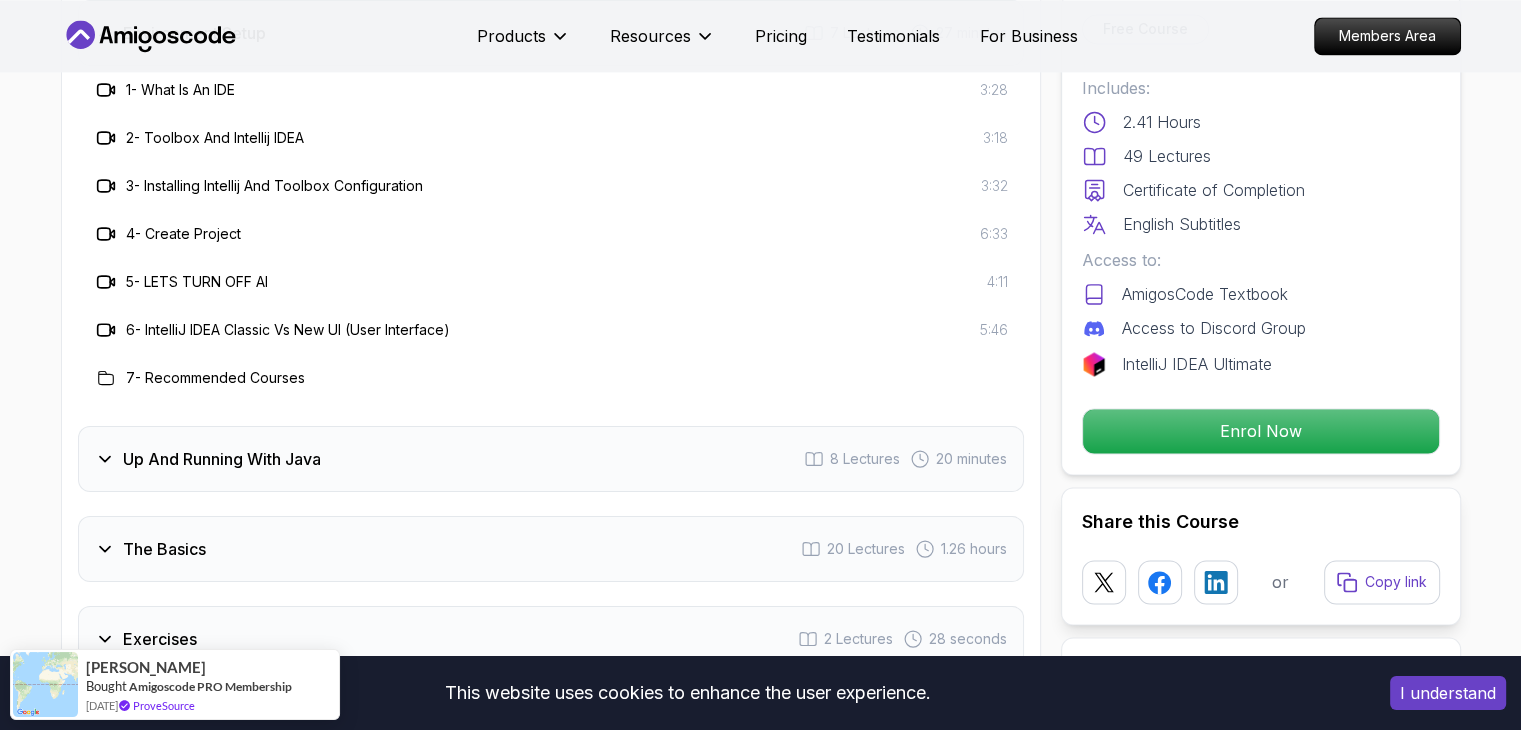 click 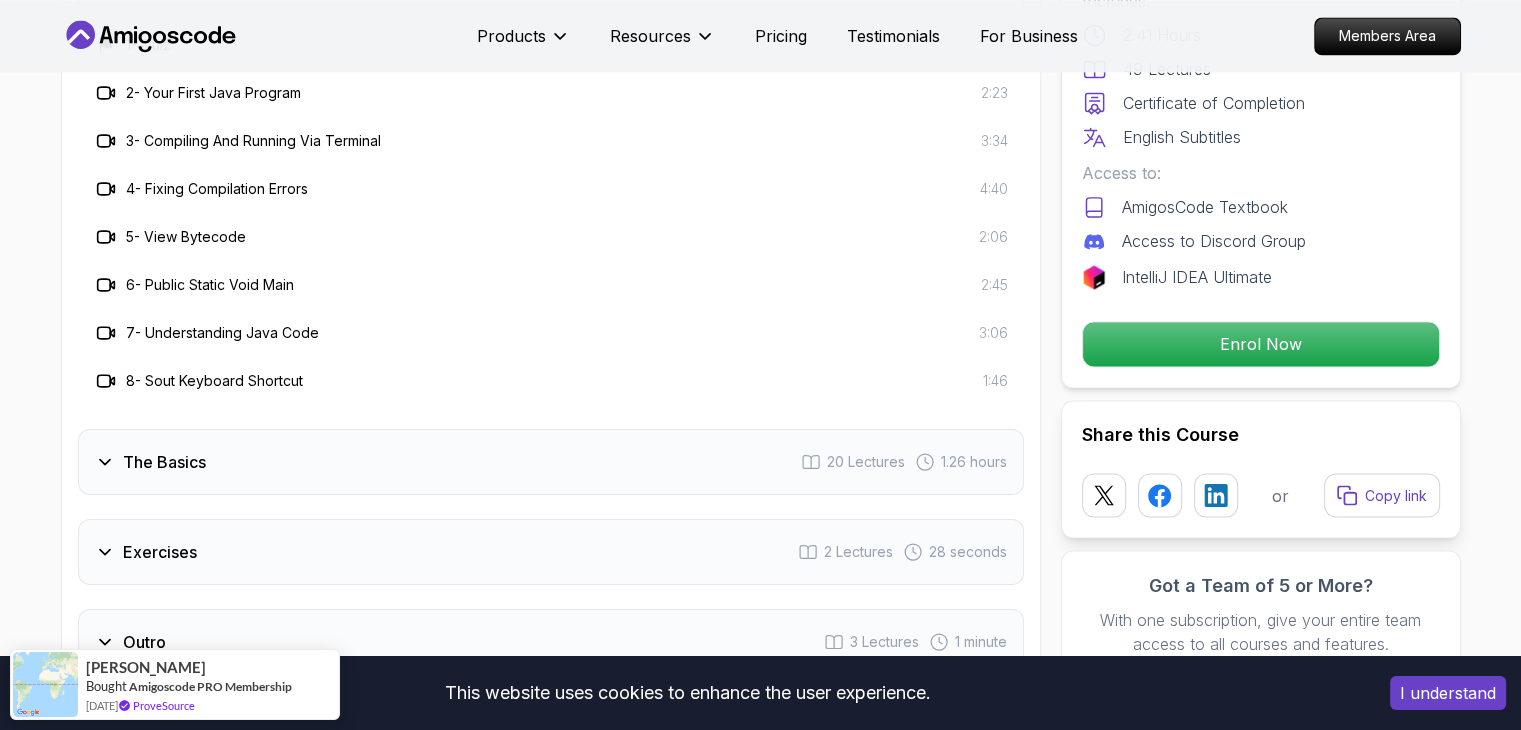 scroll, scrollTop: 3342, scrollLeft: 0, axis: vertical 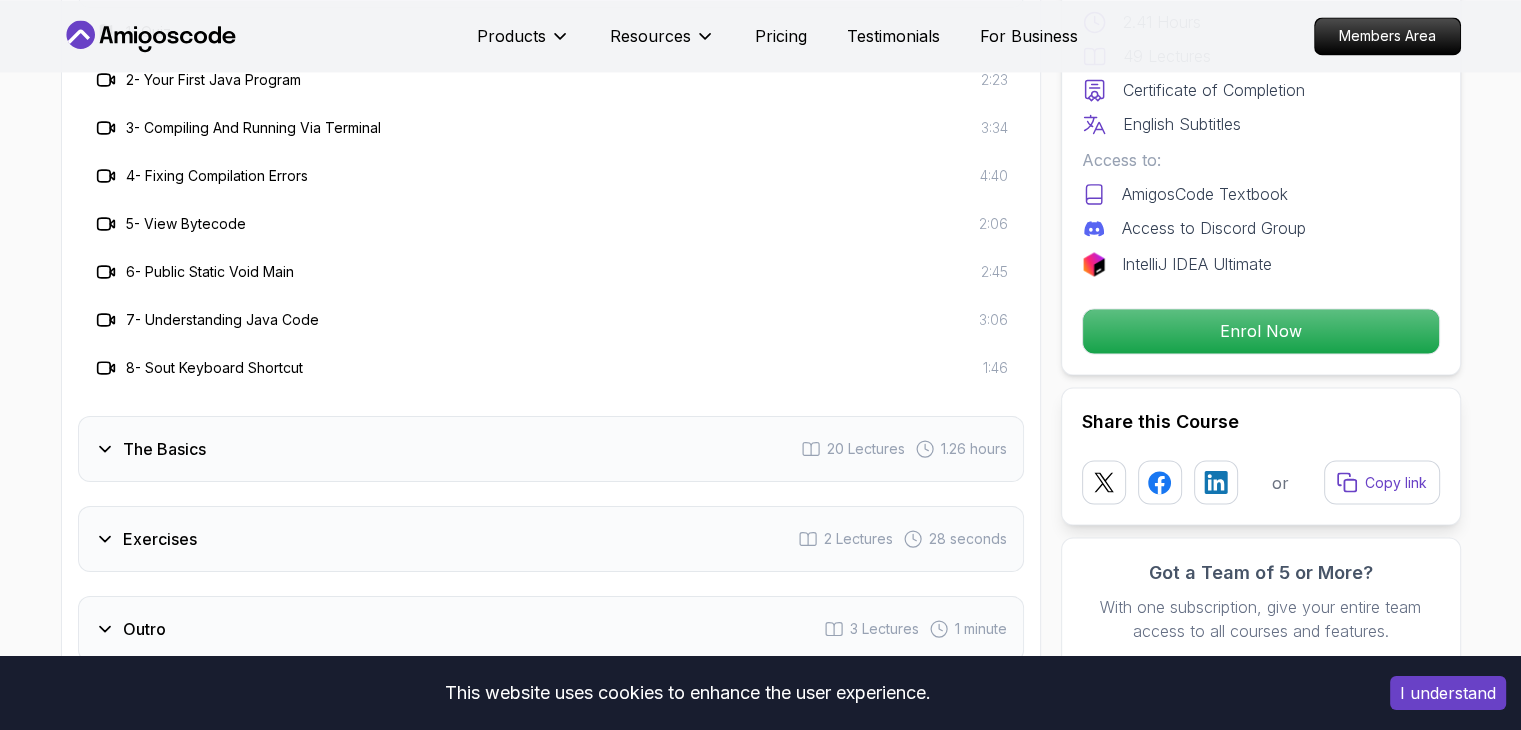 click on "The Basics" at bounding box center (164, 449) 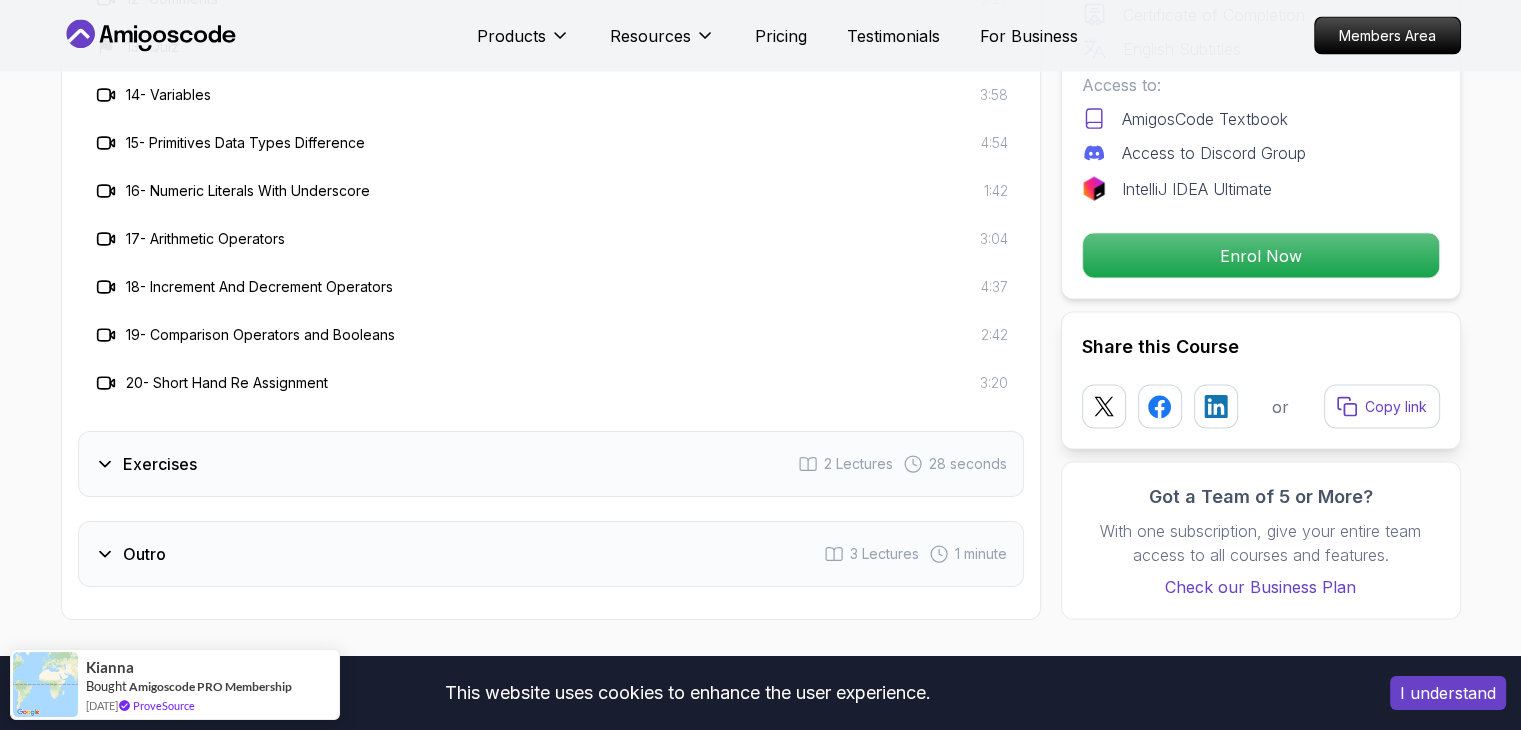 scroll, scrollTop: 3995, scrollLeft: 0, axis: vertical 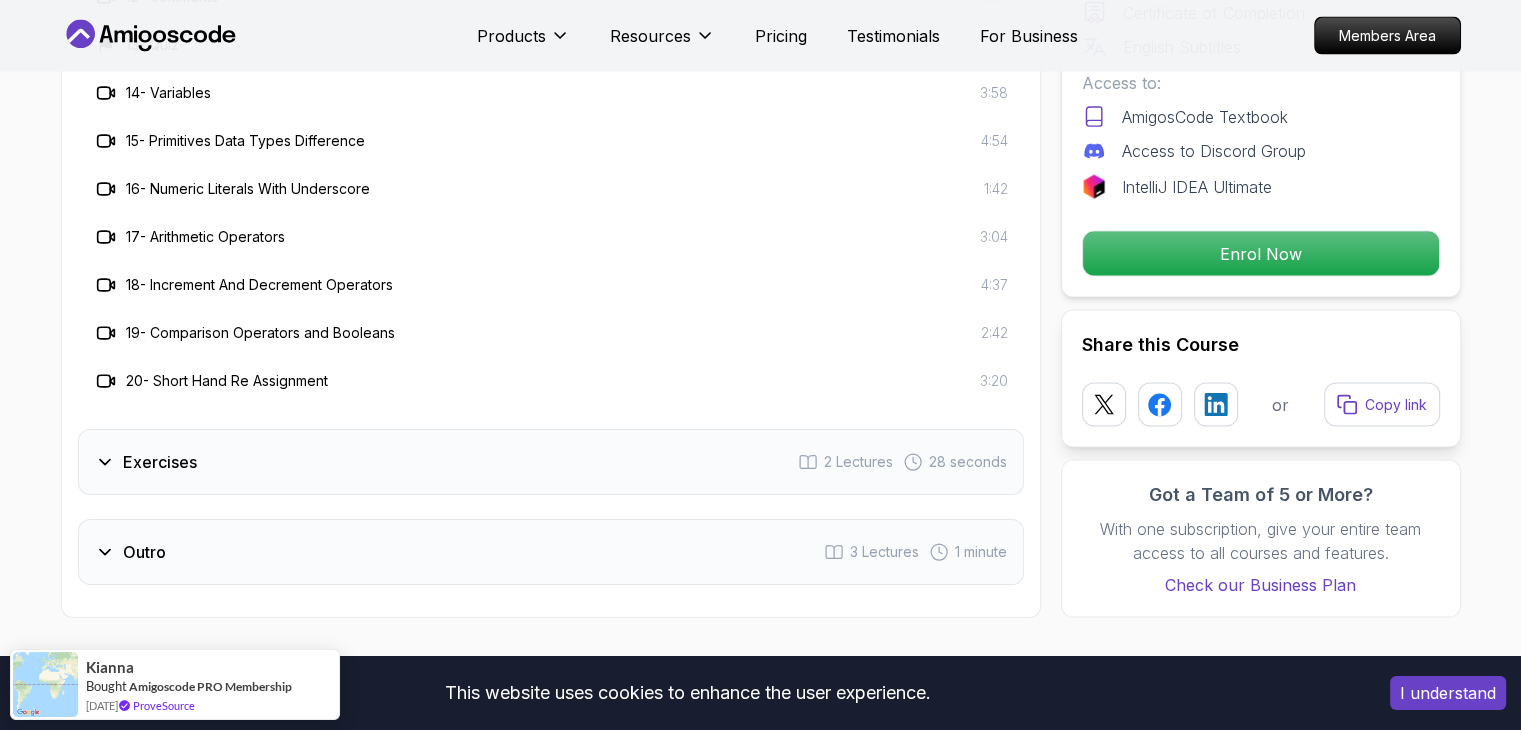 click on "Exercises" at bounding box center (160, 462) 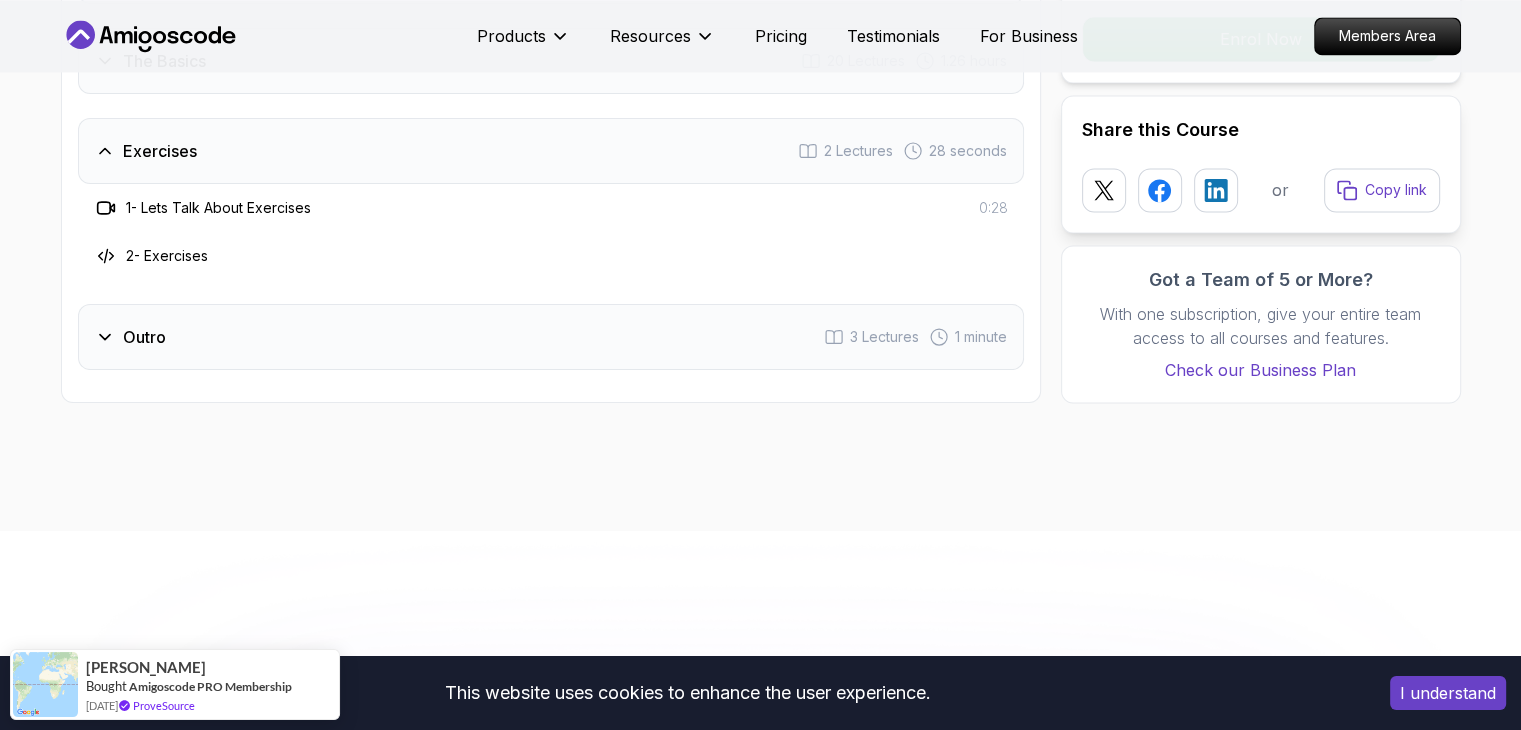scroll, scrollTop: 3345, scrollLeft: 0, axis: vertical 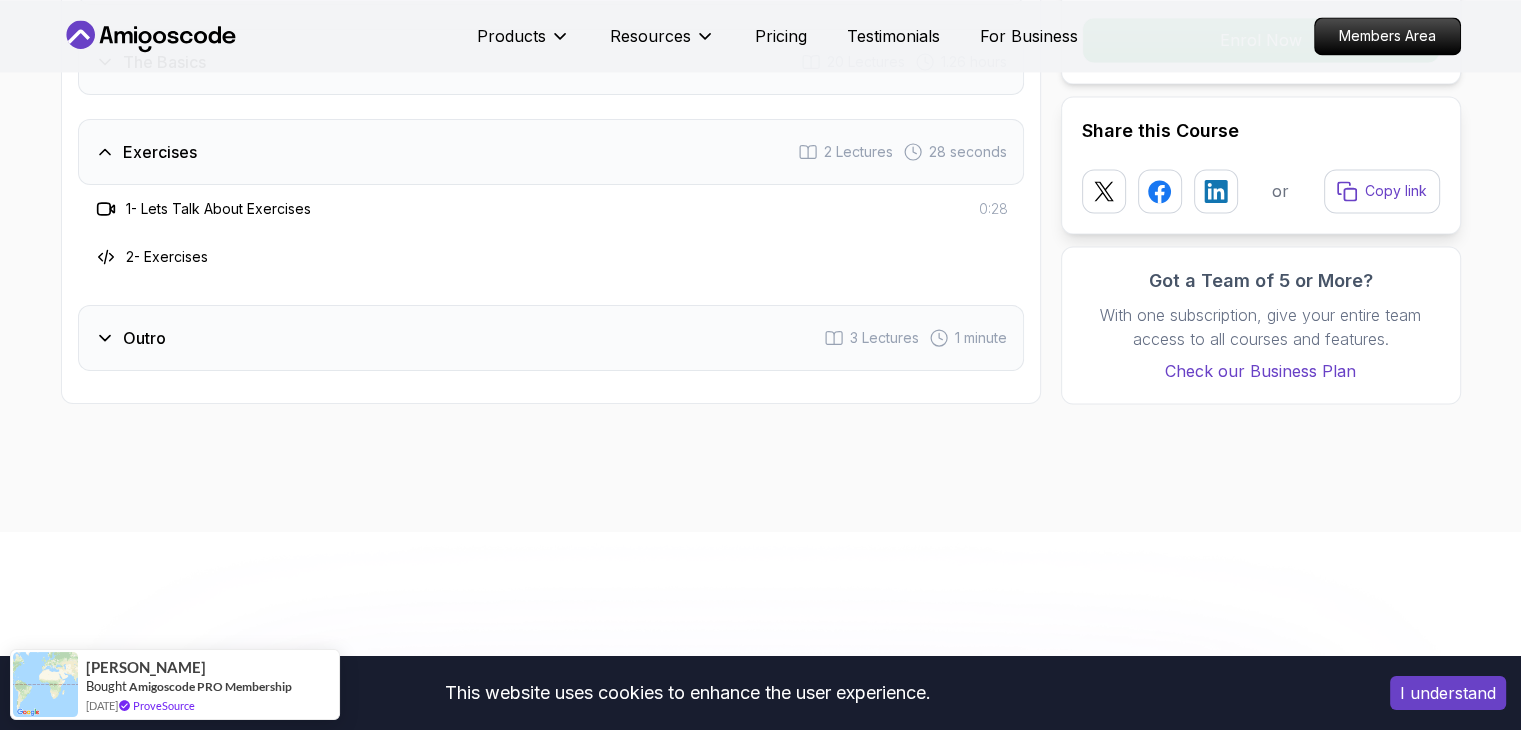 click on "Outro" at bounding box center [130, 338] 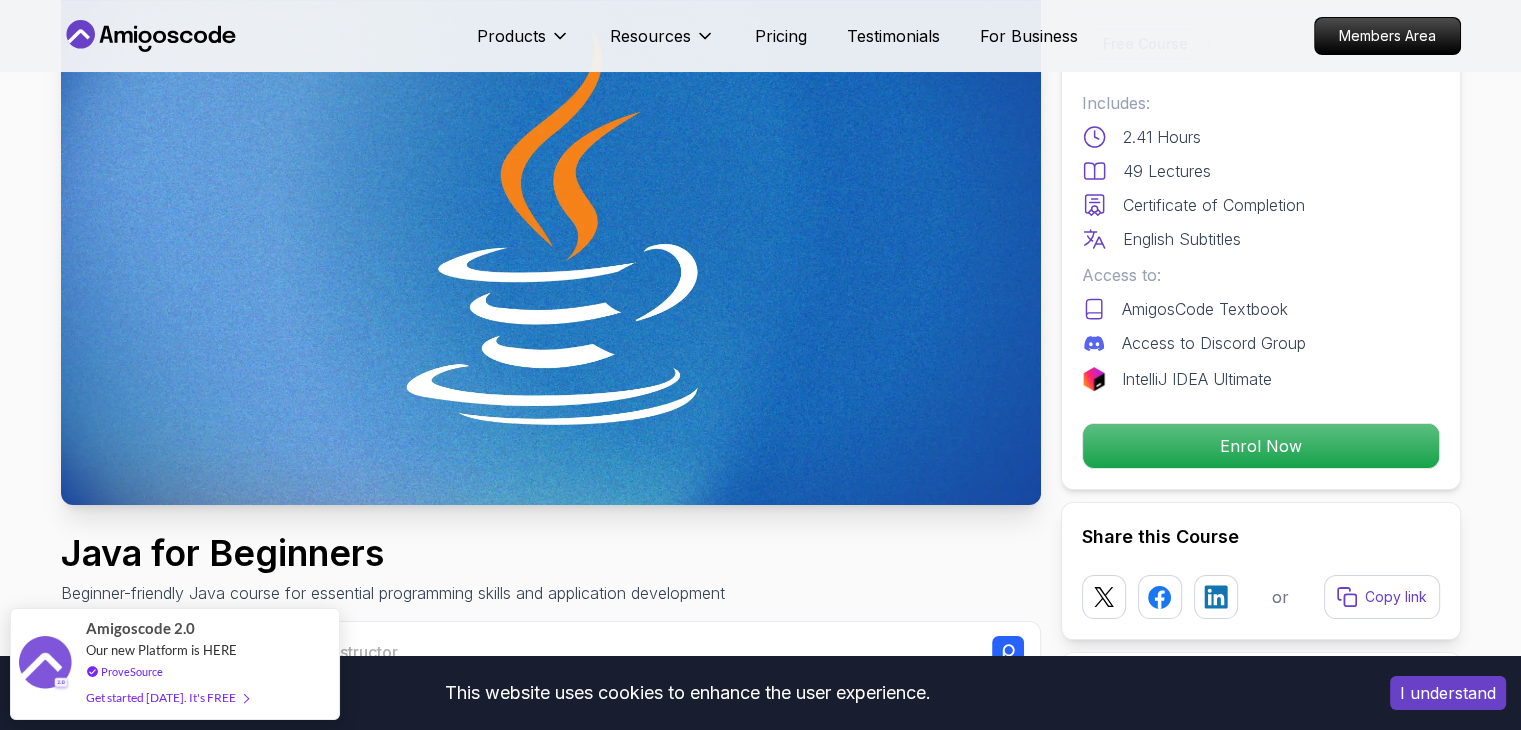 scroll, scrollTop: 0, scrollLeft: 0, axis: both 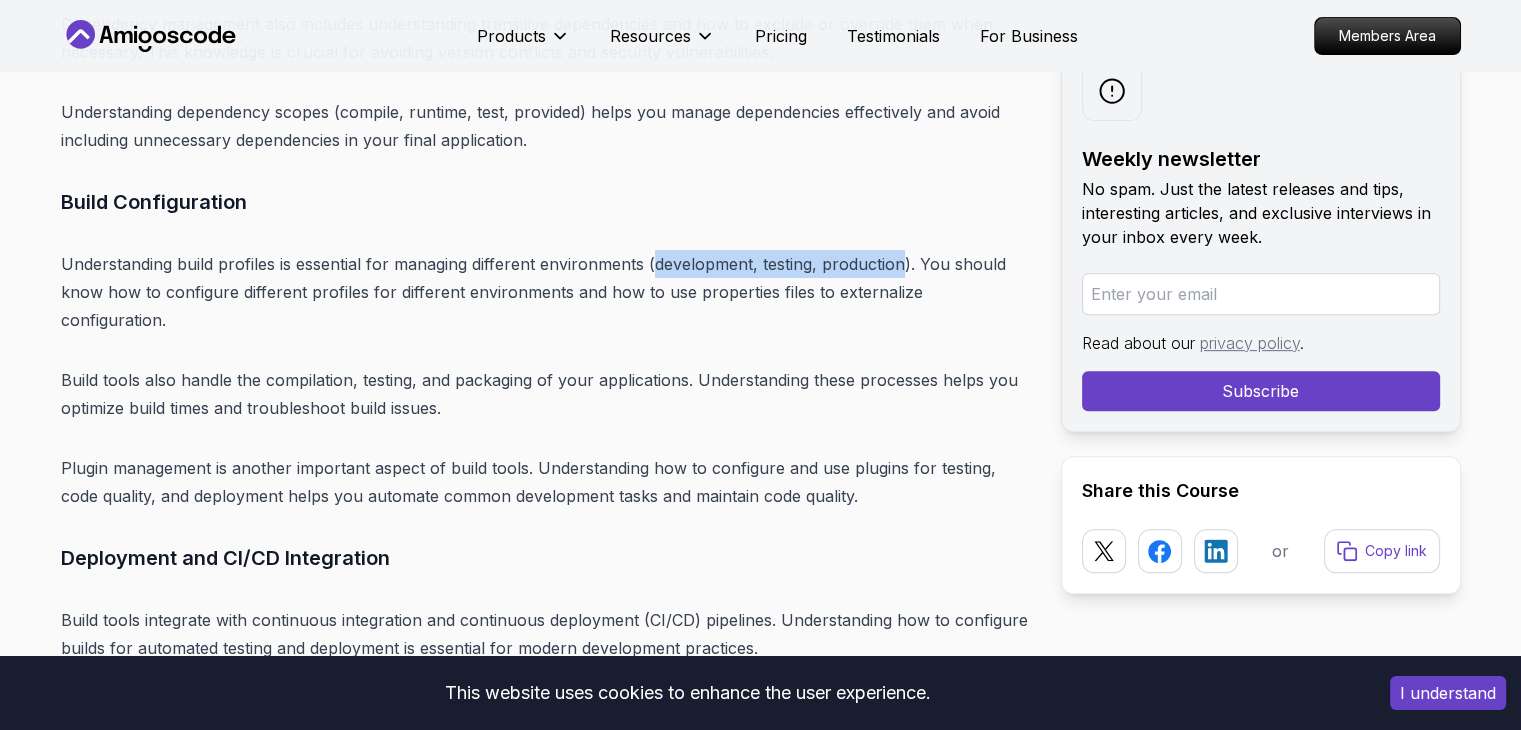 drag, startPoint x: 902, startPoint y: 235, endPoint x: 651, endPoint y: 227, distance: 251.12746 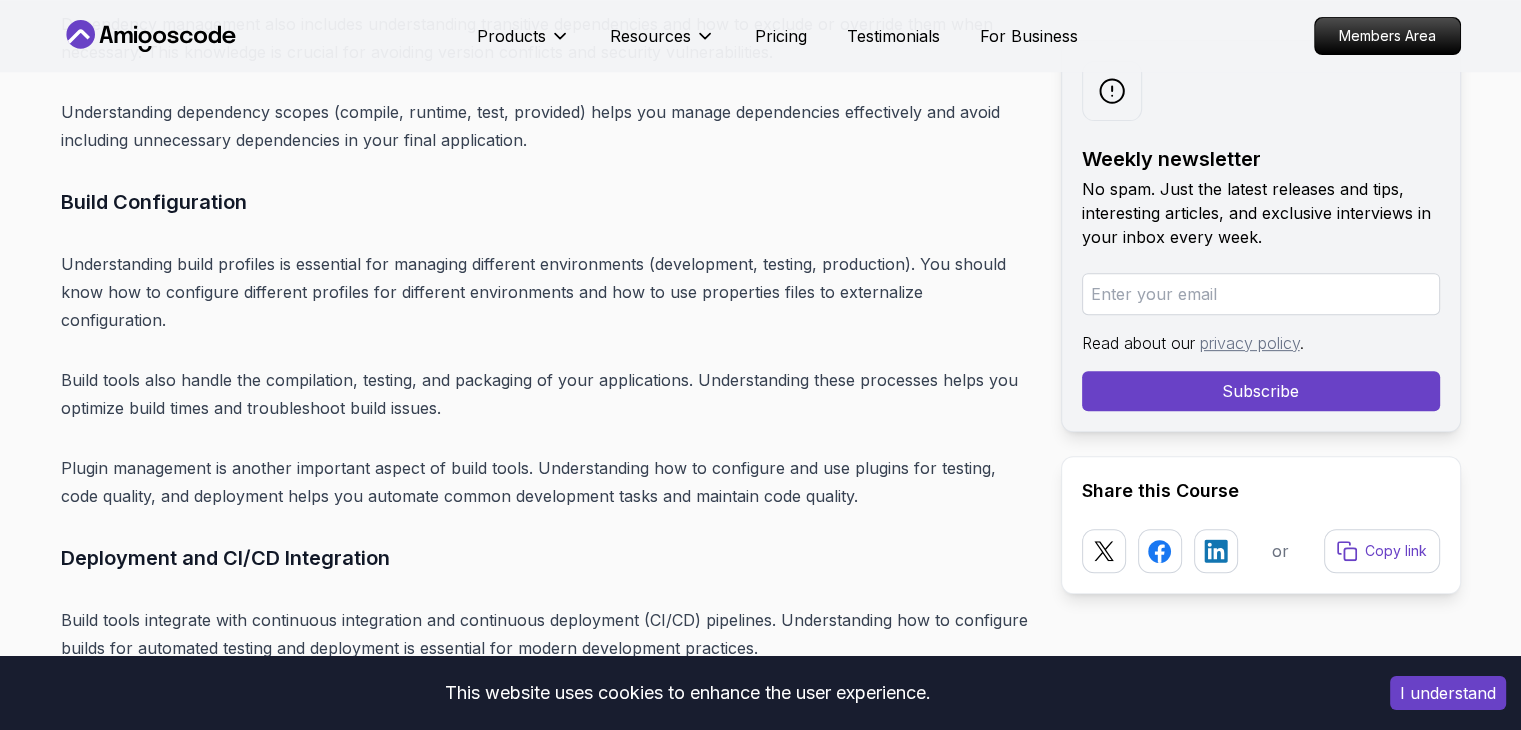 click on "Introduction
Spring Boot remains one of the most powerful and widely adopted frameworks for Java developers in 2025. With its ability to simplify the development of production-ready applications, Spring Boot has become the de facto standard for building enterprise-grade backend systems. The framework's convention-over-configuration approach, combined with its extensive ecosystem, makes it an essential skill for any backend developer.
In 2025, mastering Spring Boot is crucial if you want to succeed as a backend developer. The demand for Spring Boot developers continues to grow as more companies adopt microservices architectures and cloud-native development practices. Whether you're a beginner looking to start your backend development journey or an experienced developer wanting to enhance your skills, this comprehensive roadmap will guide you through every step of mastering Spring Boot.
Table of Contents
Why Learn Spring Boot in 2025?
Market Demand and Career Opportunities" at bounding box center (545, 4987) 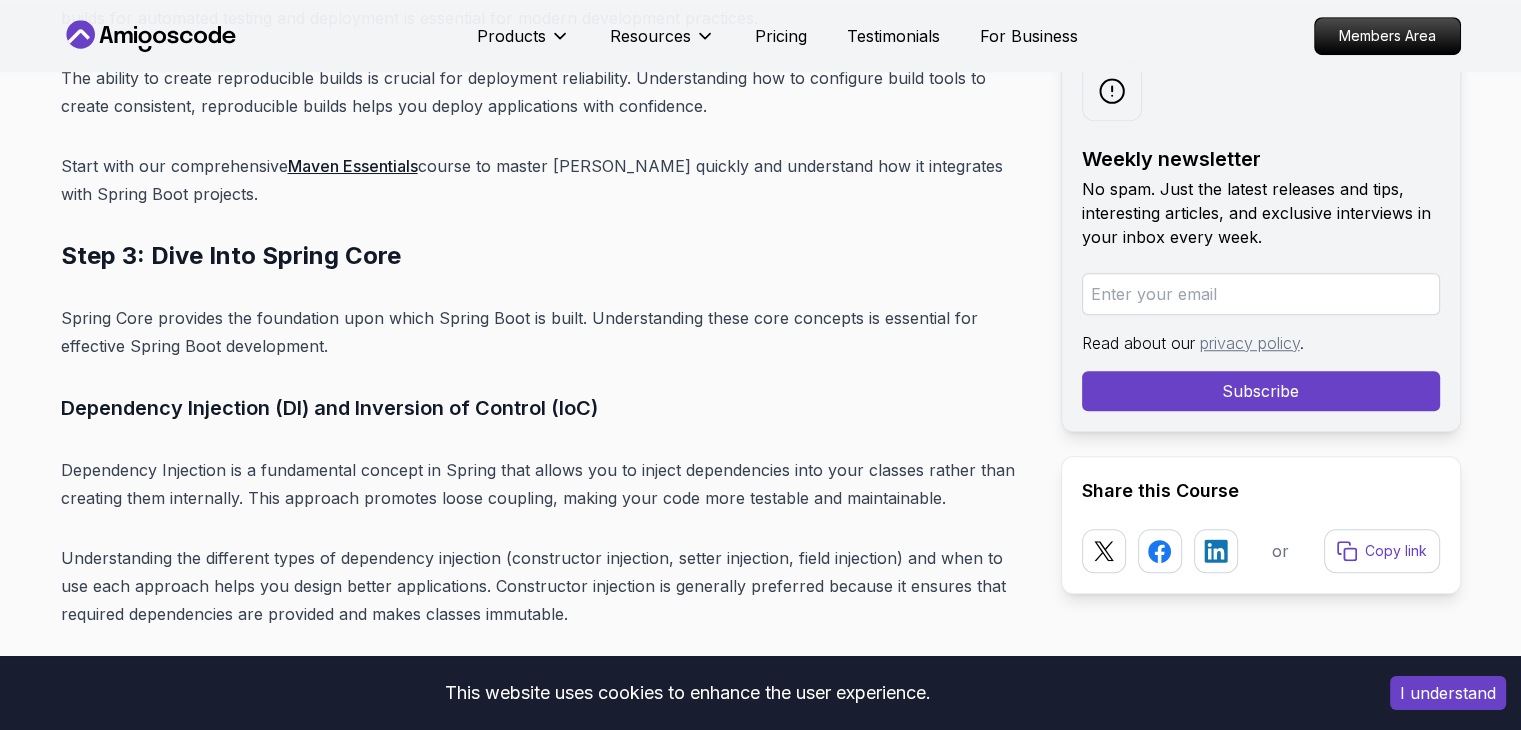 scroll, scrollTop: 9055, scrollLeft: 0, axis: vertical 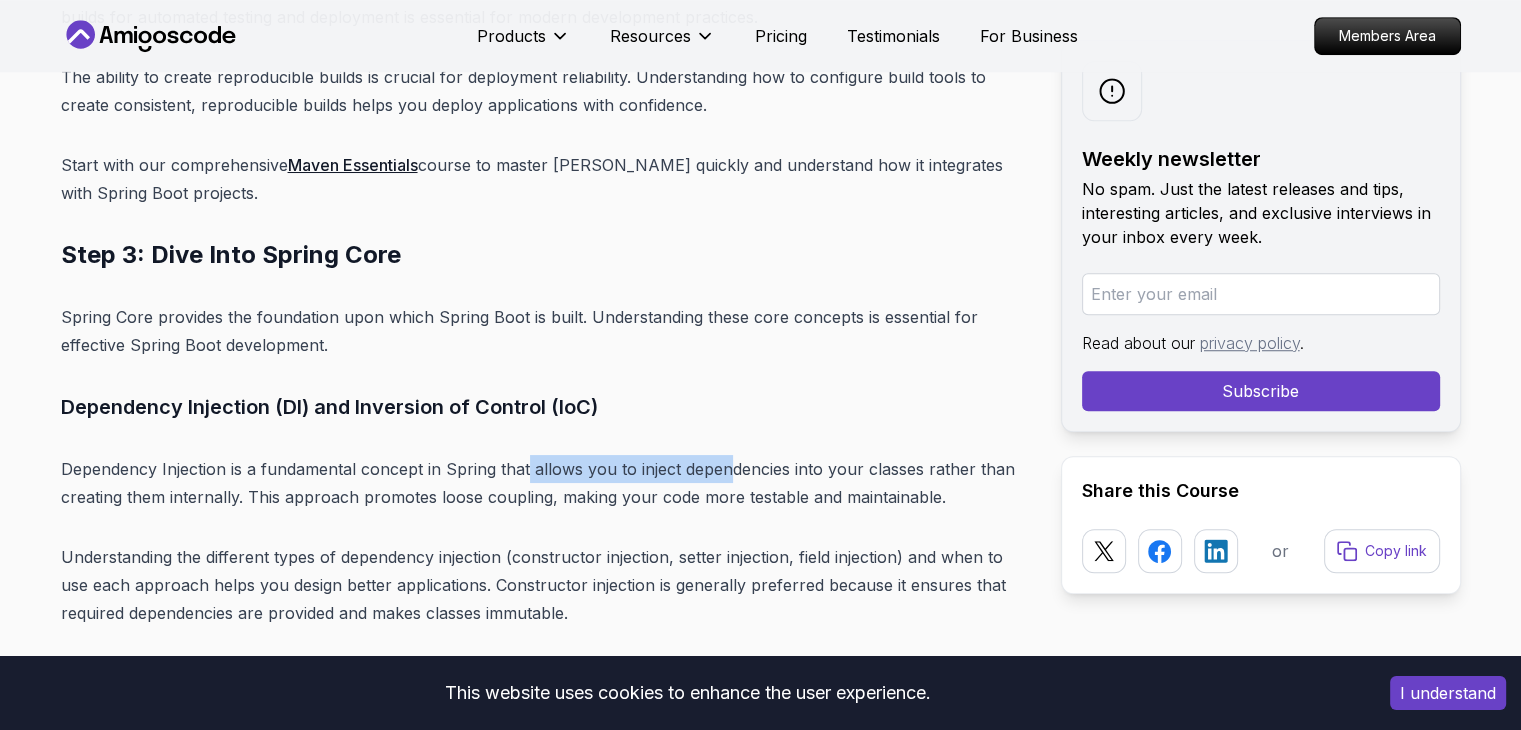drag, startPoint x: 527, startPoint y: 416, endPoint x: 725, endPoint y: 422, distance: 198.09088 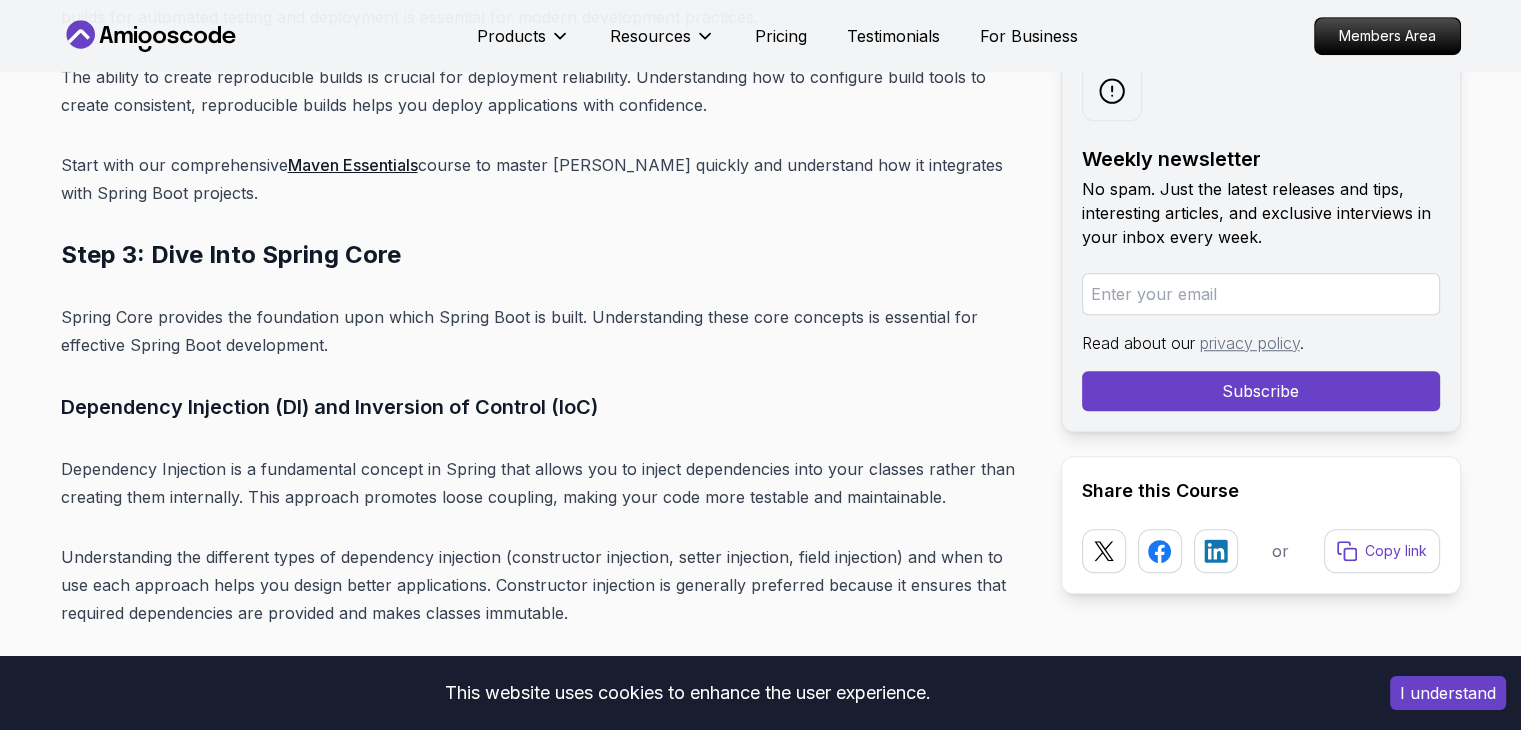 click on "Dependency Injection is a fundamental concept in Spring that allows you to inject dependencies into your classes rather than creating them internally. This approach promotes loose coupling, making your code more testable and maintainable." at bounding box center [545, 483] 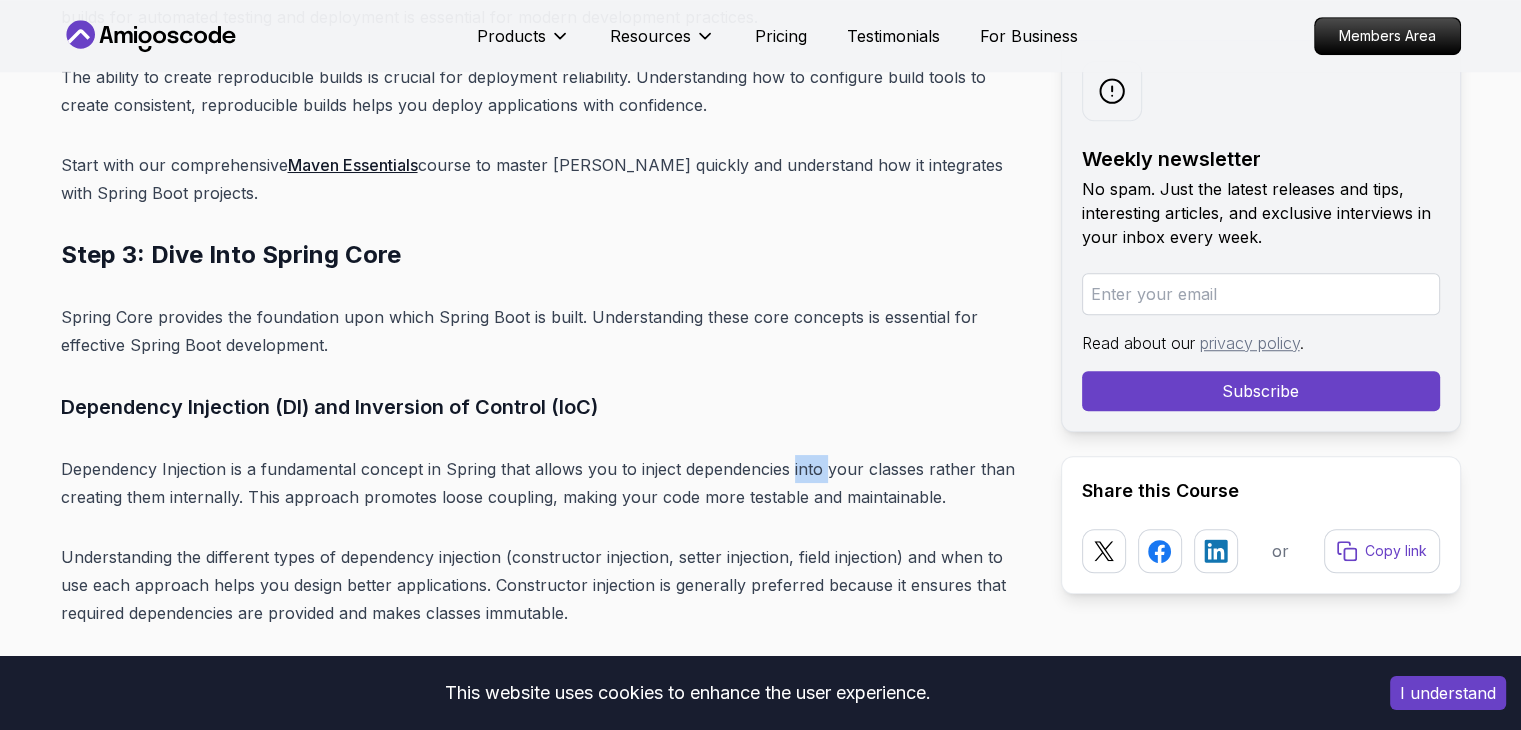 click on "Dependency Injection is a fundamental concept in Spring that allows you to inject dependencies into your classes rather than creating them internally. This approach promotes loose coupling, making your code more testable and maintainable." at bounding box center (545, 483) 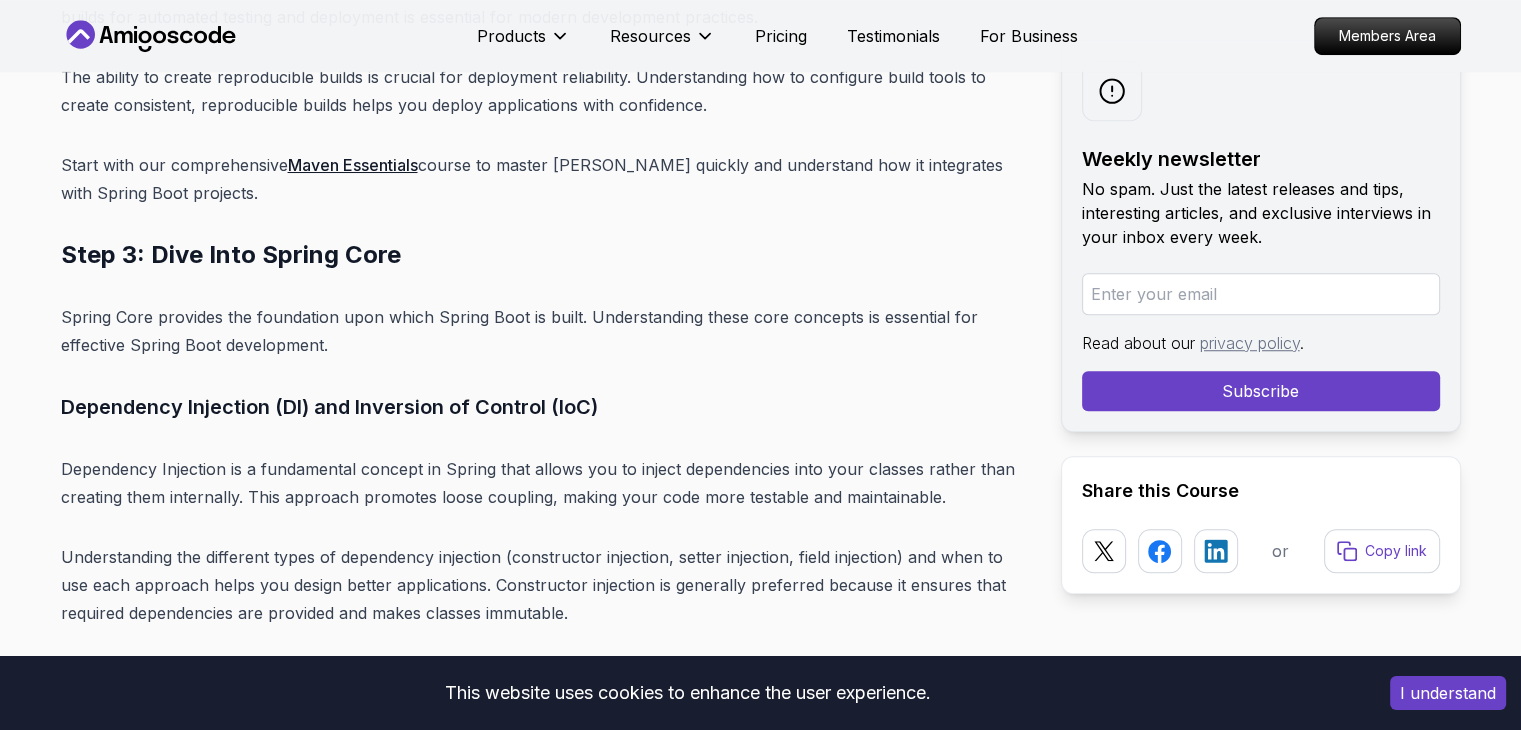 click on "Dependency Injection is a fundamental concept in Spring that allows you to inject dependencies into your classes rather than creating them internally. This approach promotes loose coupling, making your code more testable and maintainable." at bounding box center [545, 483] 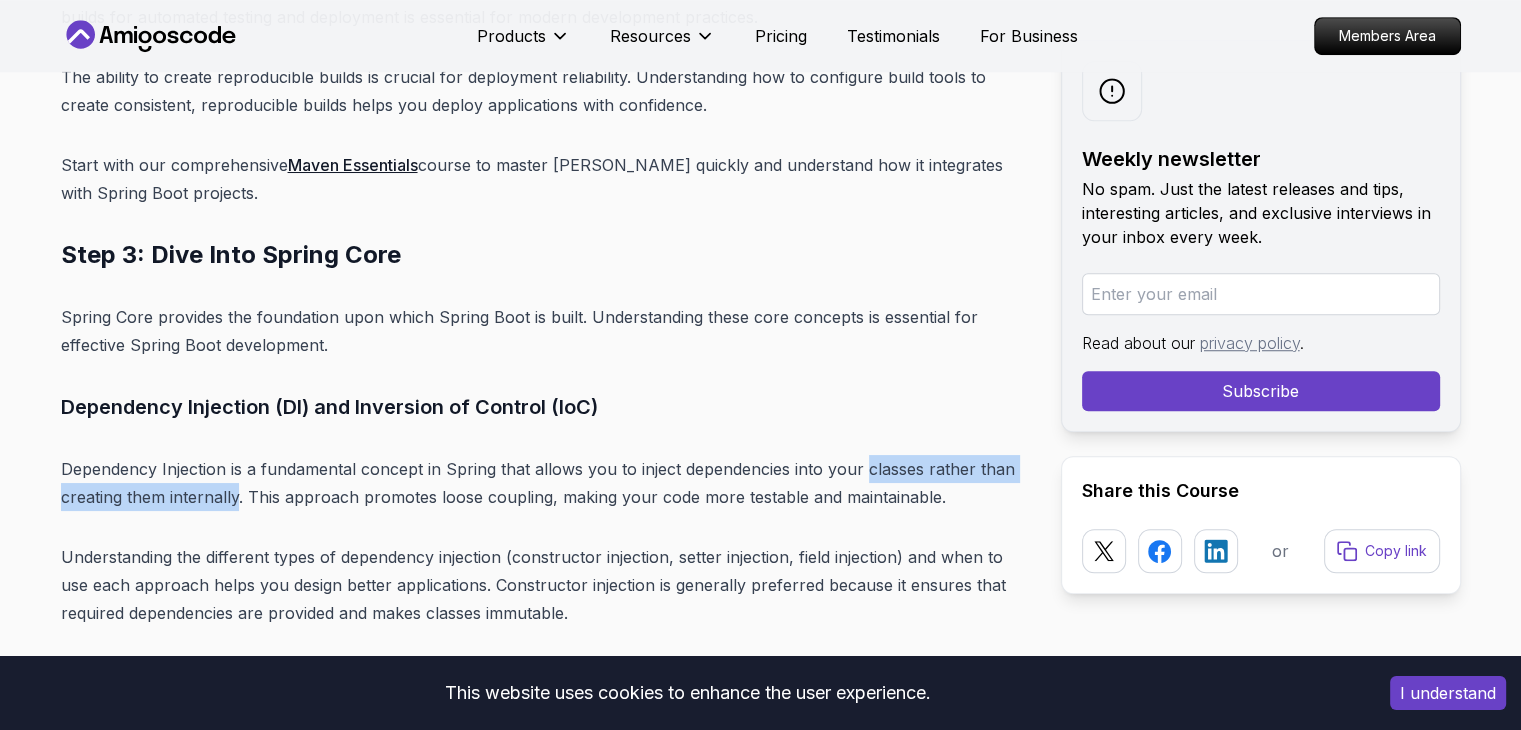 drag, startPoint x: 892, startPoint y: 409, endPoint x: 206, endPoint y: 449, distance: 687.16516 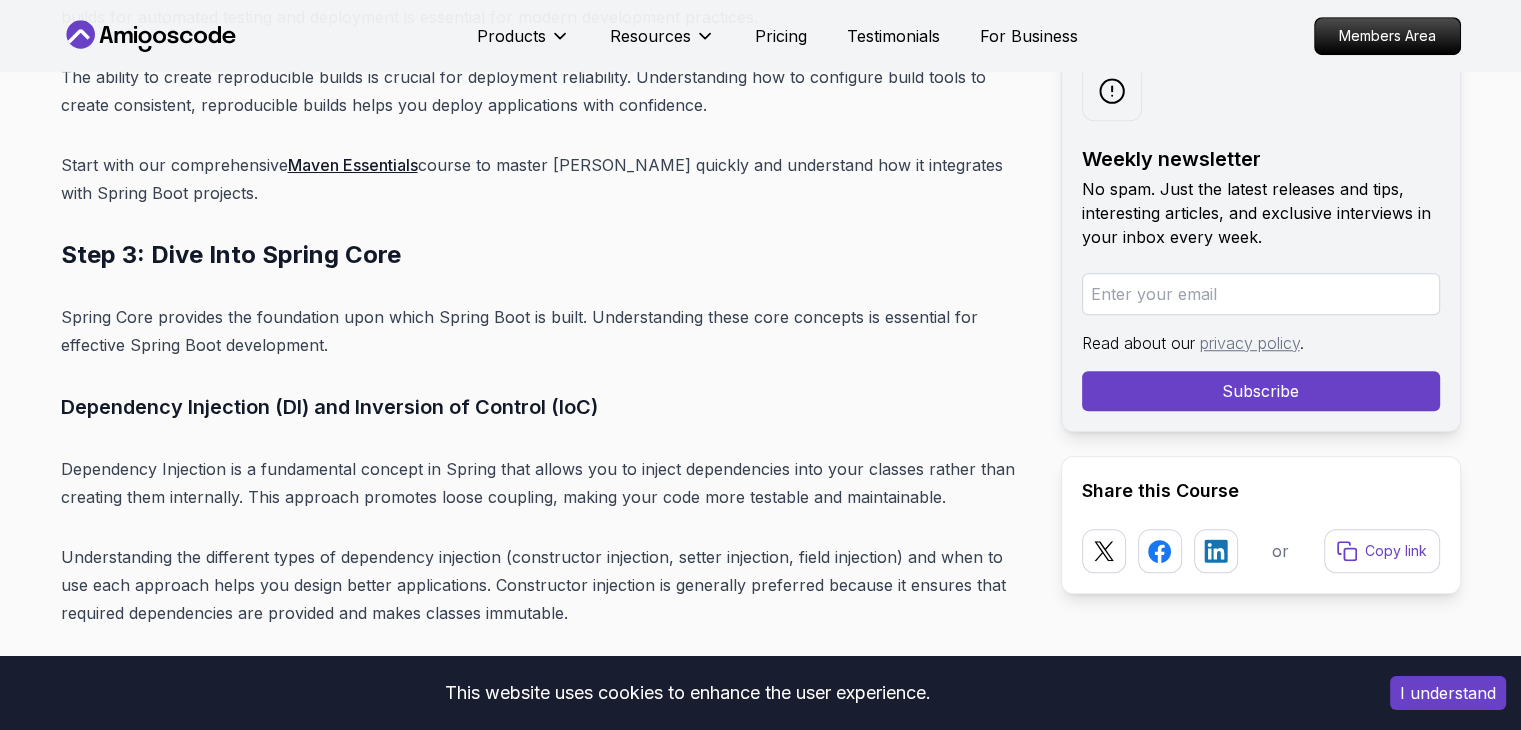 click on "Dependency Injection is a fundamental concept in Spring that allows you to inject dependencies into your classes rather than creating them internally. This approach promotes loose coupling, making your code more testable and maintainable." at bounding box center (545, 483) 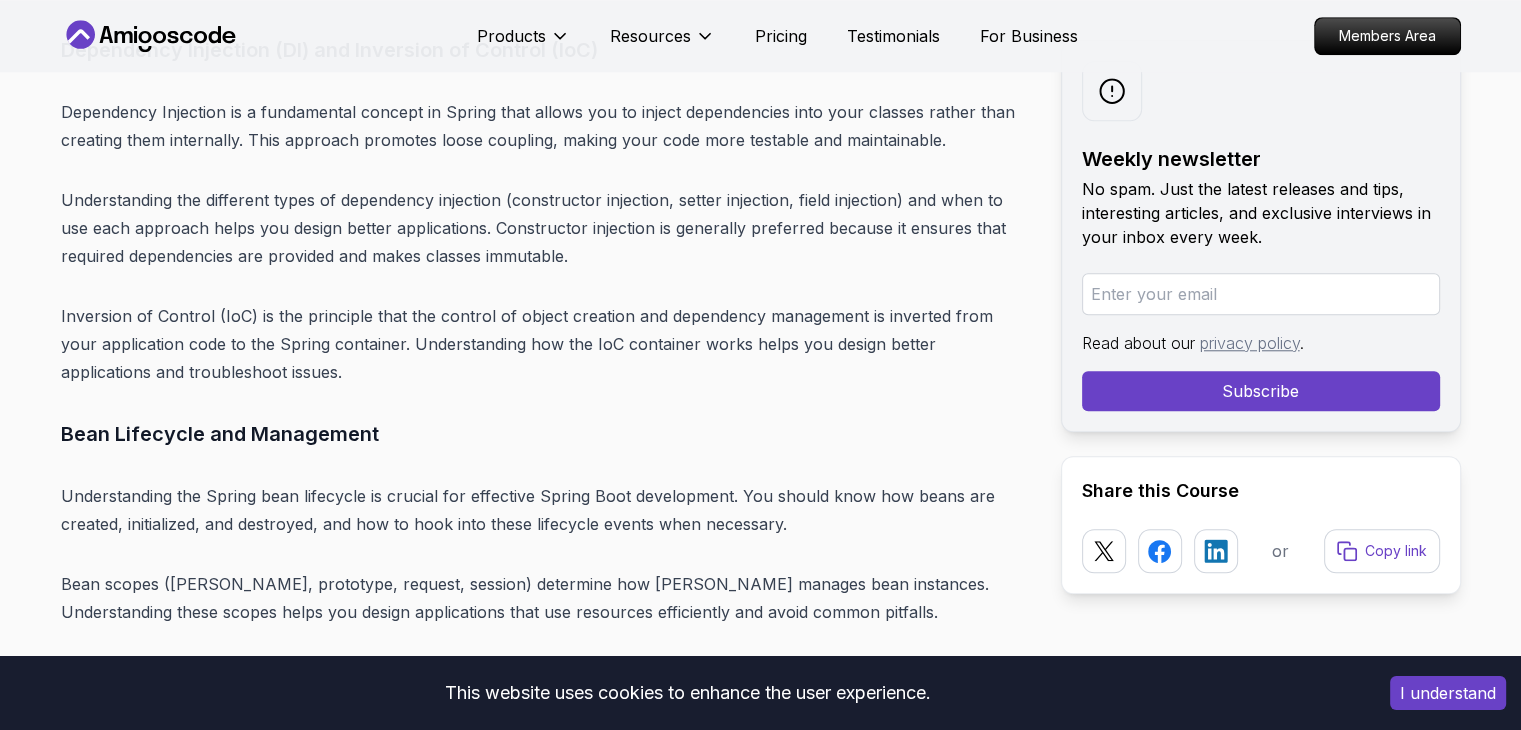 scroll, scrollTop: 9418, scrollLeft: 0, axis: vertical 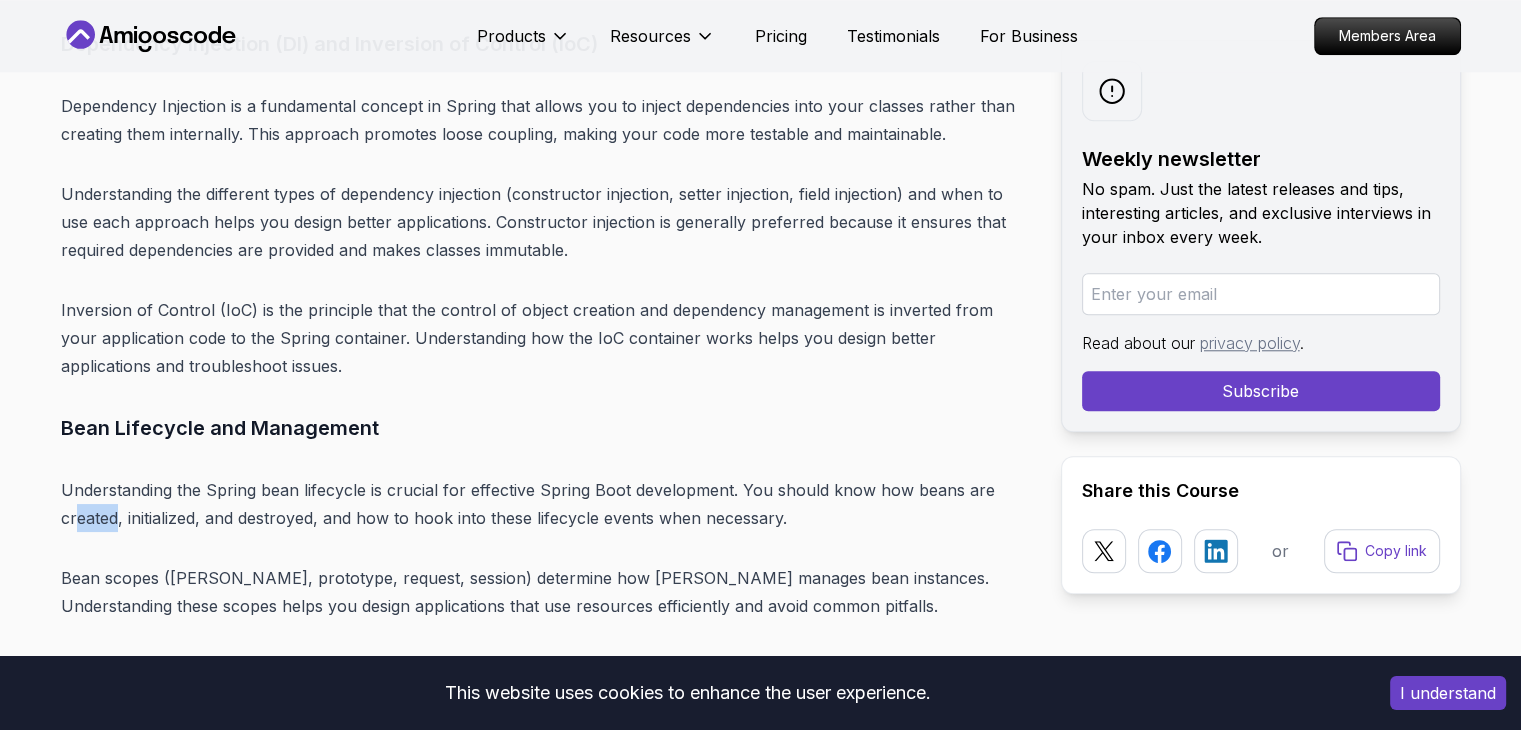 drag, startPoint x: 76, startPoint y: 467, endPoint x: 120, endPoint y: 467, distance: 44 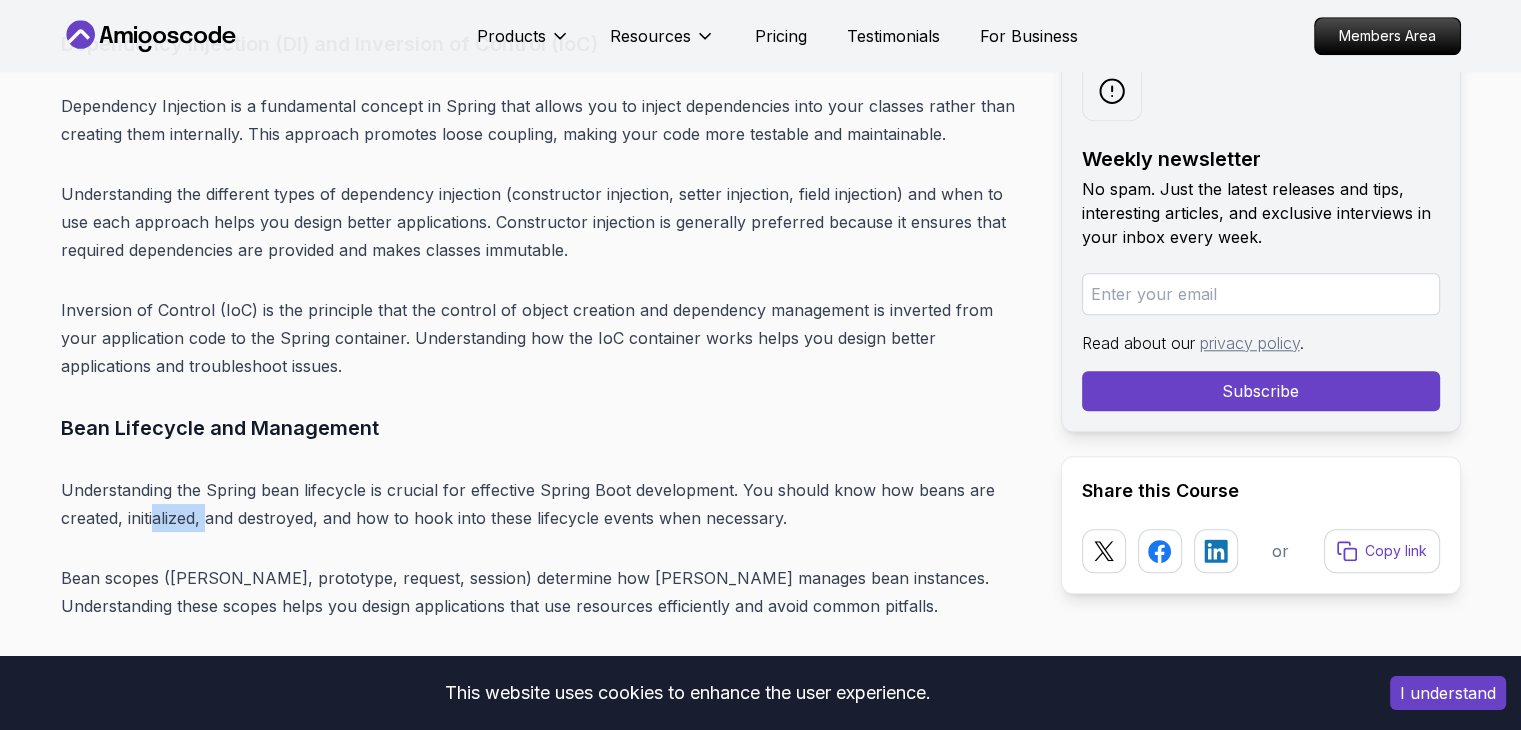 drag, startPoint x: 156, startPoint y: 457, endPoint x: 206, endPoint y: 463, distance: 50.358715 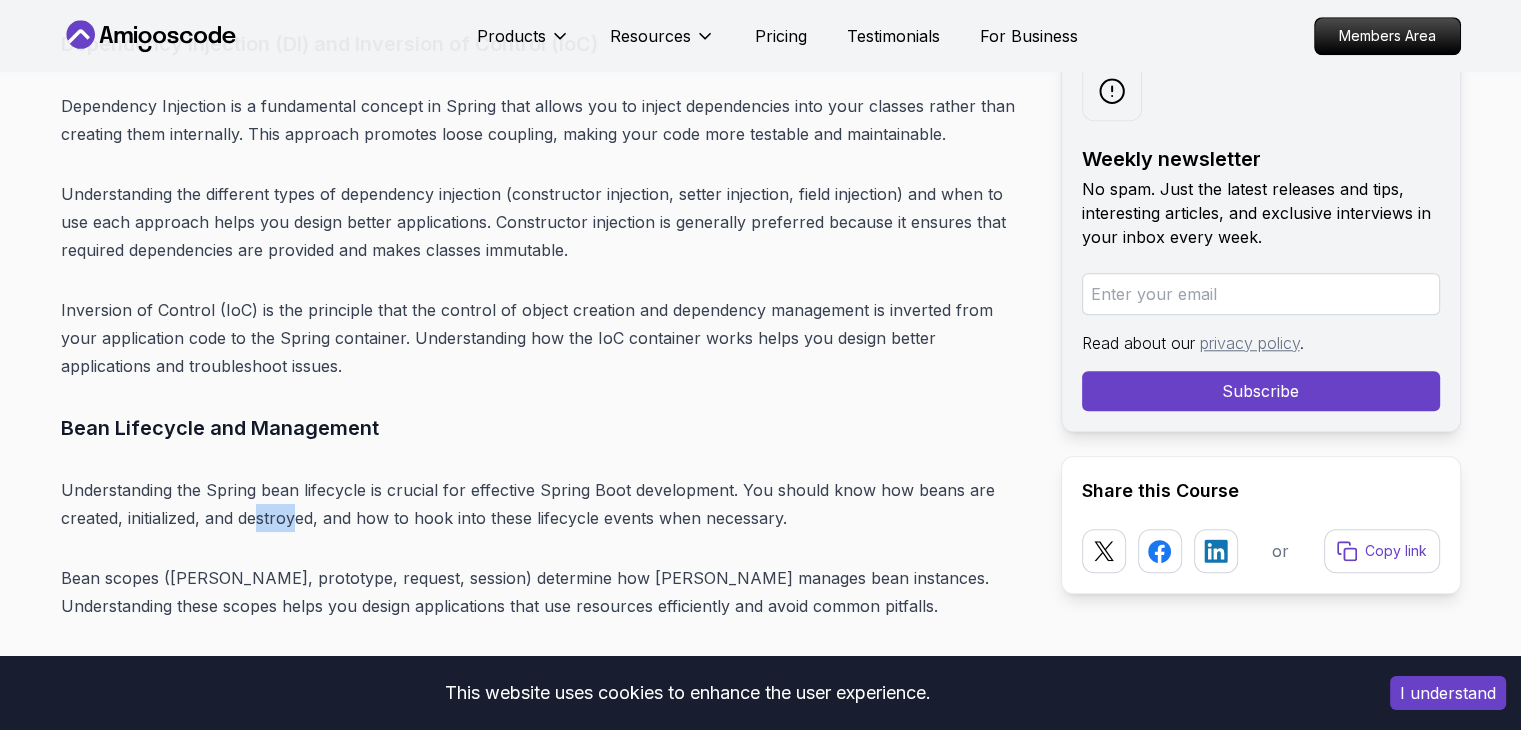 drag, startPoint x: 257, startPoint y: 460, endPoint x: 292, endPoint y: 465, distance: 35.35534 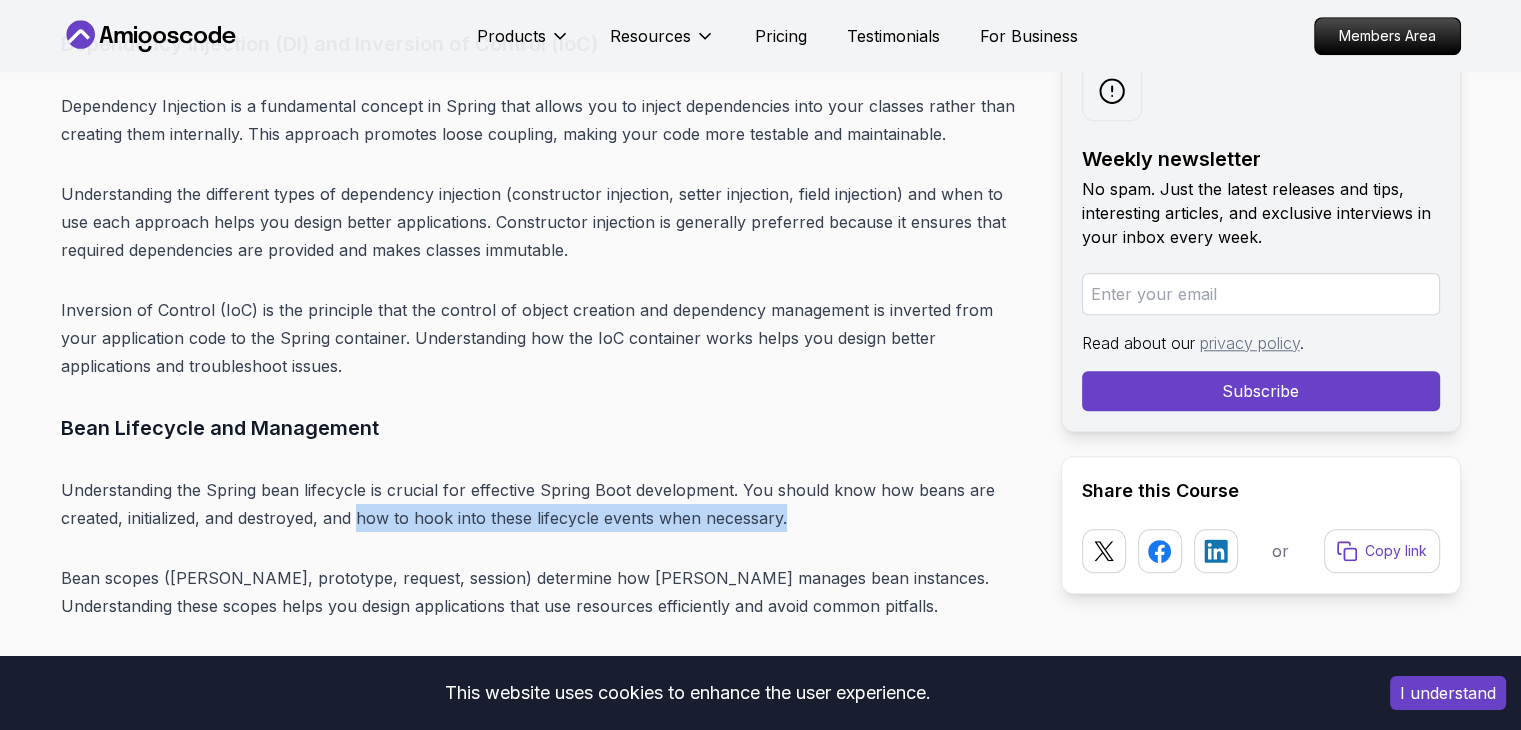 drag, startPoint x: 795, startPoint y: 464, endPoint x: 360, endPoint y: 457, distance: 435.0563 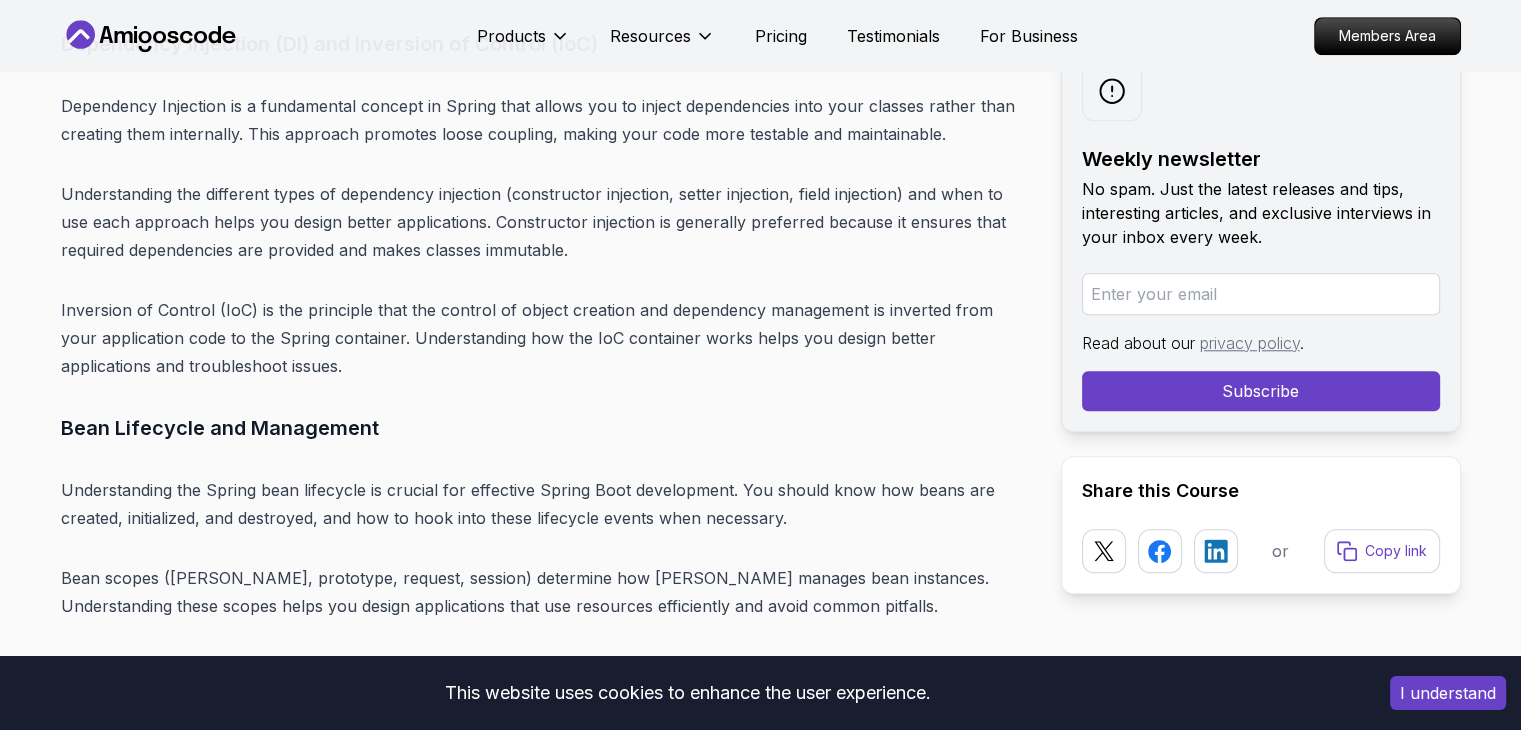click on "Introduction
Spring Boot remains one of the most powerful and widely adopted frameworks for Java developers in 2025. With its ability to simplify the development of production-ready applications, Spring Boot has become the de facto standard for building enterprise-grade backend systems. The framework's convention-over-configuration approach, combined with its extensive ecosystem, makes it an essential skill for any backend developer.
In 2025, mastering Spring Boot is crucial if you want to succeed as a backend developer. The demand for Spring Boot developers continues to grow as more companies adopt microservices architectures and cloud-native development practices. Whether you're a beginner looking to start your backend development journey or an experienced developer wanting to enhance your skills, this comprehensive roadmap will guide you through every step of mastering Spring Boot.
Table of Contents
Why Learn Spring Boot in 2025?
Market Demand and Career Opportunities" at bounding box center [545, 3993] 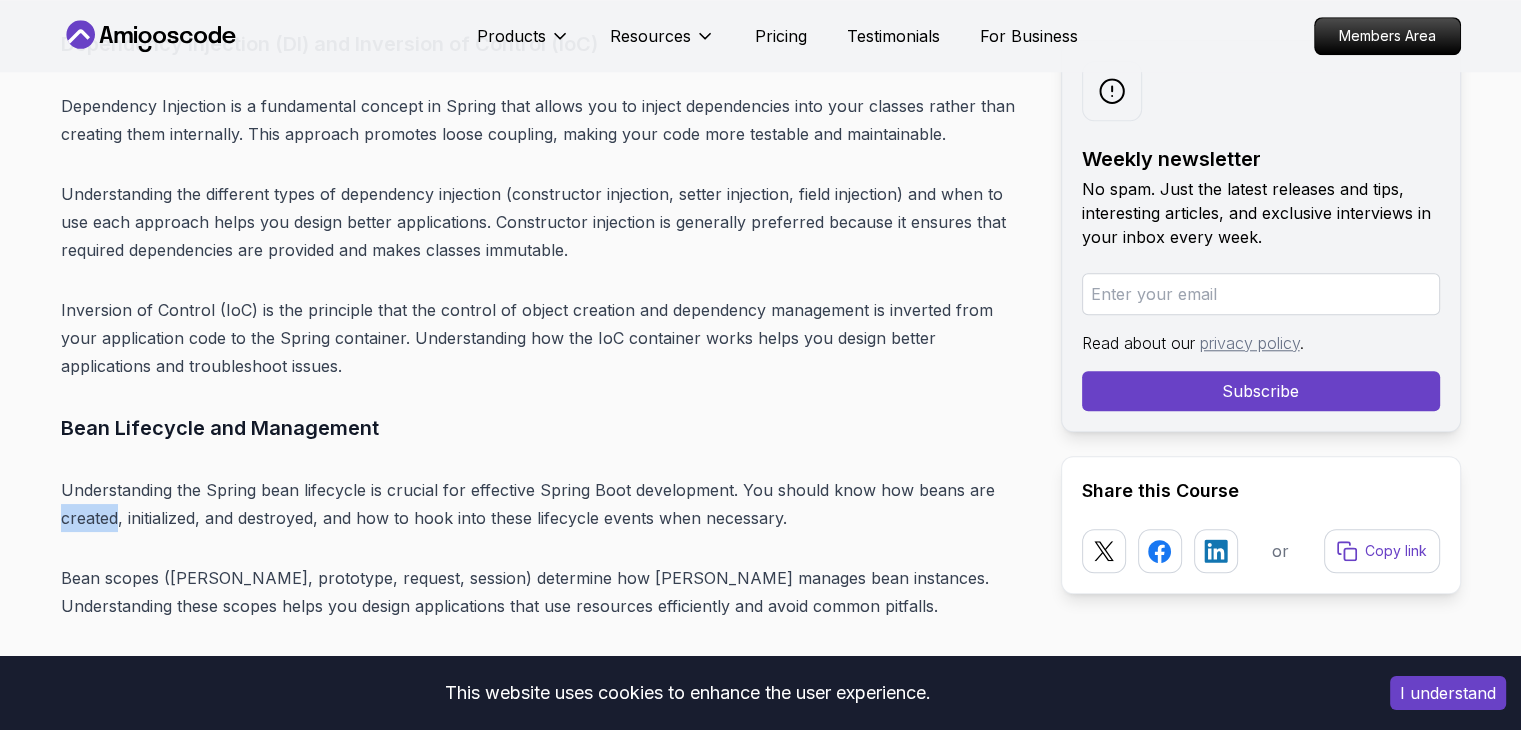 click on "Understanding the Spring bean lifecycle is crucial for effective Spring Boot development. You should know how beans are created, initialized, and destroyed, and how to hook into these lifecycle events when necessary." at bounding box center [545, 504] 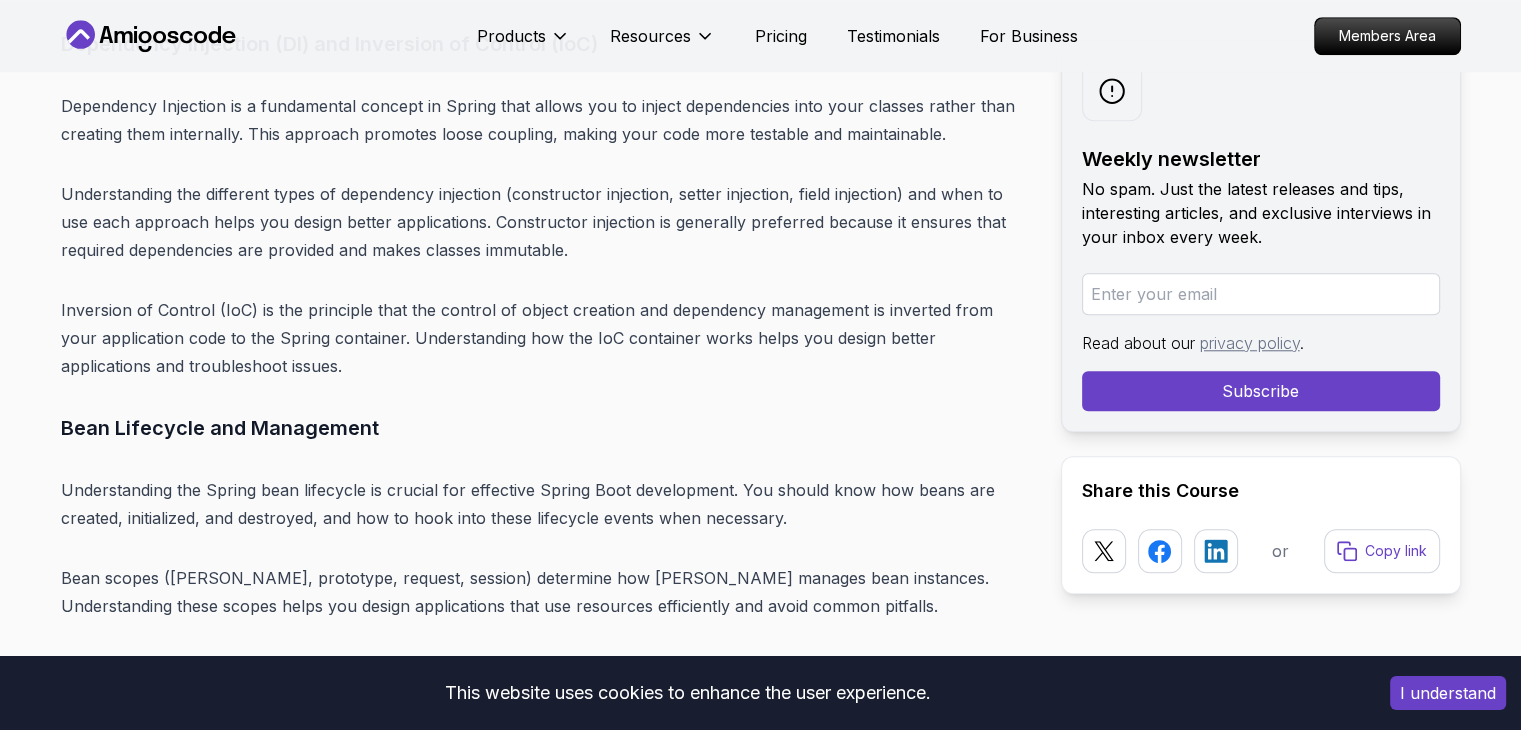 click on "Understanding the Spring bean lifecycle is crucial for effective Spring Boot development. You should know how beans are created, initialized, and destroyed, and how to hook into these lifecycle events when necessary." at bounding box center [545, 504] 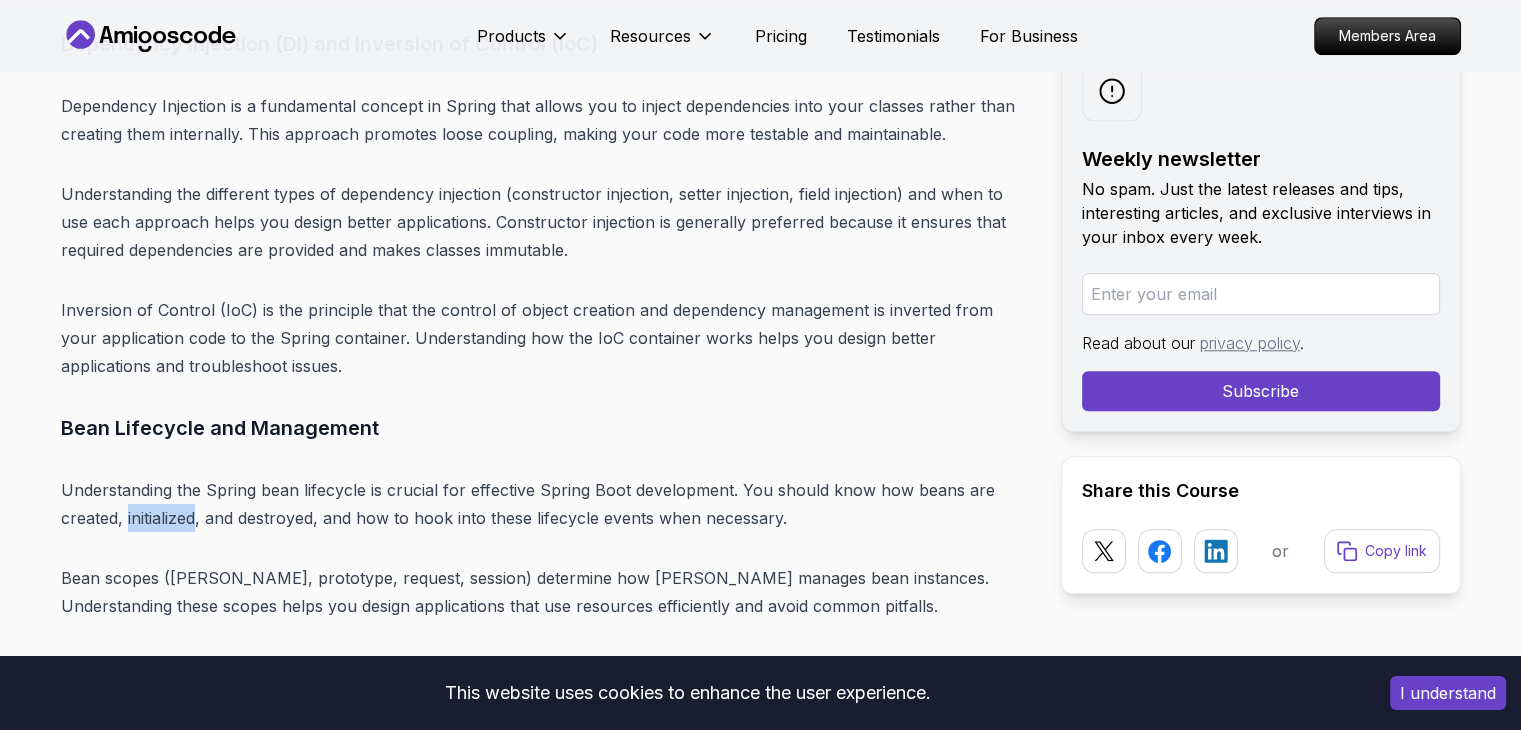 click on "Understanding the Spring bean lifecycle is crucial for effective Spring Boot development. You should know how beans are created, initialized, and destroyed, and how to hook into these lifecycle events when necessary." at bounding box center [545, 504] 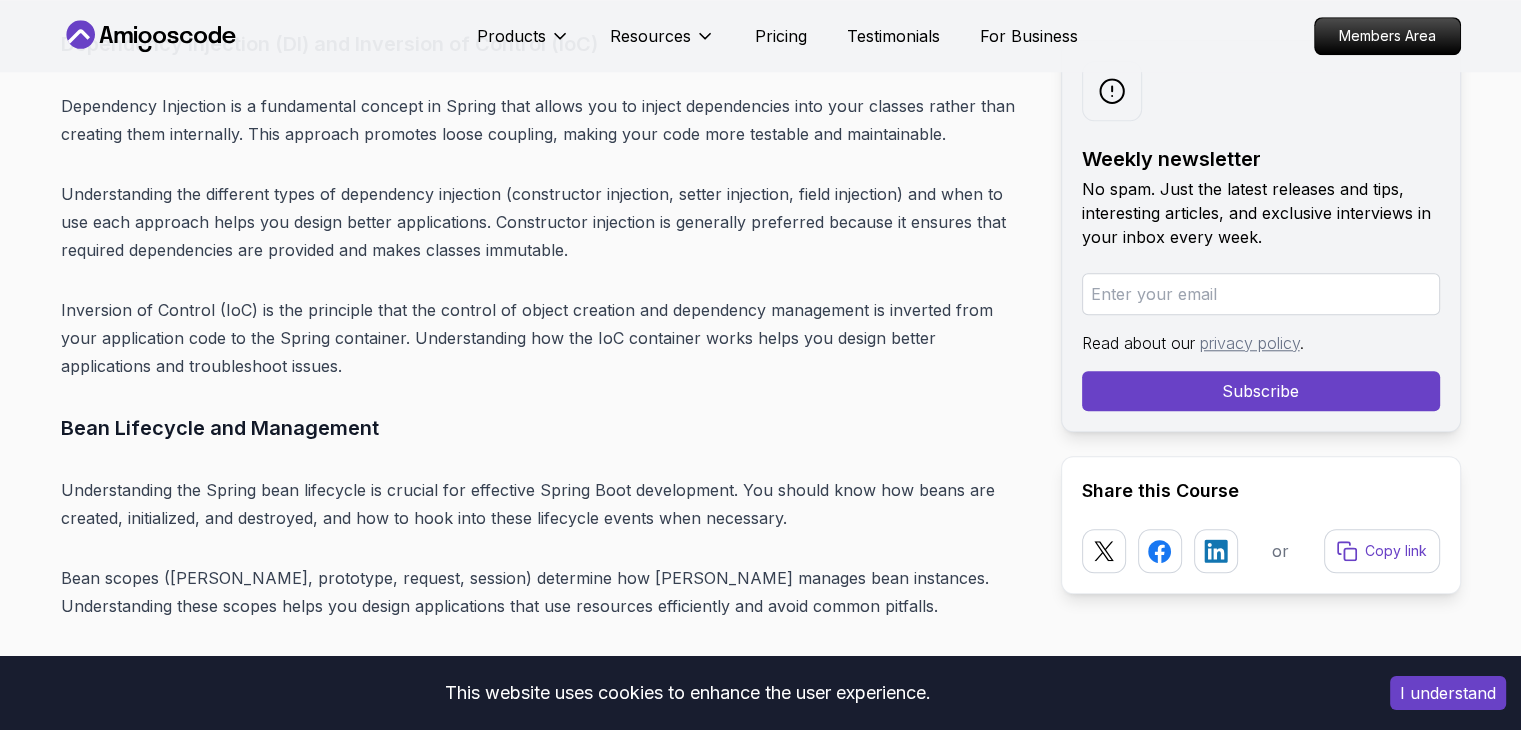 click on "Understanding the Spring bean lifecycle is crucial for effective Spring Boot development. You should know how beans are created, initialized, and destroyed, and how to hook into these lifecycle events when necessary." at bounding box center [545, 504] 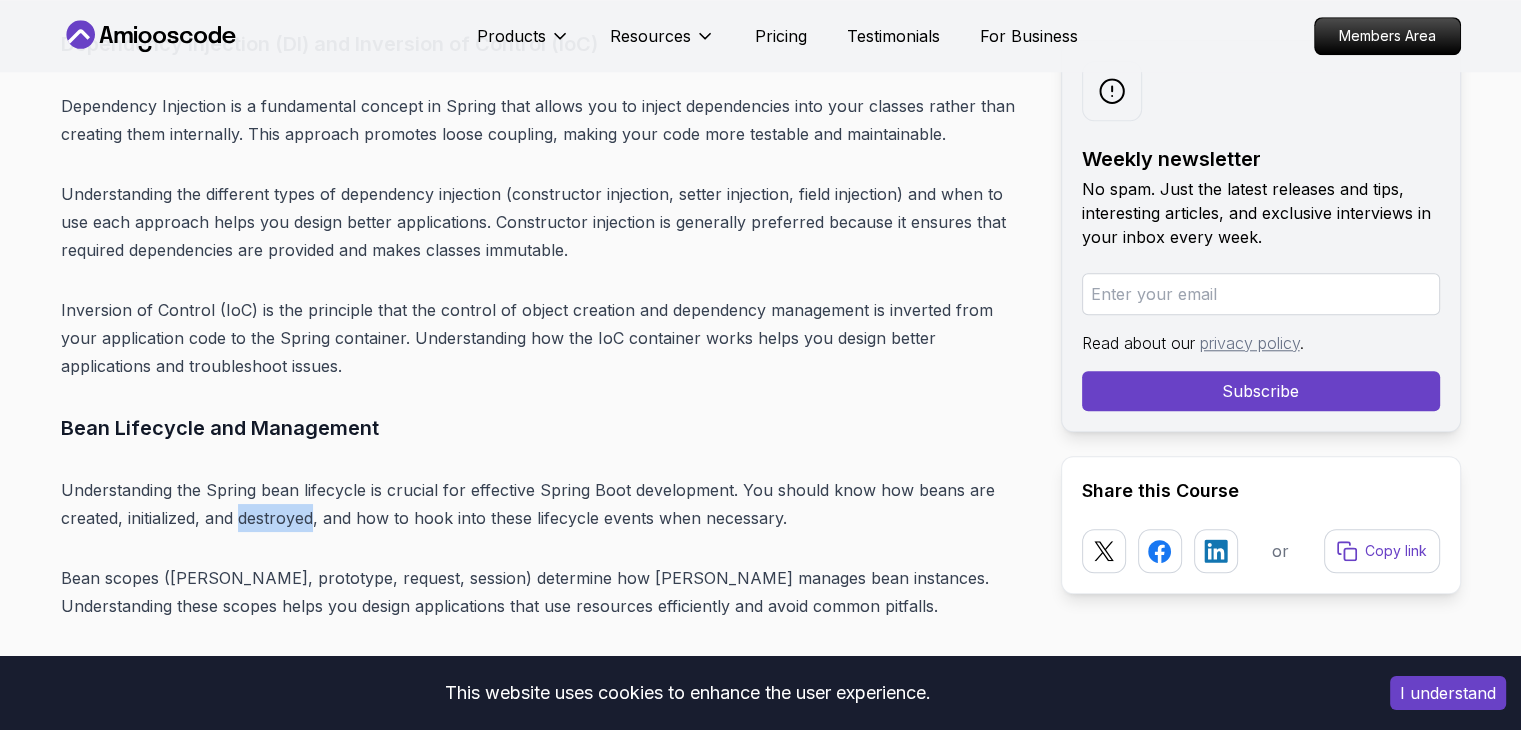 click on "Understanding the Spring bean lifecycle is crucial for effective Spring Boot development. You should know how beans are created, initialized, and destroyed, and how to hook into these lifecycle events when necessary." at bounding box center (545, 504) 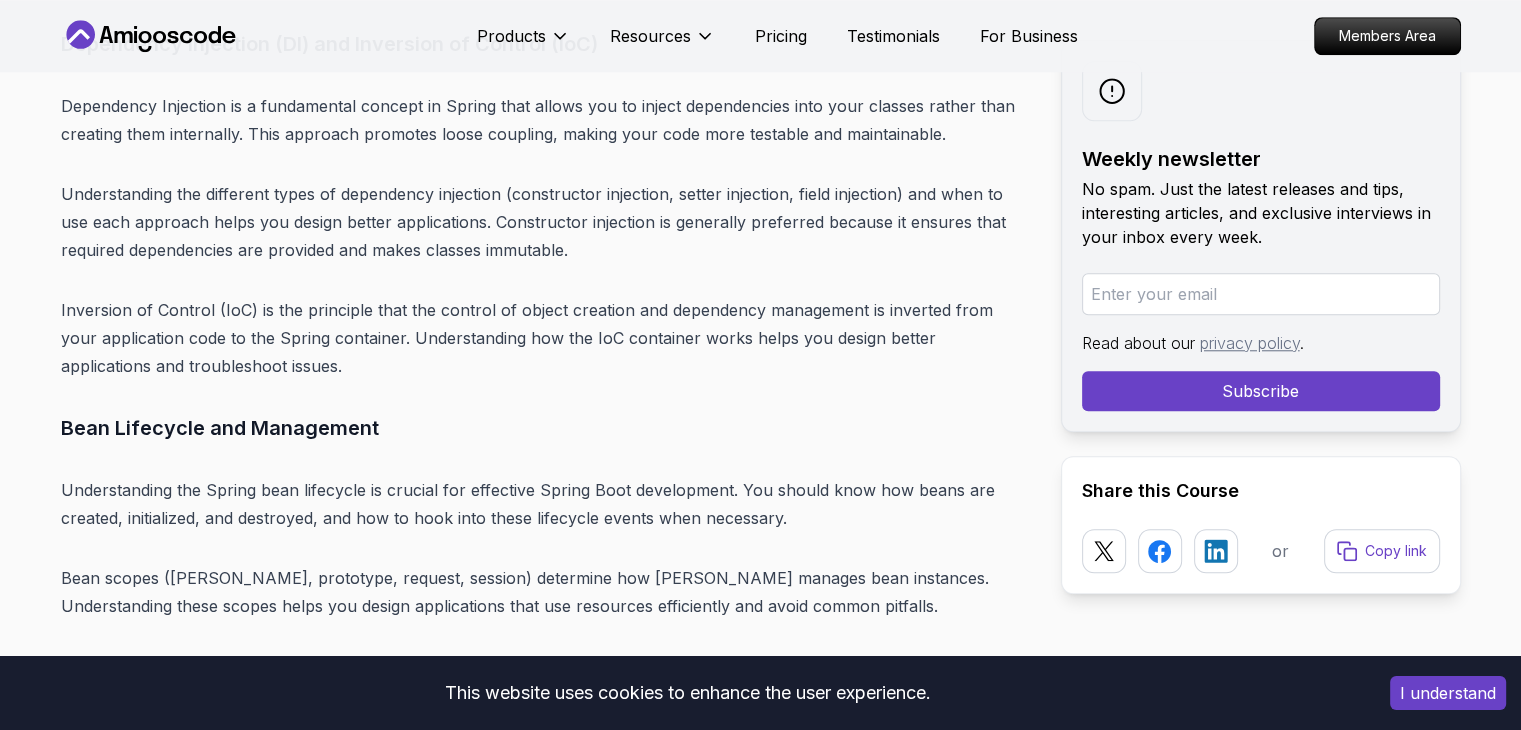 click on "Introduction
Spring Boot remains one of the most powerful and widely adopted frameworks for Java developers in 2025. With its ability to simplify the development of production-ready applications, Spring Boot has become the de facto standard for building enterprise-grade backend systems. The framework's convention-over-configuration approach, combined with its extensive ecosystem, makes it an essential skill for any backend developer.
In 2025, mastering Spring Boot is crucial if you want to succeed as a backend developer. The demand for Spring Boot developers continues to grow as more companies adopt microservices architectures and cloud-native development practices. Whether you're a beginner looking to start your backend development journey or an experienced developer wanting to enhance your skills, this comprehensive roadmap will guide you through every step of mastering Spring Boot.
Table of Contents
Why Learn Spring Boot in 2025?
Market Demand and Career Opportunities" at bounding box center (545, 3993) 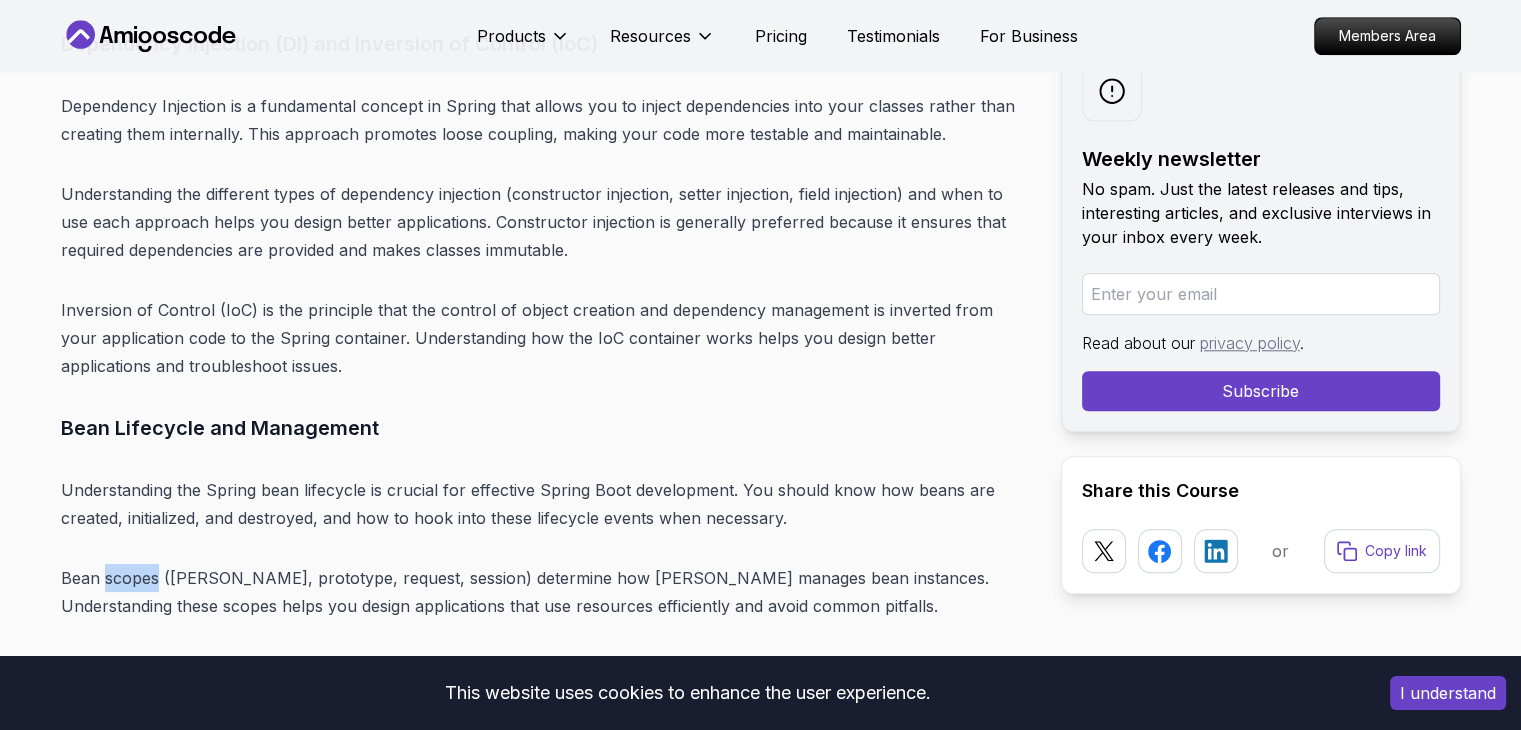 drag, startPoint x: 107, startPoint y: 524, endPoint x: 158, endPoint y: 525, distance: 51.009804 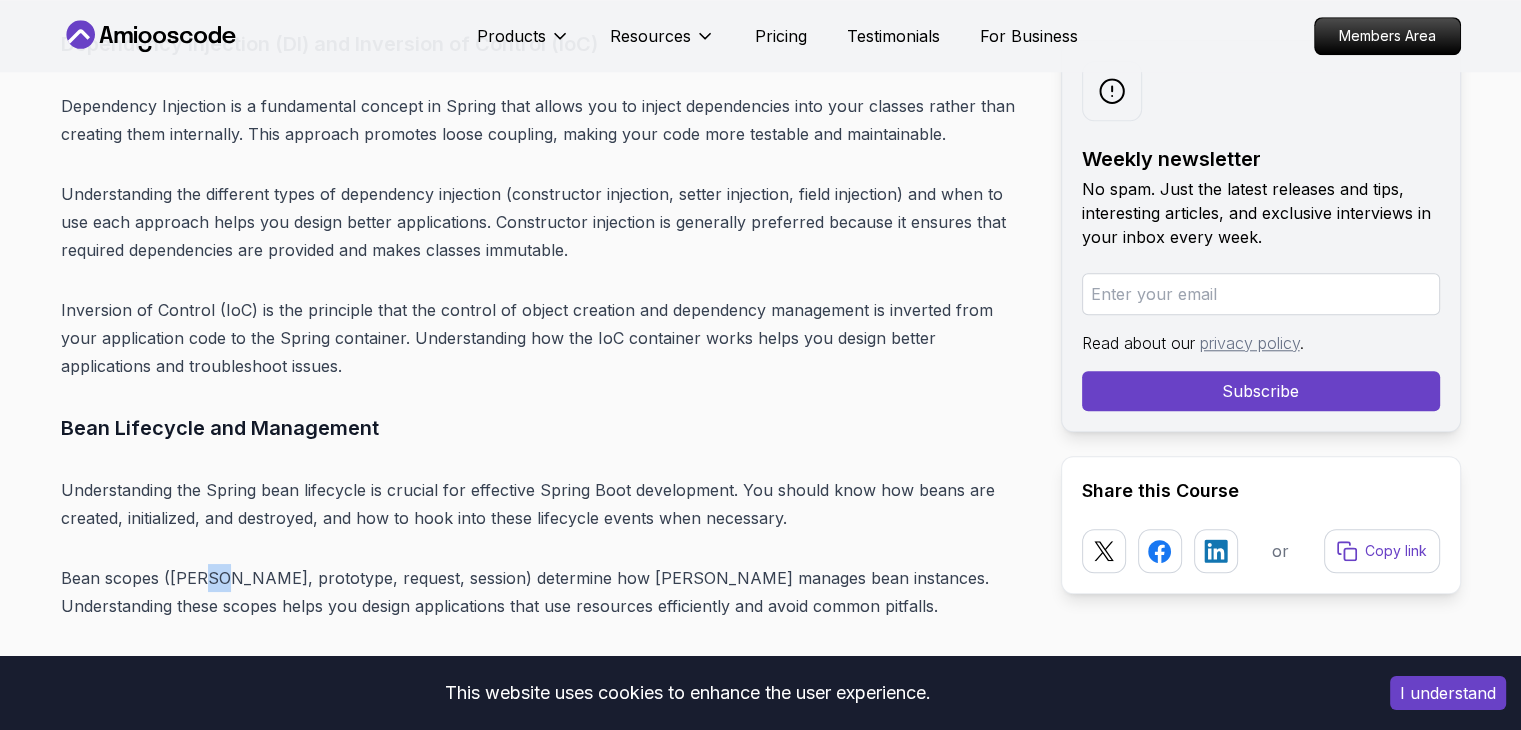 drag, startPoint x: 200, startPoint y: 523, endPoint x: 215, endPoint y: 523, distance: 15 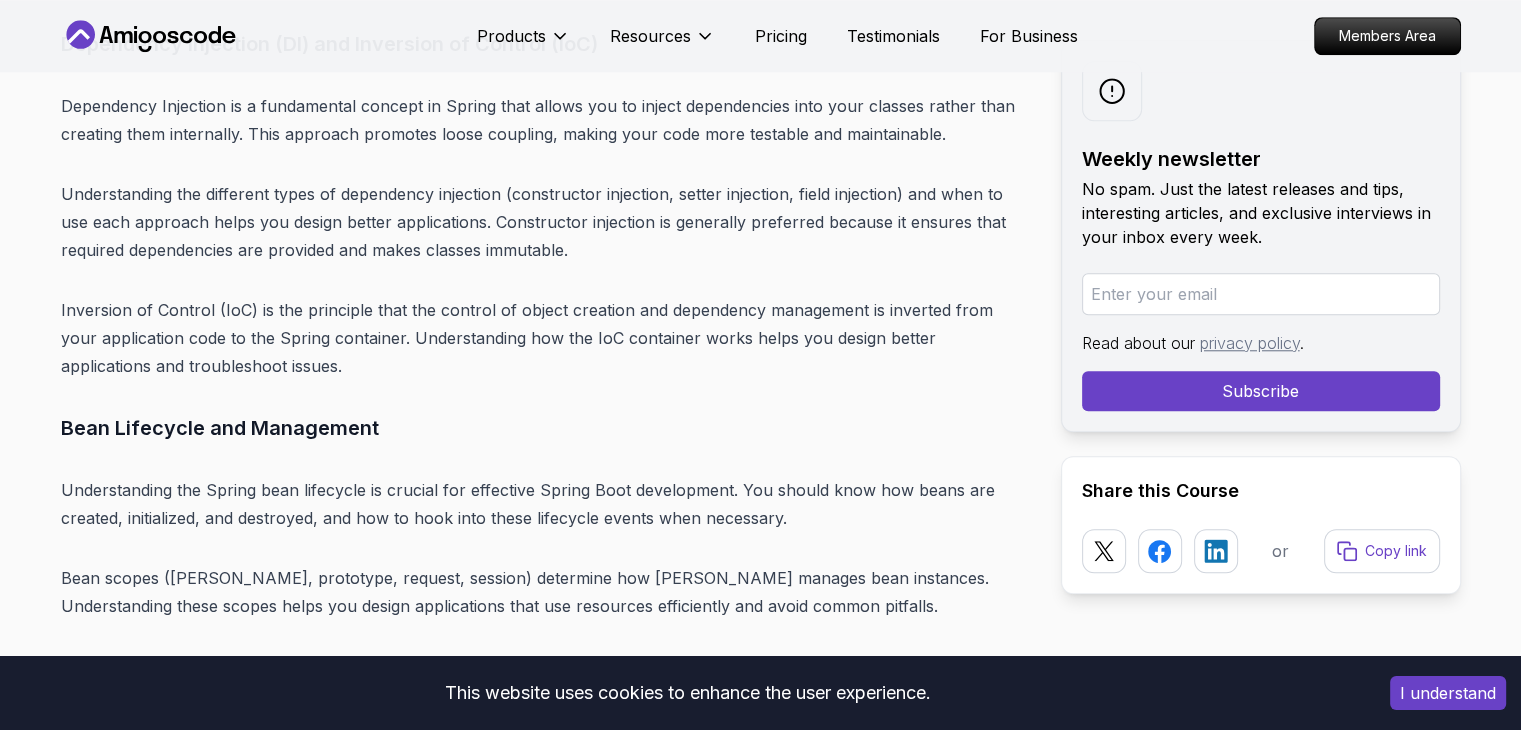 click on "Bean scopes (singleton, prototype, request, session) determine how Spring manages bean instances. Understanding these scopes helps you design applications that use resources efficiently and avoid common pitfalls." at bounding box center (545, 592) 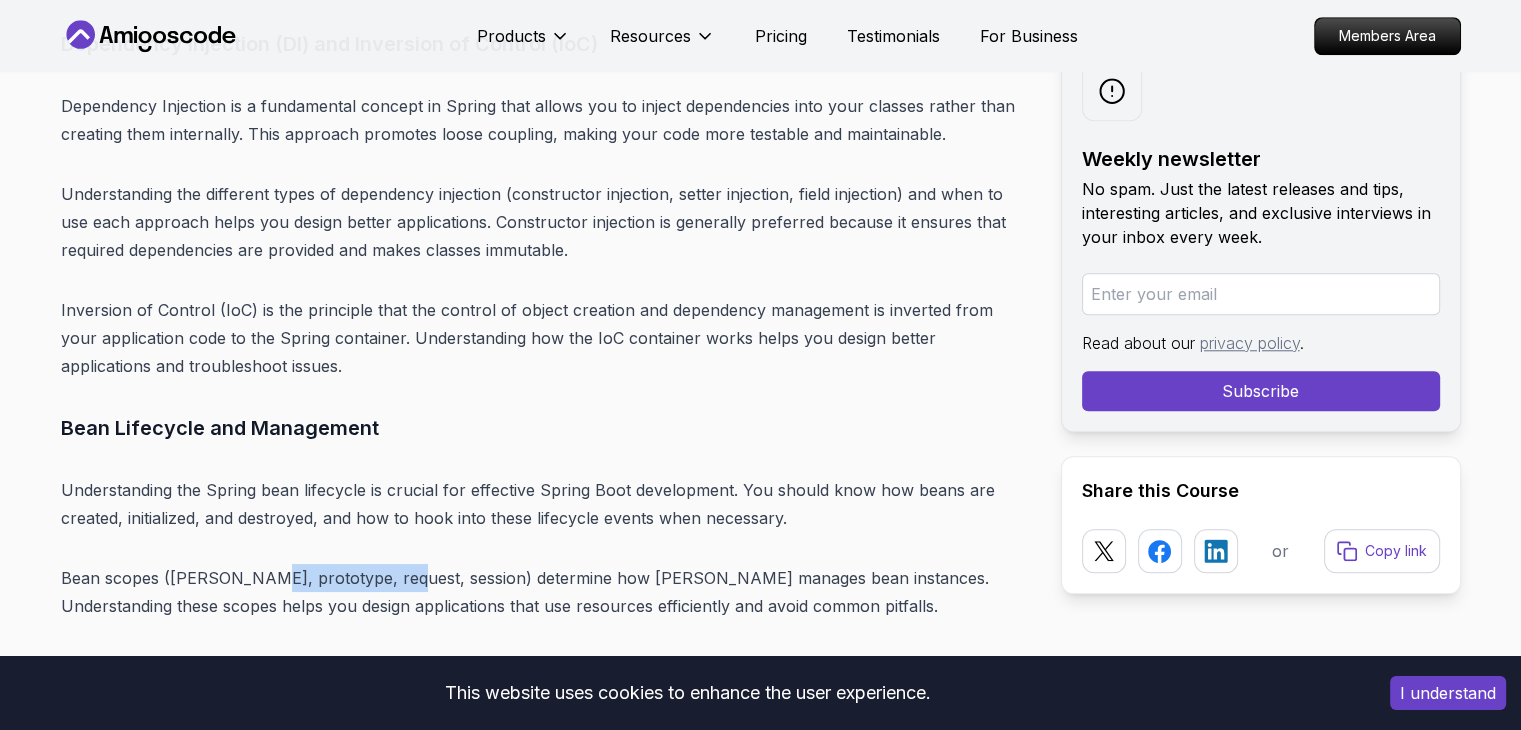 drag, startPoint x: 296, startPoint y: 517, endPoint x: 337, endPoint y: 523, distance: 41.4367 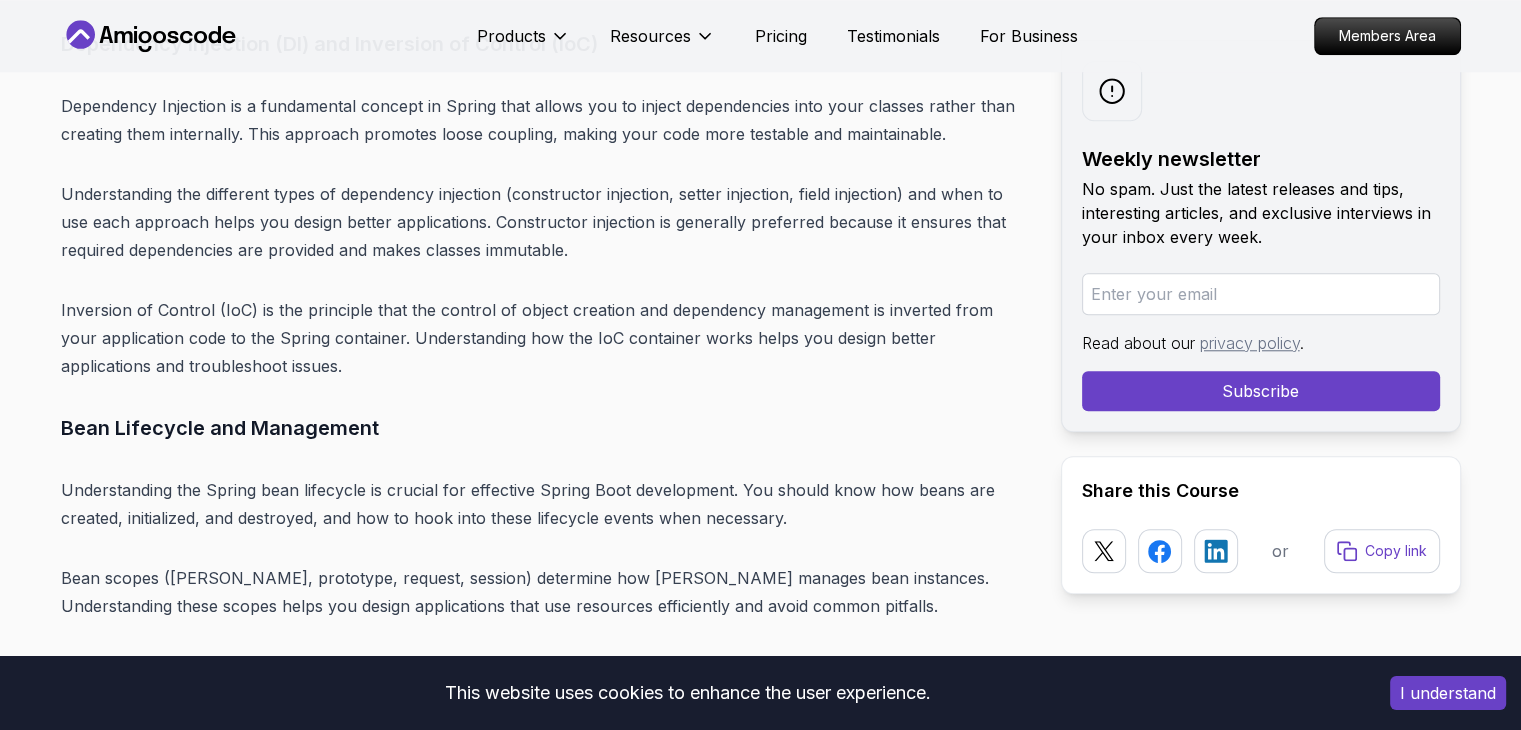 click on "Bean scopes (singleton, prototype, request, session) determine how Spring manages bean instances. Understanding these scopes helps you design applications that use resources efficiently and avoid common pitfalls." at bounding box center (545, 592) 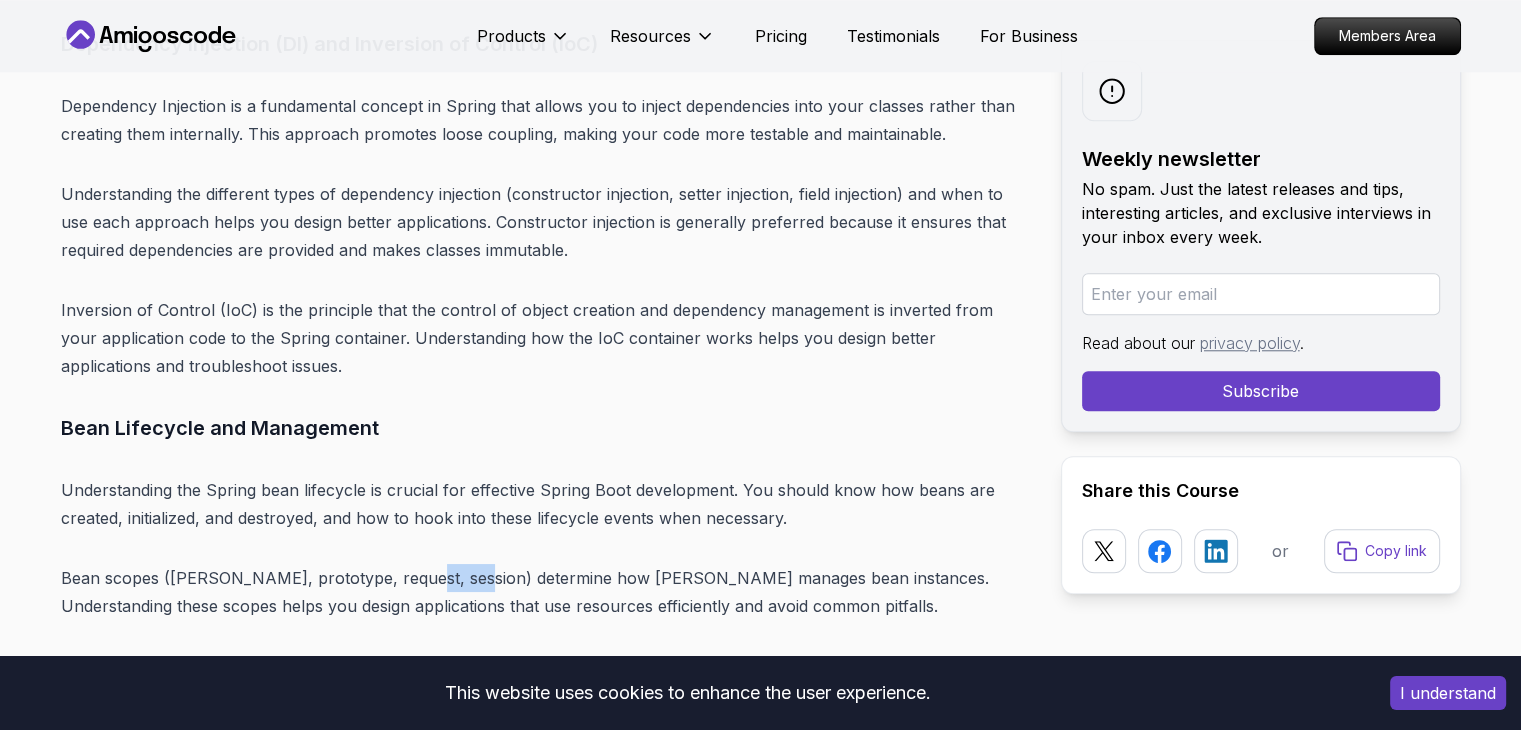 click on "Bean scopes (singleton, prototype, request, session) determine how Spring manages bean instances. Understanding these scopes helps you design applications that use resources efficiently and avoid common pitfalls." at bounding box center [545, 592] 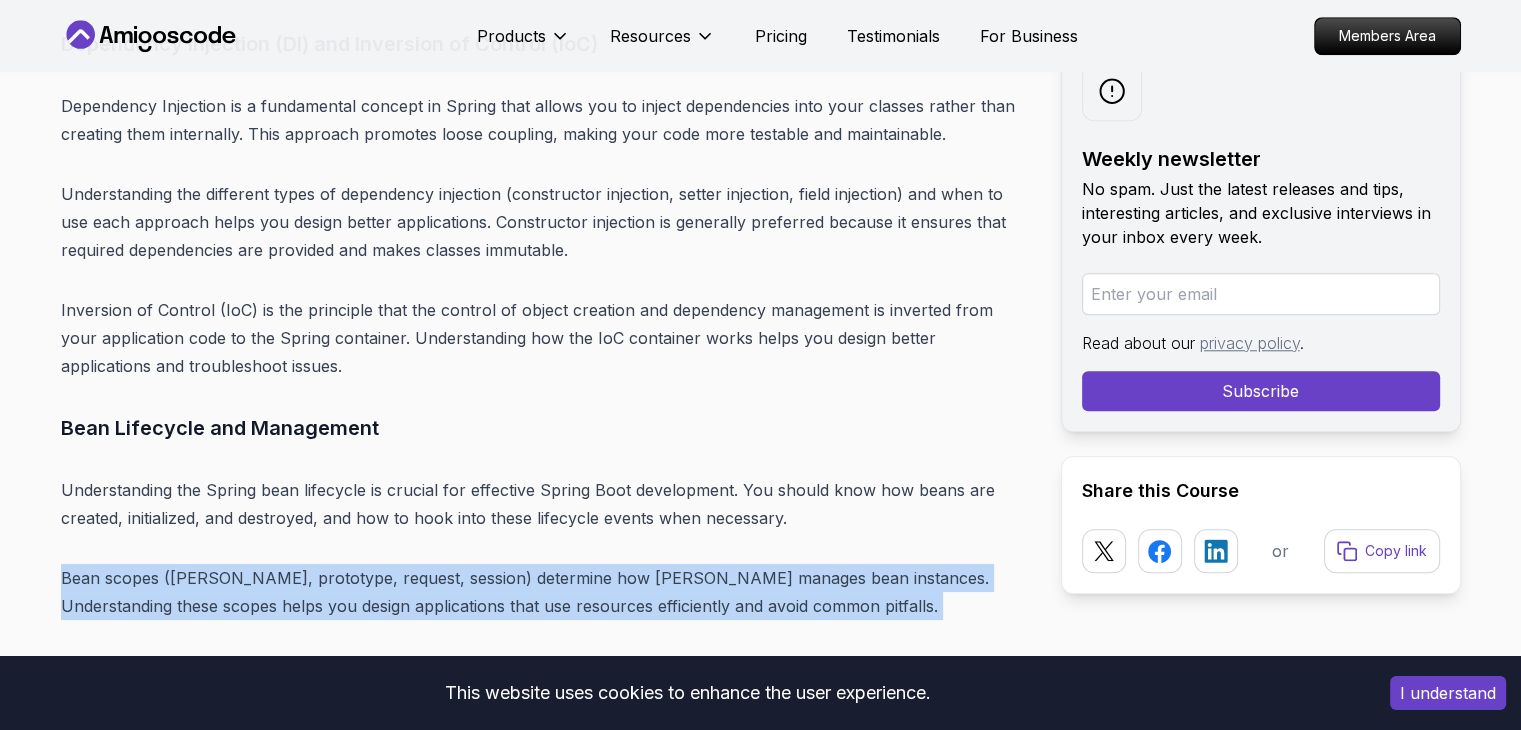 click on "Bean scopes (singleton, prototype, request, session) determine how Spring manages bean instances. Understanding these scopes helps you design applications that use resources efficiently and avoid common pitfalls." at bounding box center (545, 592) 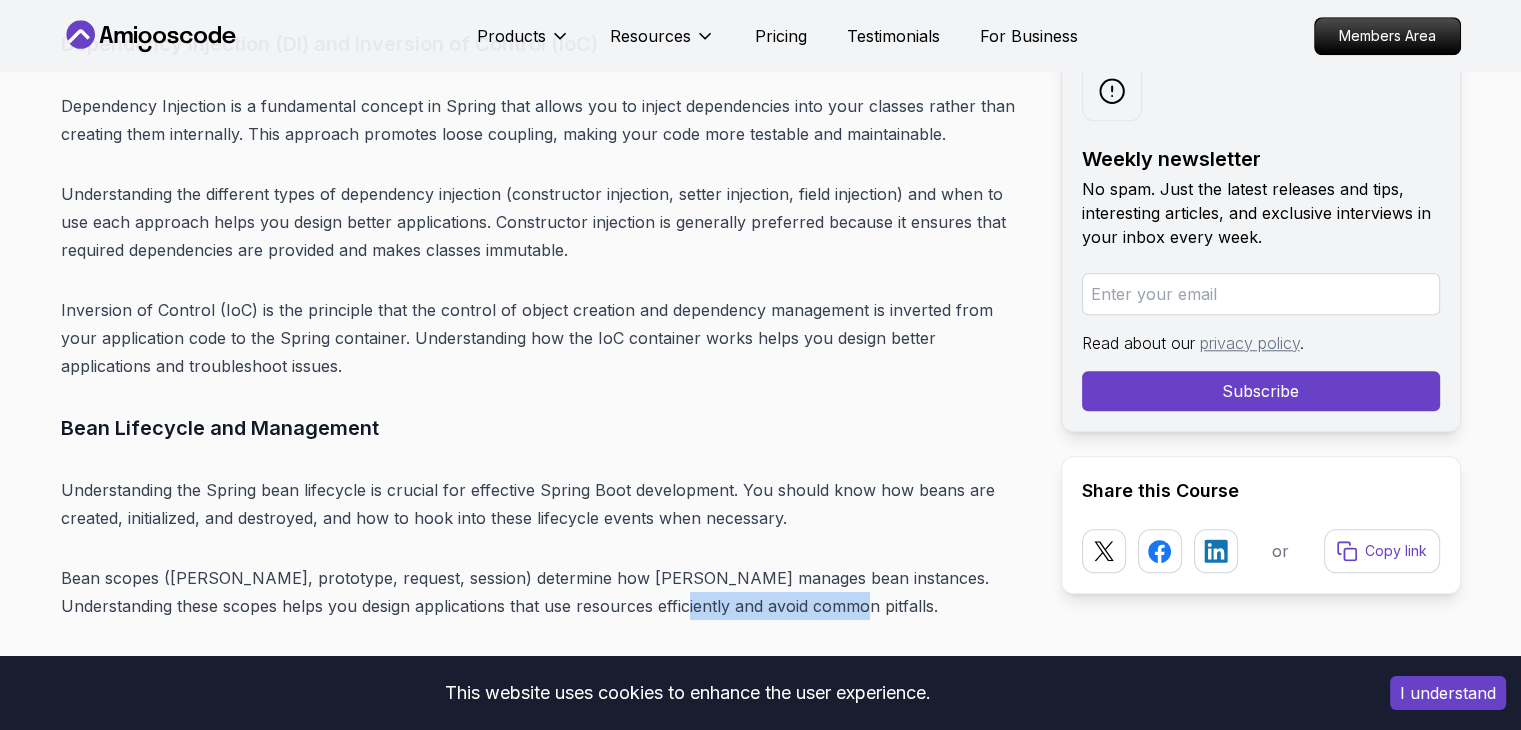 drag, startPoint x: 604, startPoint y: 546, endPoint x: 832, endPoint y: 543, distance: 228.01973 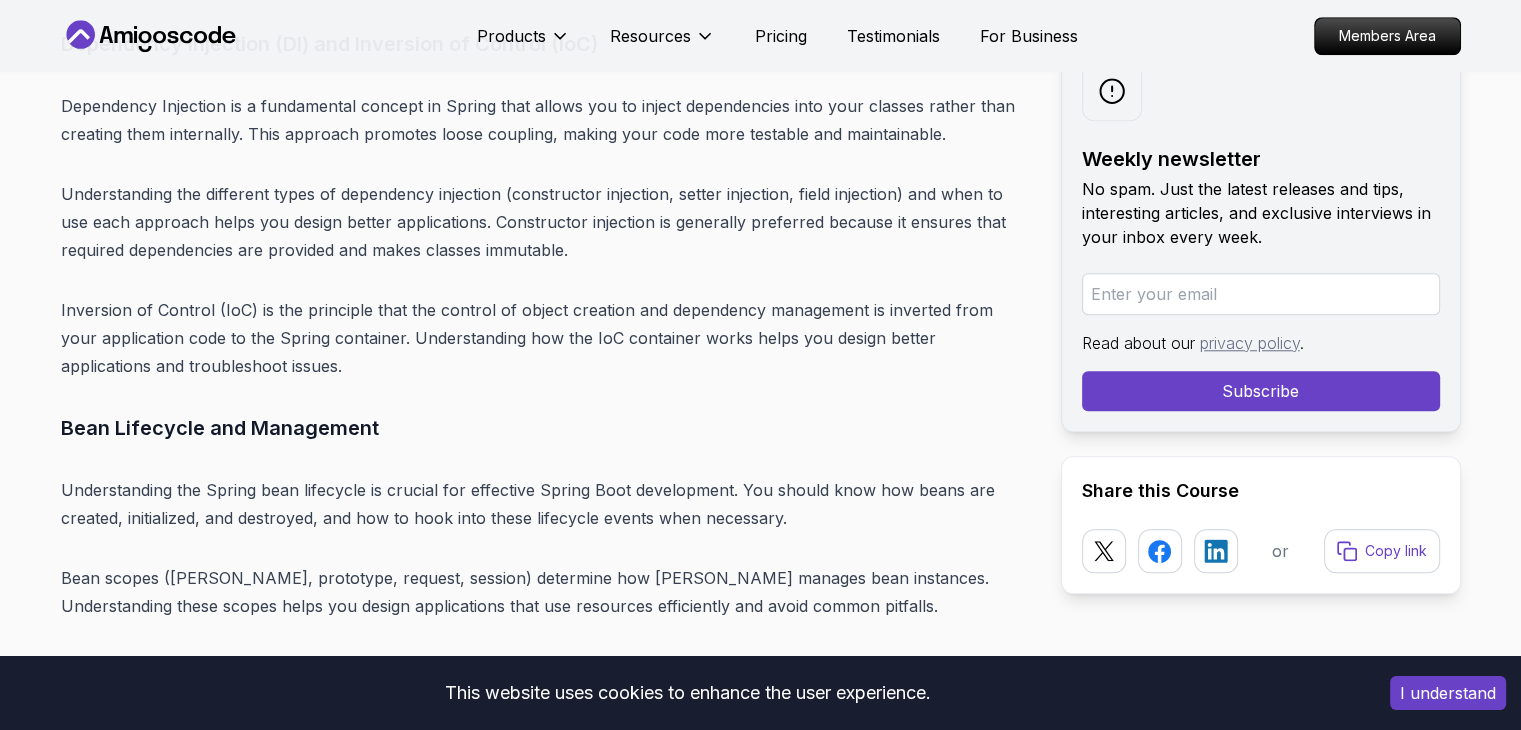 click on "Introduction
Spring Boot remains one of the most powerful and widely adopted frameworks for Java developers in 2025. With its ability to simplify the development of production-ready applications, Spring Boot has become the de facto standard for building enterprise-grade backend systems. The framework's convention-over-configuration approach, combined with its extensive ecosystem, makes it an essential skill for any backend developer.
In 2025, mastering Spring Boot is crucial if you want to succeed as a backend developer. The demand for Spring Boot developers continues to grow as more companies adopt microservices architectures and cloud-native development practices. Whether you're a beginner looking to start your backend development journey or an experienced developer wanting to enhance your skills, this comprehensive roadmap will guide you through every step of mastering Spring Boot.
Table of Contents
Why Learn Spring Boot in 2025?
Market Demand and Career Opportunities" at bounding box center [545, 3993] 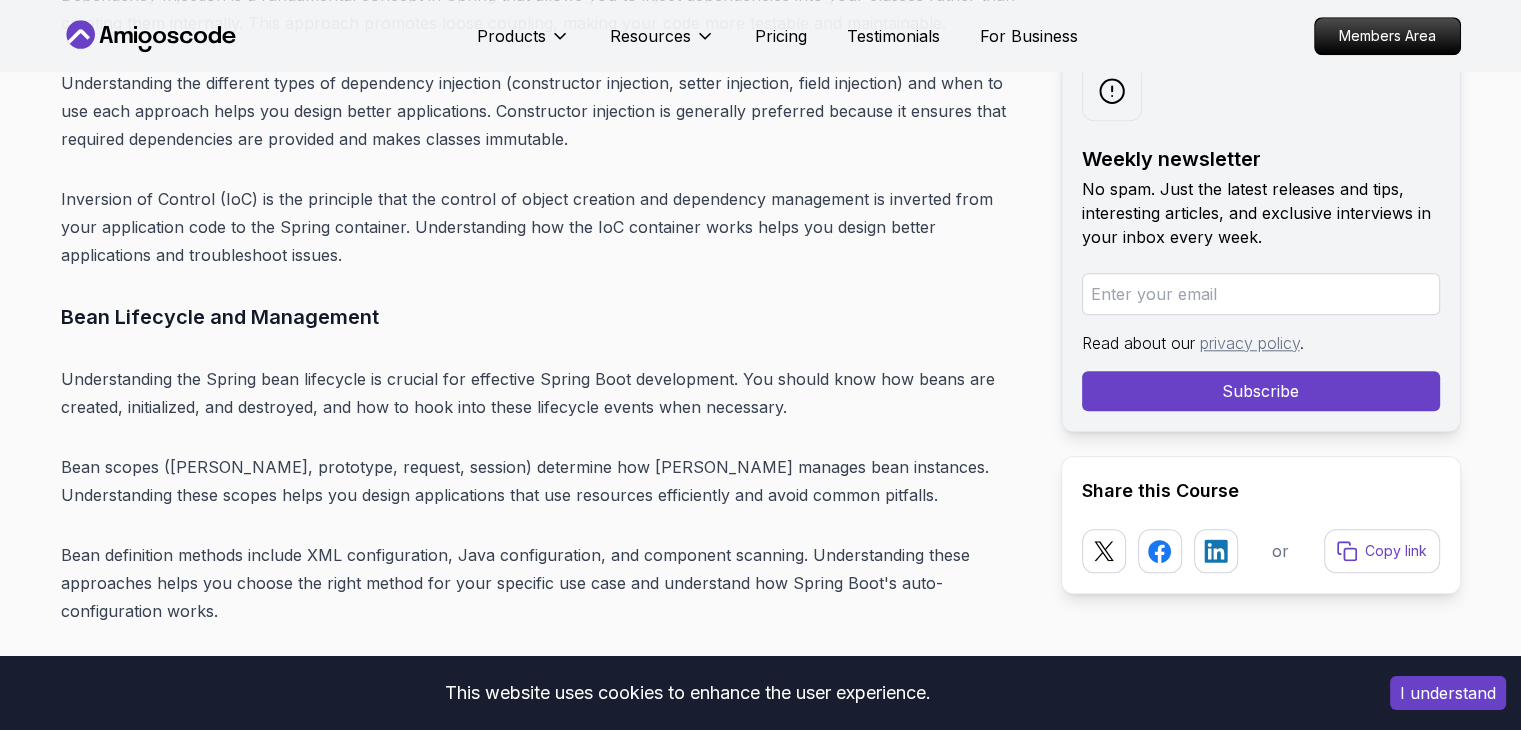 scroll, scrollTop: 9536, scrollLeft: 0, axis: vertical 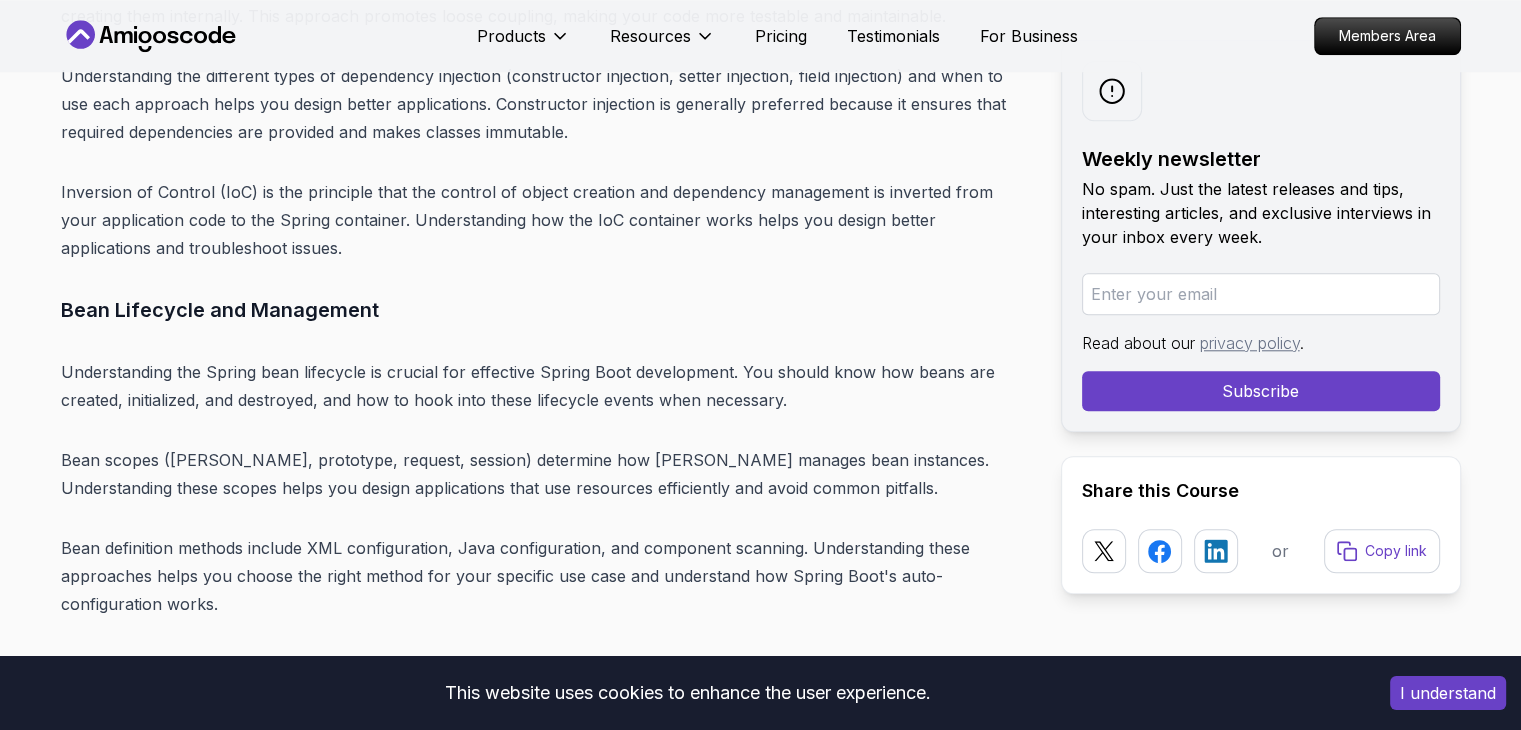 click on "Bean definition methods include XML configuration, Java configuration, and component scanning. Understanding these approaches helps you choose the right method for your specific use case and understand how Spring Boot's auto-configuration works." at bounding box center [545, 576] 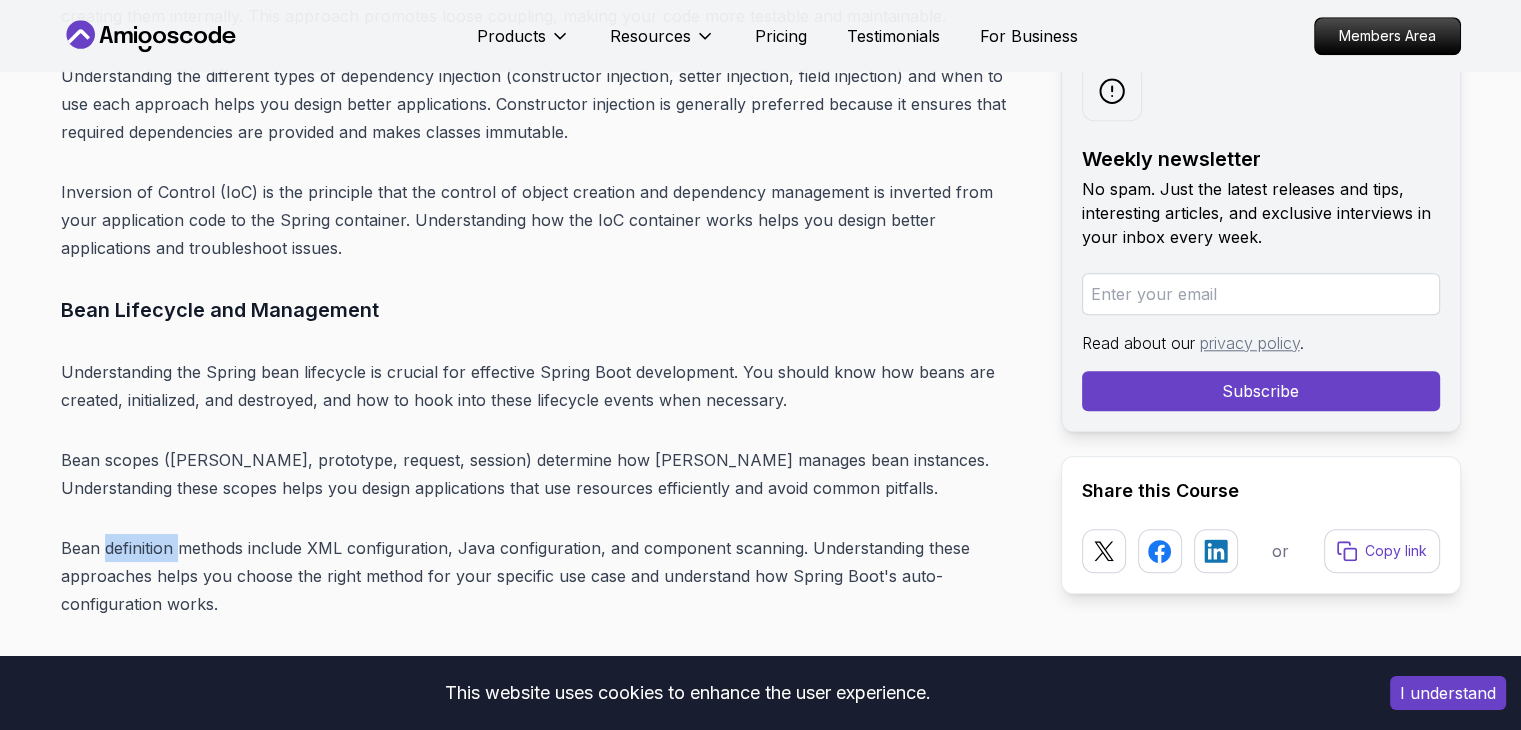 click on "Bean definition methods include XML configuration, Java configuration, and component scanning. Understanding these approaches helps you choose the right method for your specific use case and understand how Spring Boot's auto-configuration works." at bounding box center [545, 576] 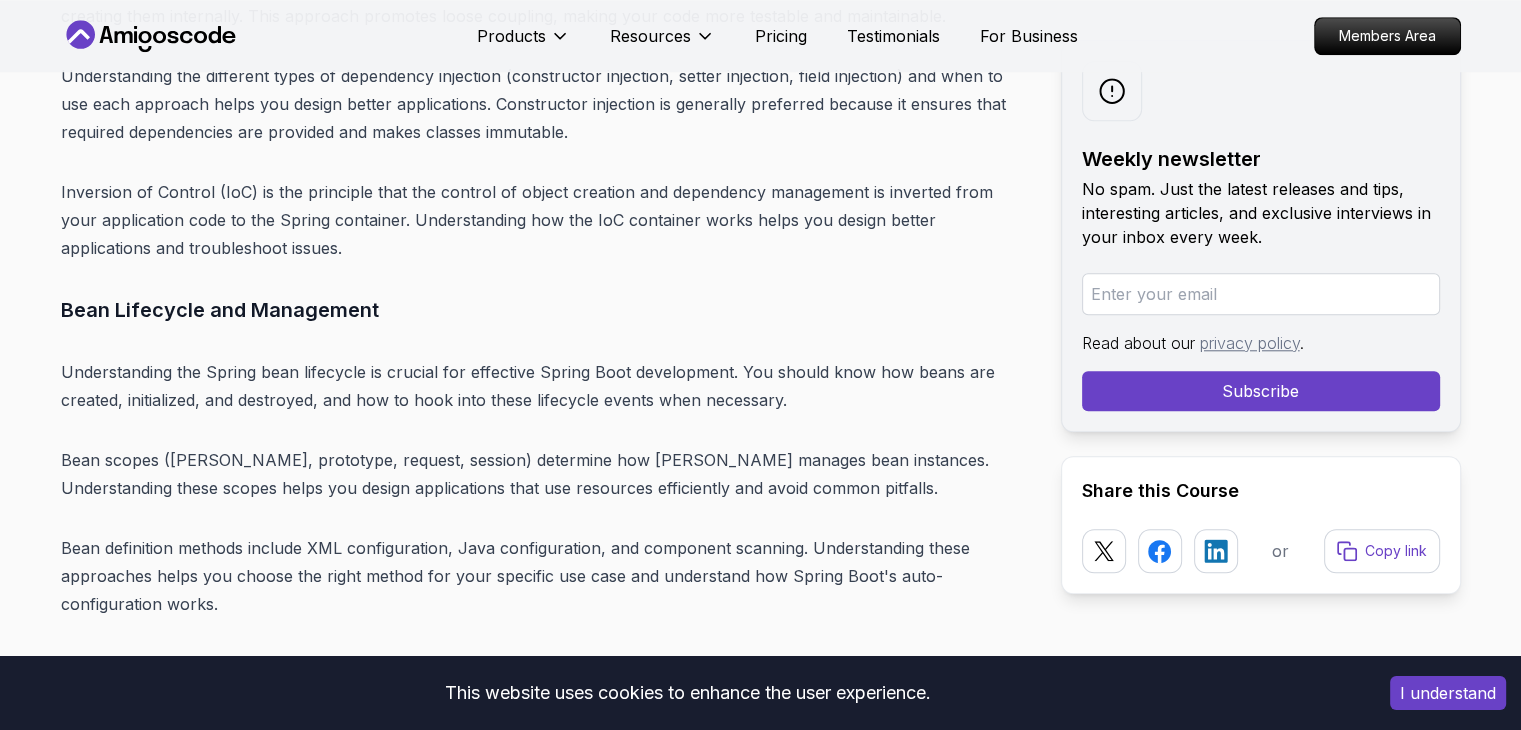 click on "Bean definition methods include XML configuration, Java configuration, and component scanning. Understanding these approaches helps you choose the right method for your specific use case and understand how Spring Boot's auto-configuration works." at bounding box center (545, 576) 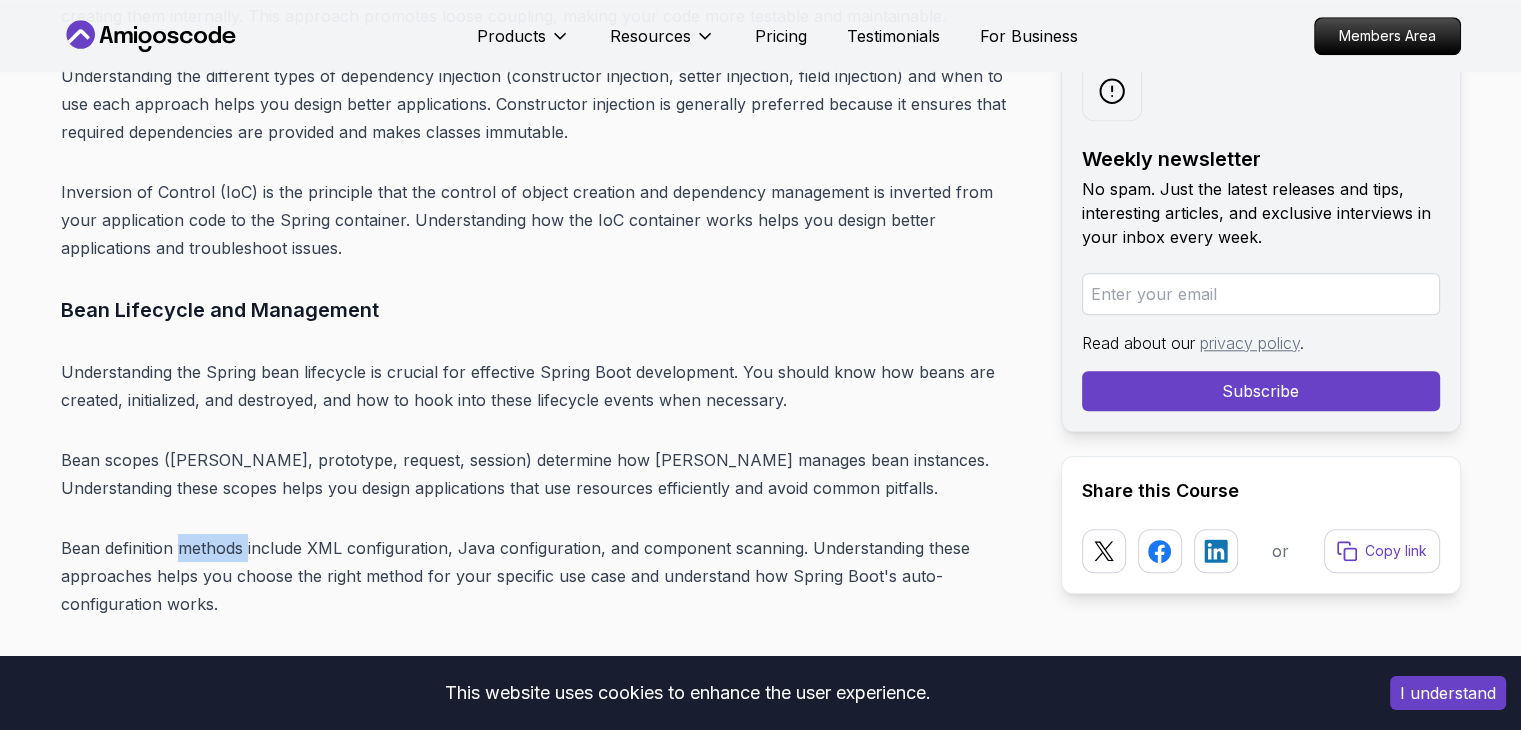 click on "Bean definition methods include XML configuration, Java configuration, and component scanning. Understanding these approaches helps you choose the right method for your specific use case and understand how Spring Boot's auto-configuration works." at bounding box center (545, 576) 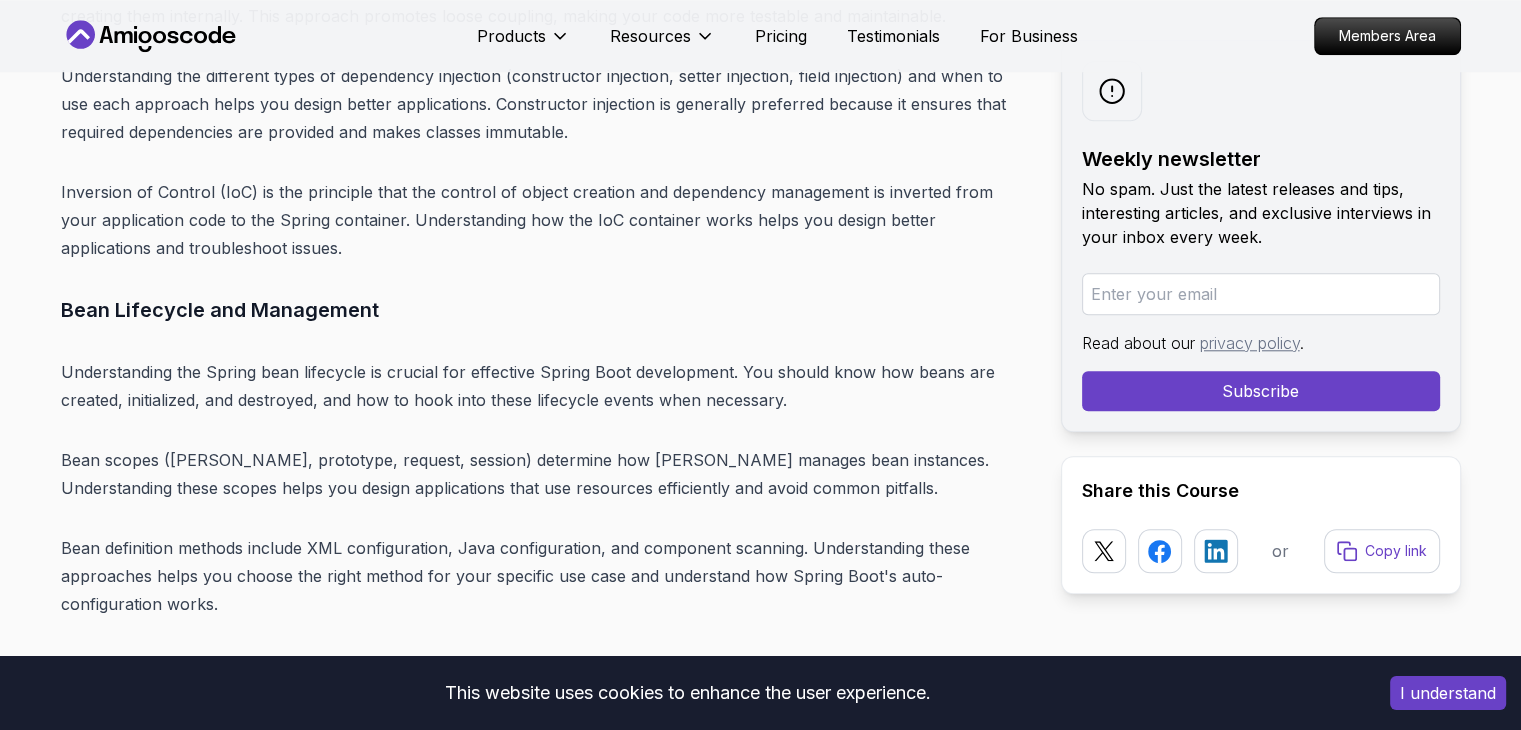 click on "Bean definition methods include XML configuration, Java configuration, and component scanning. Understanding these approaches helps you choose the right method for your specific use case and understand how Spring Boot's auto-configuration works." at bounding box center [545, 576] 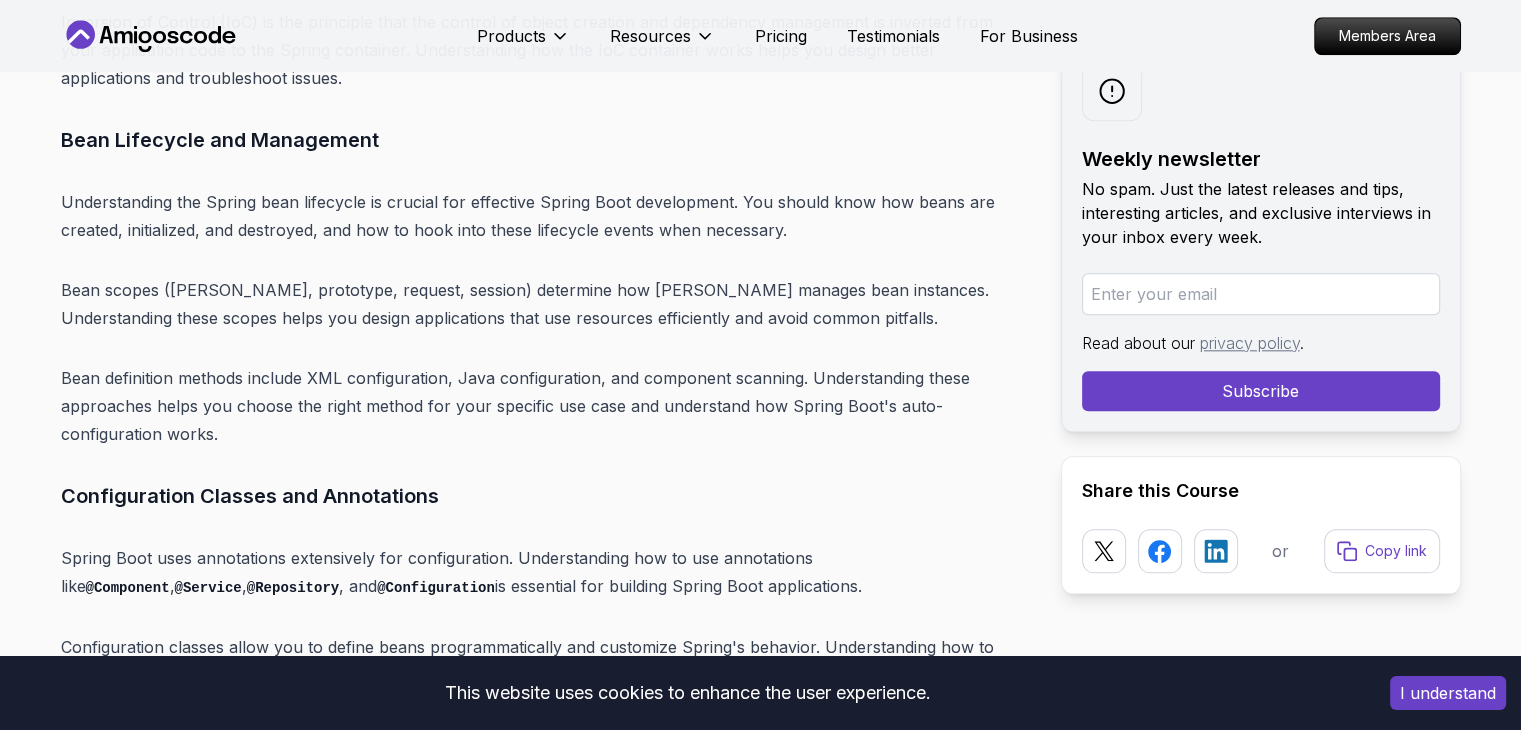 scroll, scrollTop: 9707, scrollLeft: 0, axis: vertical 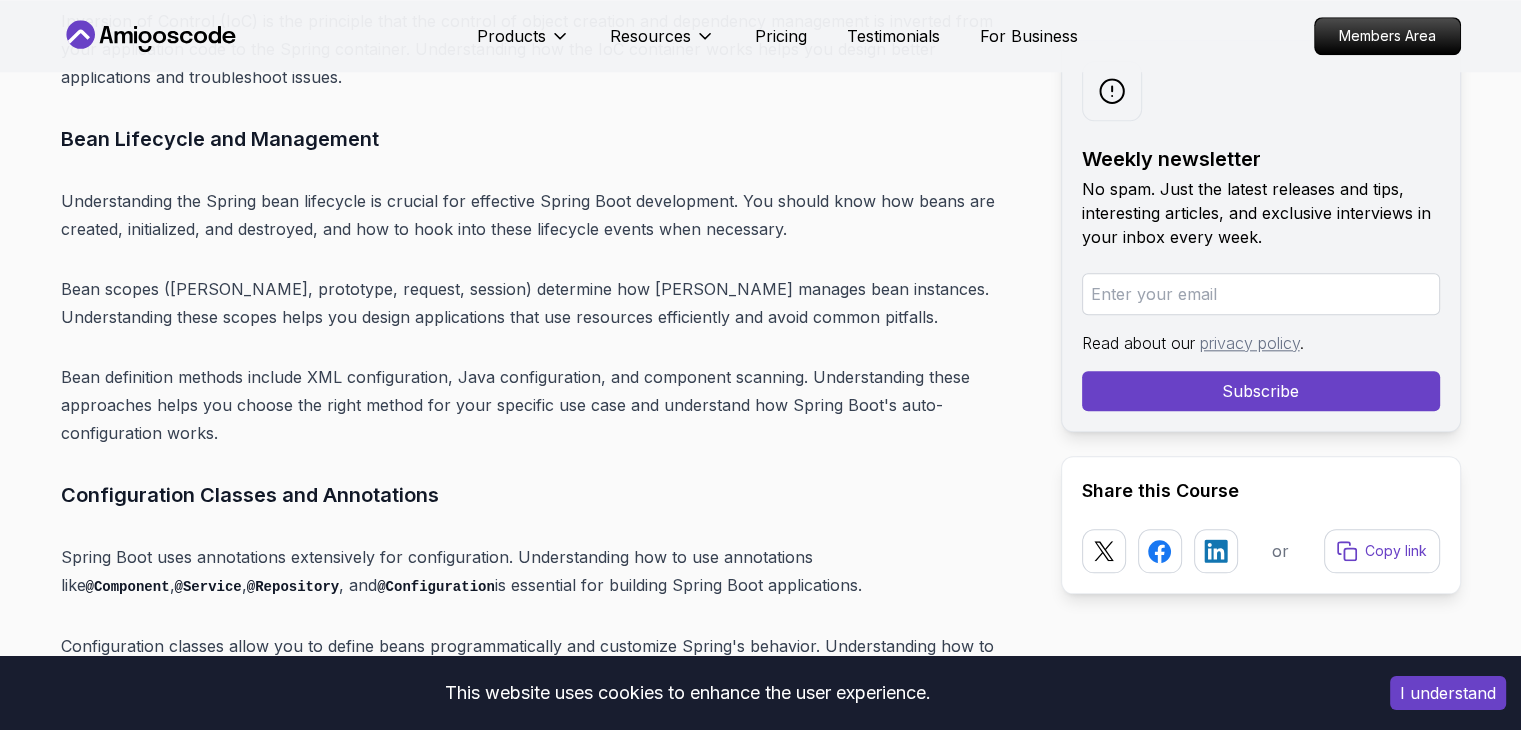click on "@Component" at bounding box center [128, 587] 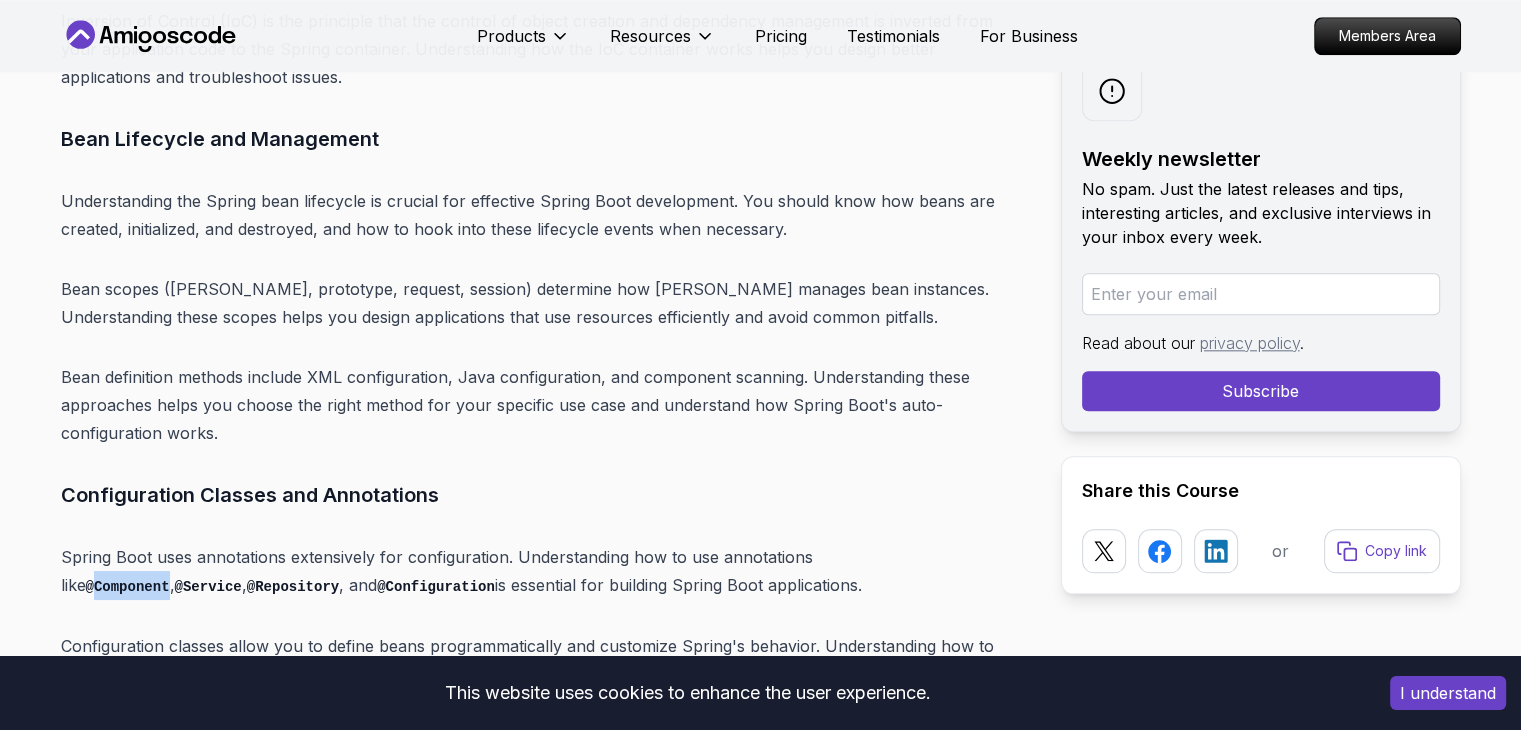 click on "@Component" at bounding box center [128, 587] 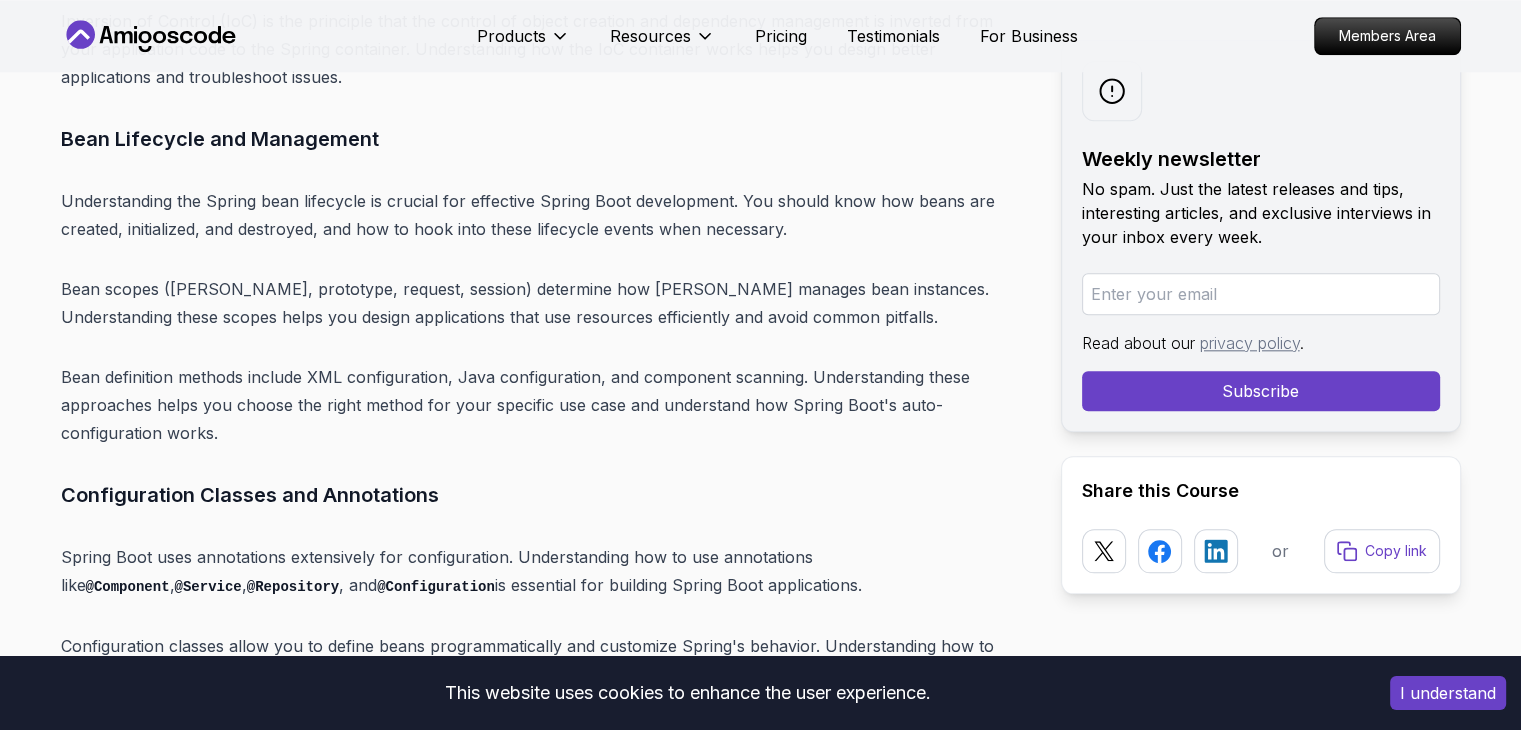 click on "@Service" at bounding box center (208, 587) 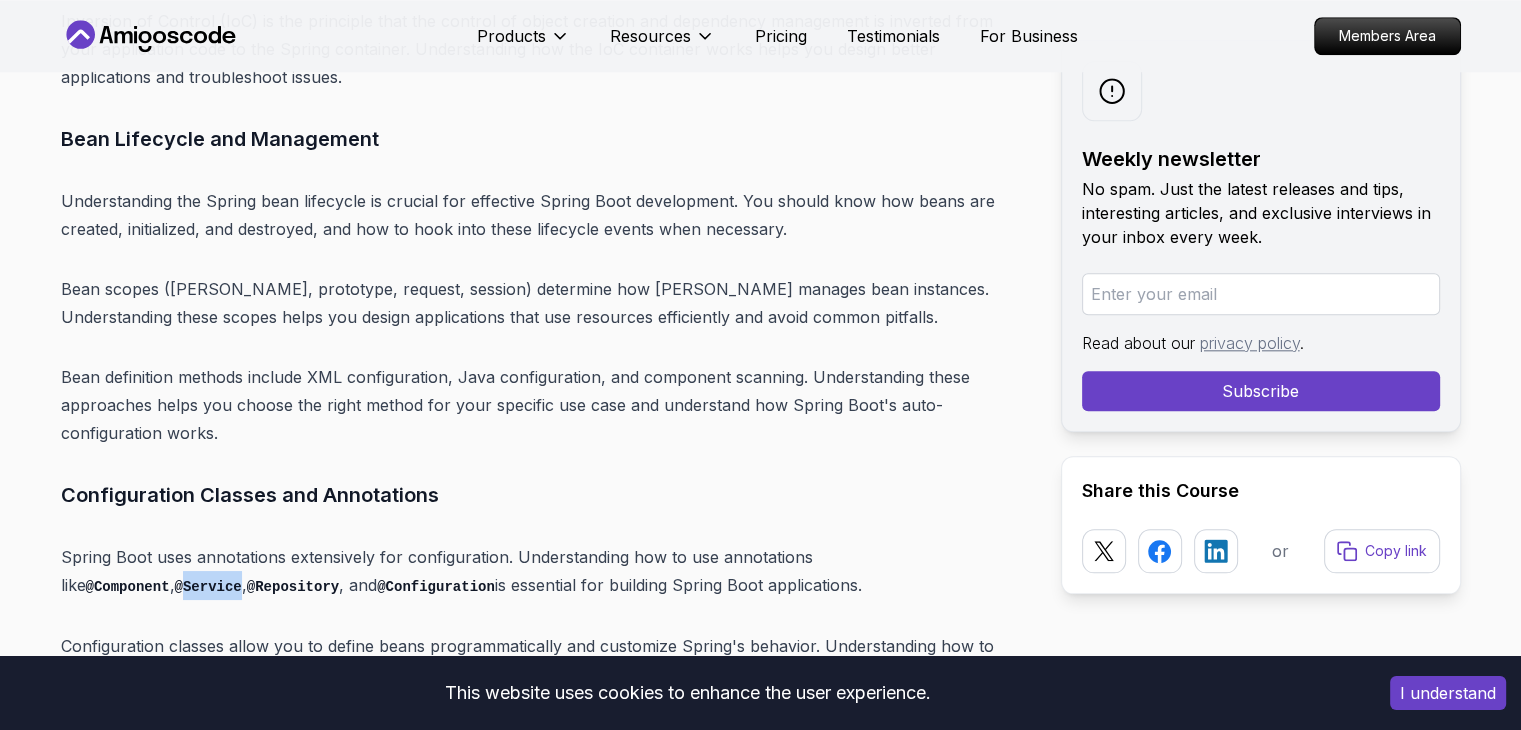 click on "@Service" at bounding box center [208, 587] 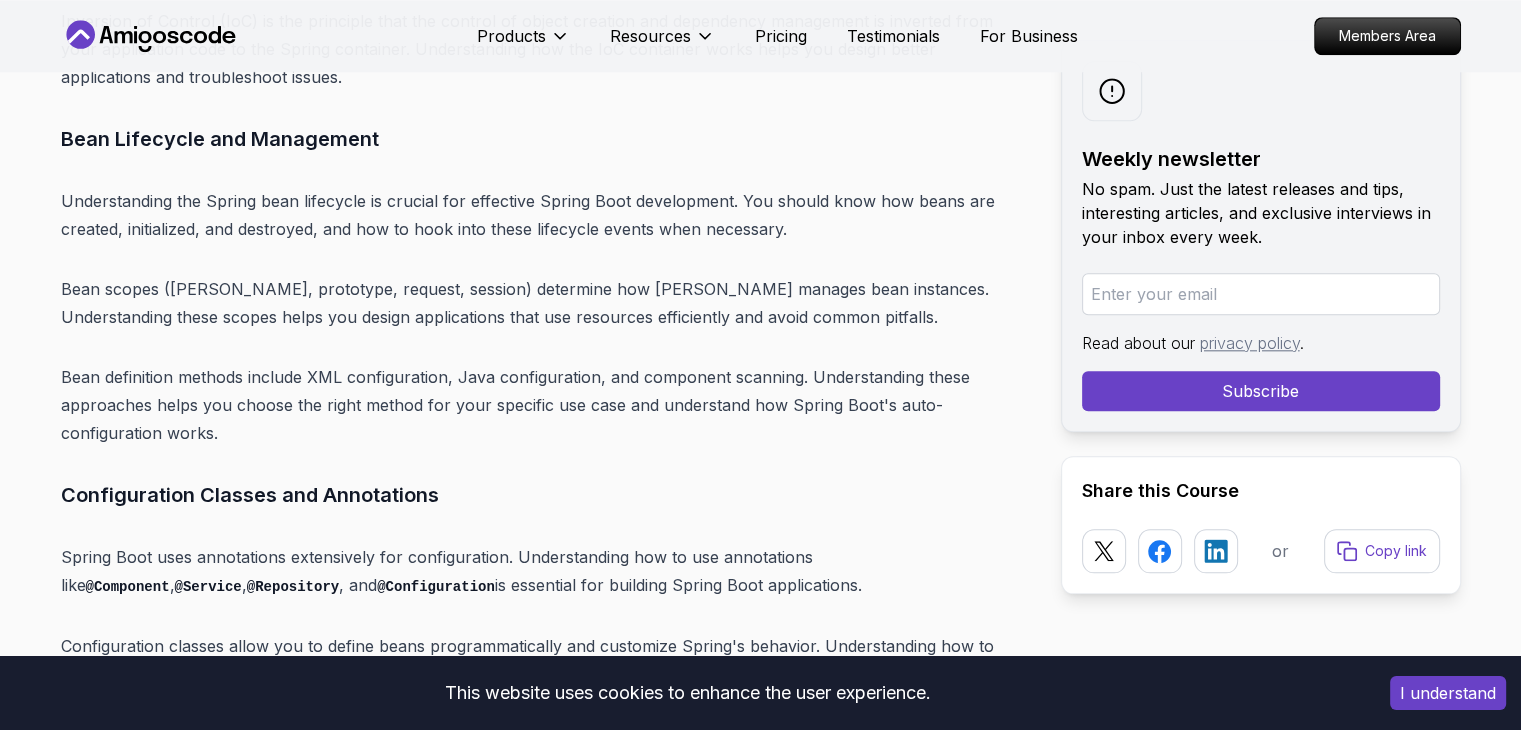 click on "Spring Boot uses annotations extensively for configuration. Understanding how to use annotations like  @Component ,  @Service ,  @Repository , and  @Configuration  is essential for building Spring Boot applications." at bounding box center [545, 571] 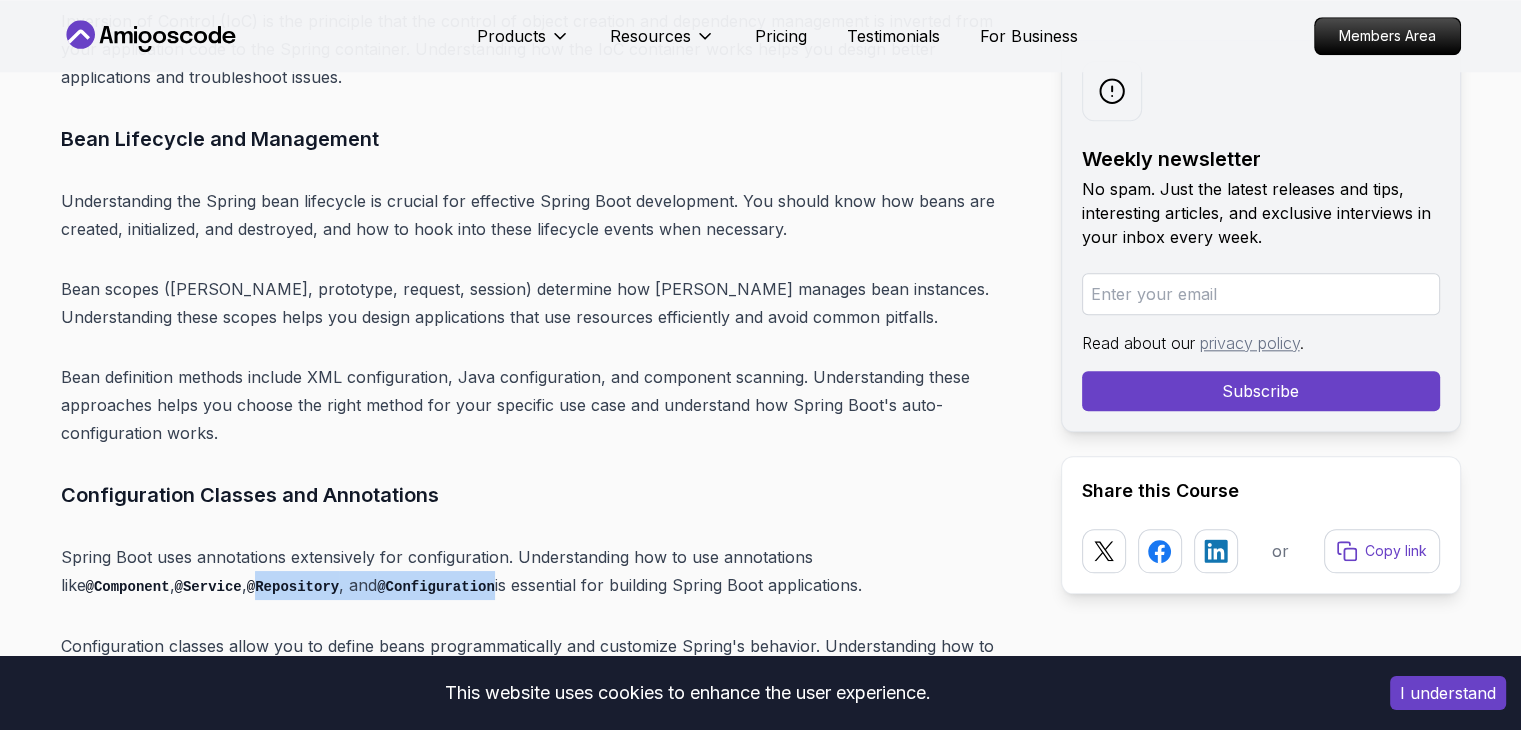 drag, startPoint x: 114, startPoint y: 518, endPoint x: 219, endPoint y: 518, distance: 105 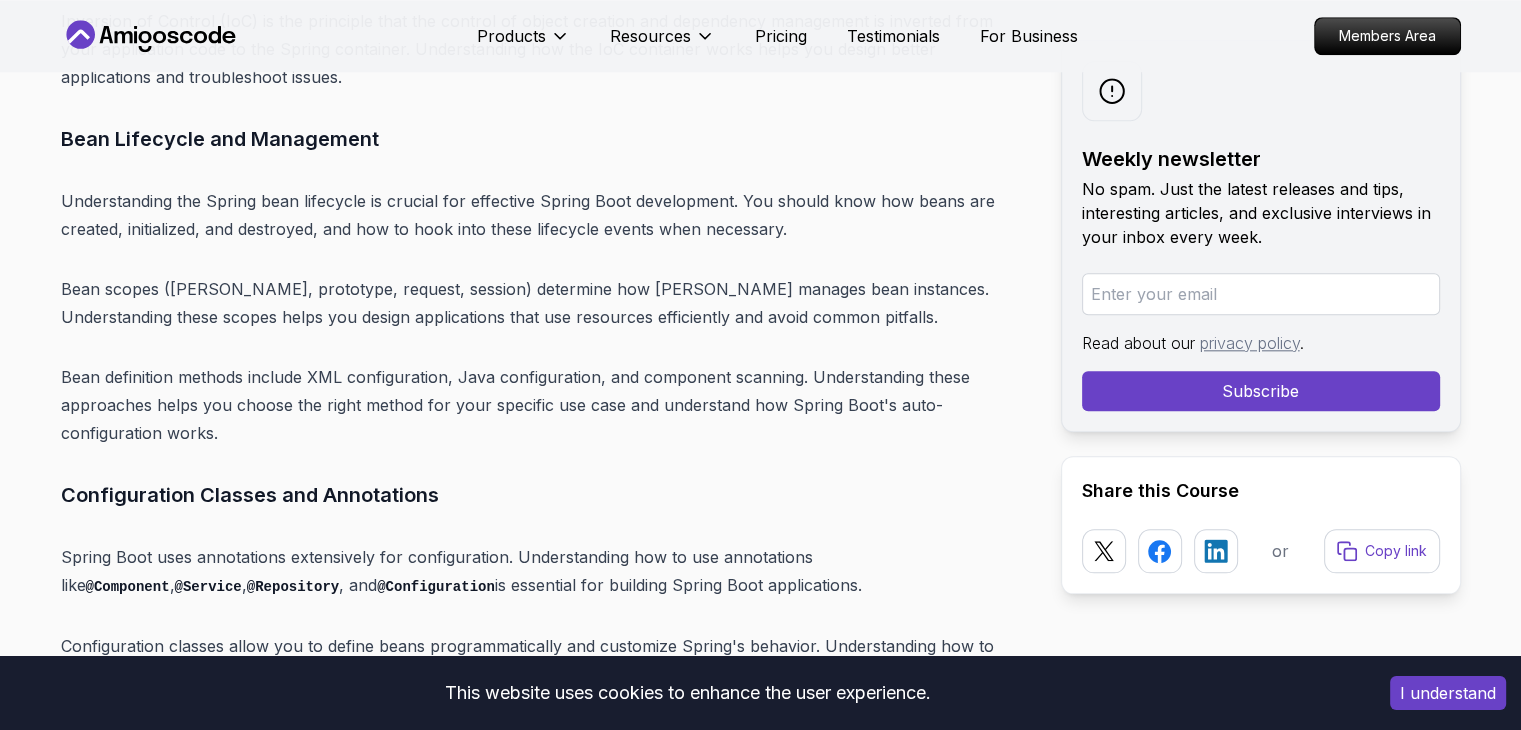 click on "Introduction
Spring Boot remains one of the most powerful and widely adopted frameworks for Java developers in 2025. With its ability to simplify the development of production-ready applications, Spring Boot has become the de facto standard for building enterprise-grade backend systems. The framework's convention-over-configuration approach, combined with its extensive ecosystem, makes it an essential skill for any backend developer.
In 2025, mastering Spring Boot is crucial if you want to succeed as a backend developer. The demand for Spring Boot developers continues to grow as more companies adopt microservices architectures and cloud-native development practices. Whether you're a beginner looking to start your backend development journey or an experienced developer wanting to enhance your skills, this comprehensive roadmap will guide you through every step of mastering Spring Boot.
Table of Contents
Why Learn Spring Boot in 2025?
Market Demand and Career Opportunities" at bounding box center (545, 3704) 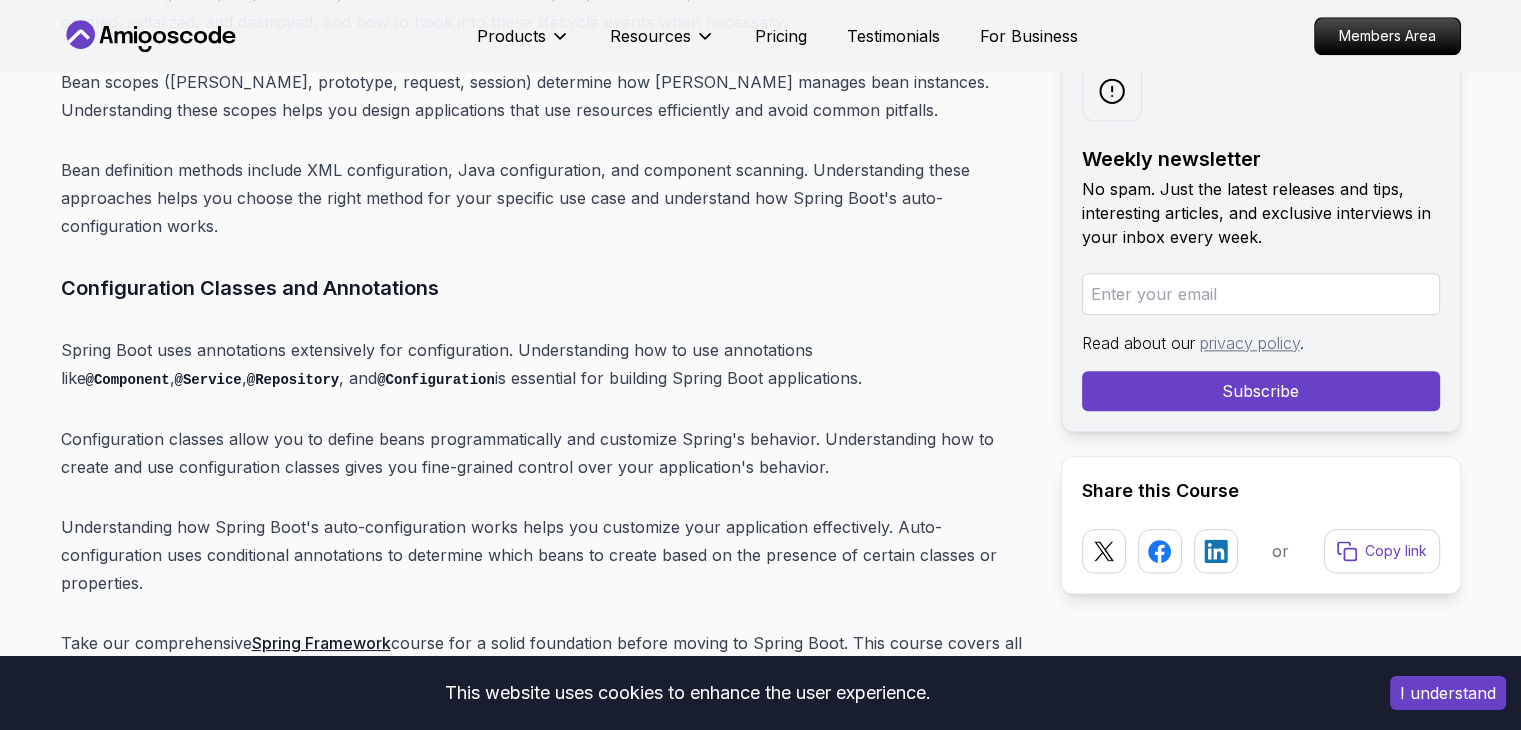 scroll, scrollTop: 9916, scrollLeft: 0, axis: vertical 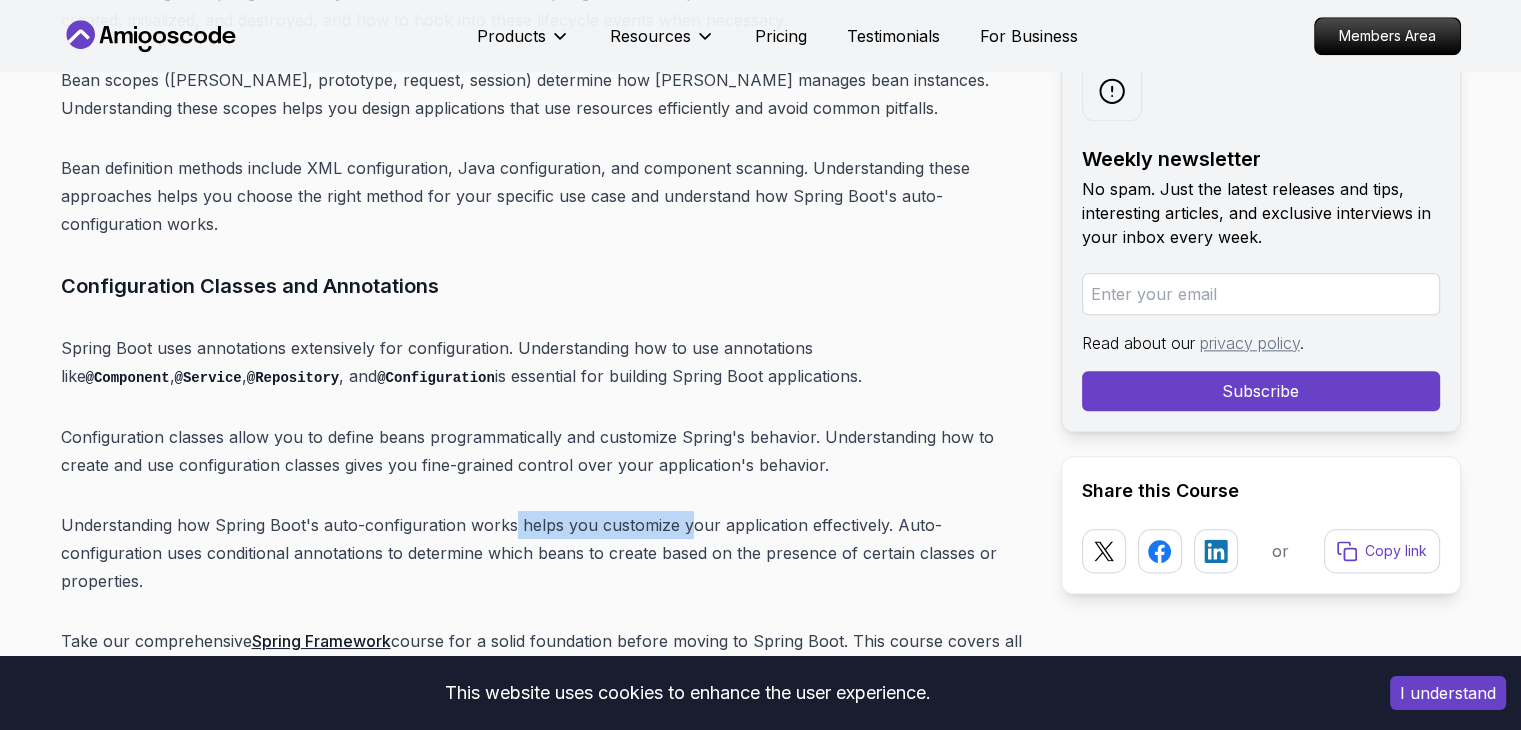 drag, startPoint x: 511, startPoint y: 462, endPoint x: 681, endPoint y: 474, distance: 170.423 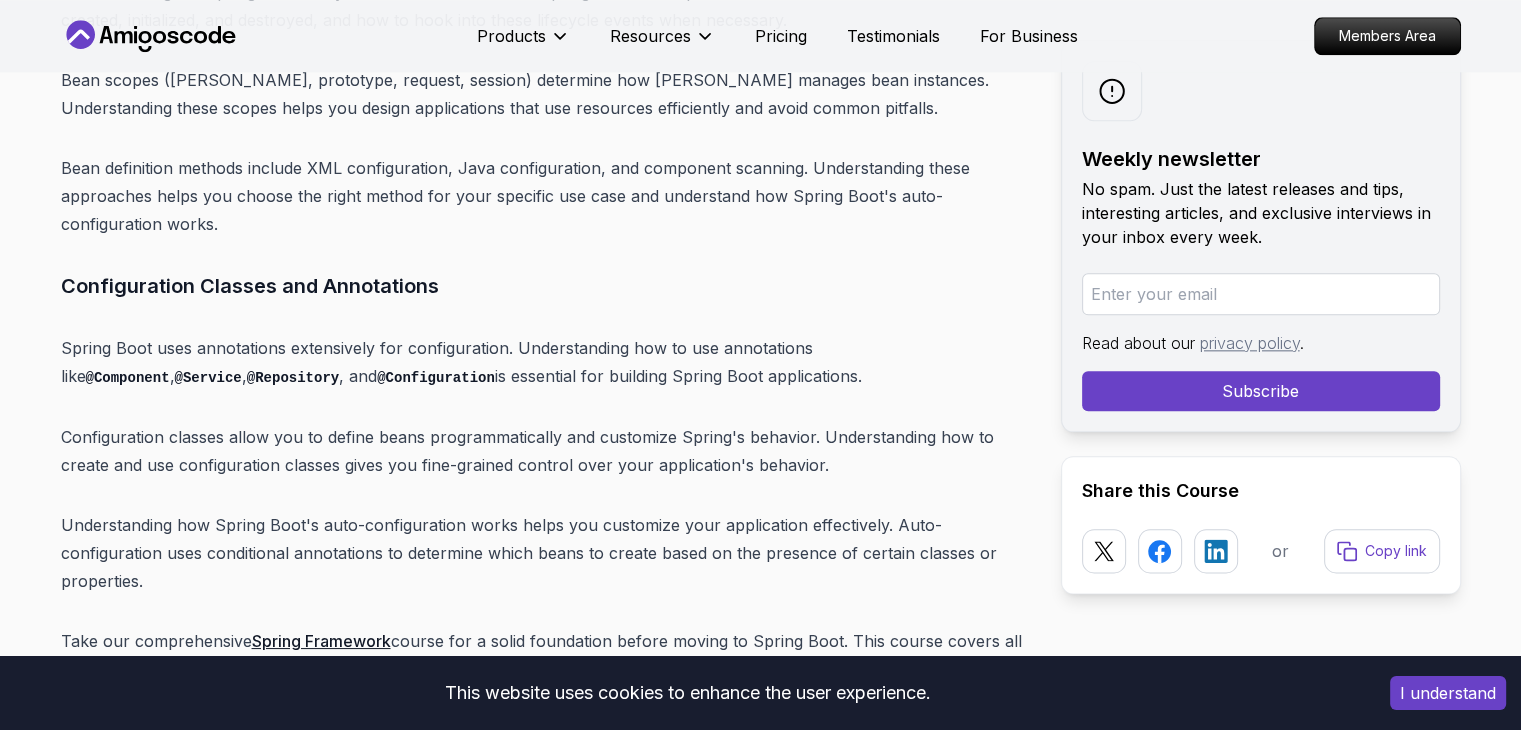 click on "Introduction
Spring Boot remains one of the most powerful and widely adopted frameworks for Java developers in 2025. With its ability to simplify the development of production-ready applications, Spring Boot has become the de facto standard for building enterprise-grade backend systems. The framework's convention-over-configuration approach, combined with its extensive ecosystem, makes it an essential skill for any backend developer.
In 2025, mastering Spring Boot is crucial if you want to succeed as a backend developer. The demand for Spring Boot developers continues to grow as more companies adopt microservices architectures and cloud-native development practices. Whether you're a beginner looking to start your backend development journey or an experienced developer wanting to enhance your skills, this comprehensive roadmap will guide you through every step of mastering Spring Boot.
Table of Contents
Why Learn Spring Boot in 2025?
Market Demand and Career Opportunities" at bounding box center (545, 3495) 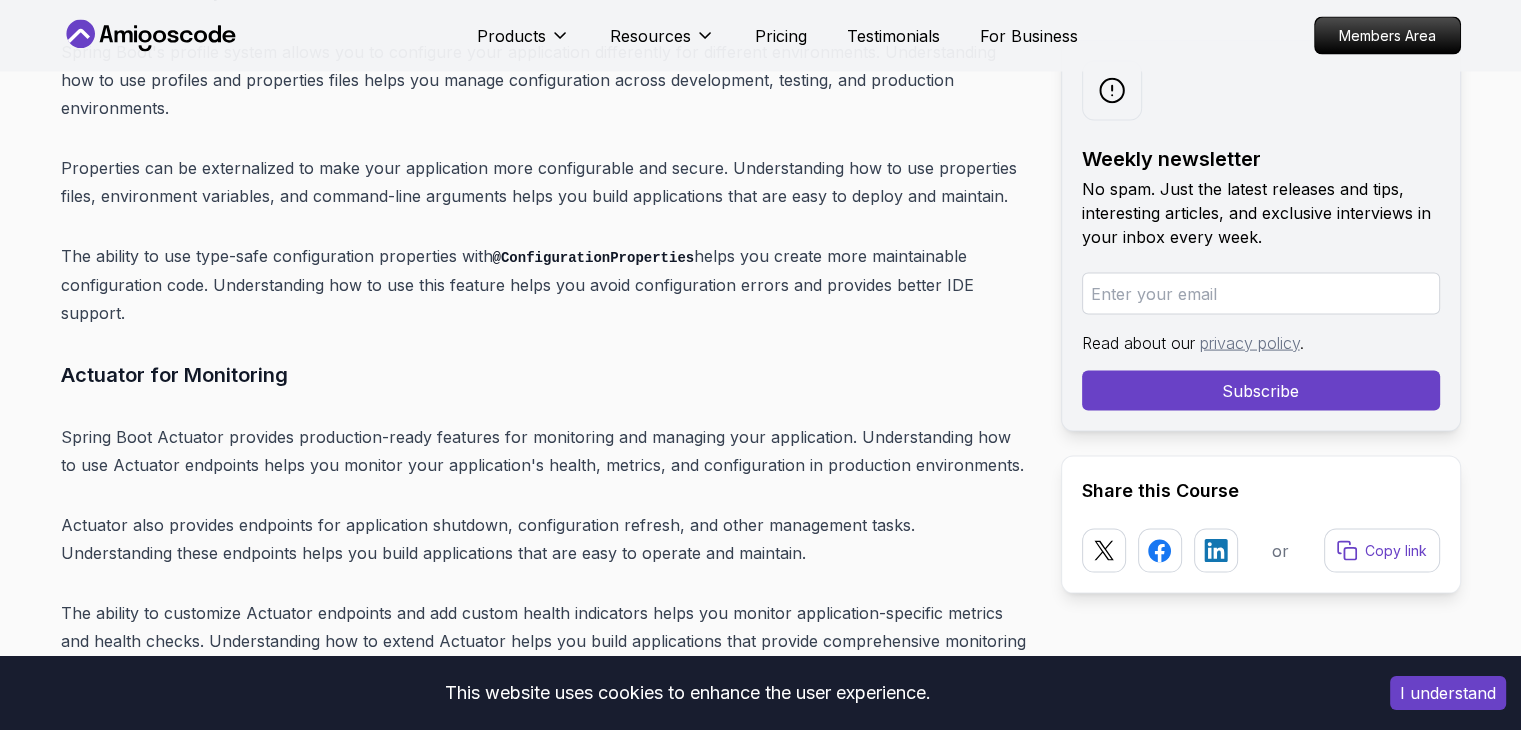 scroll, scrollTop: 11579, scrollLeft: 0, axis: vertical 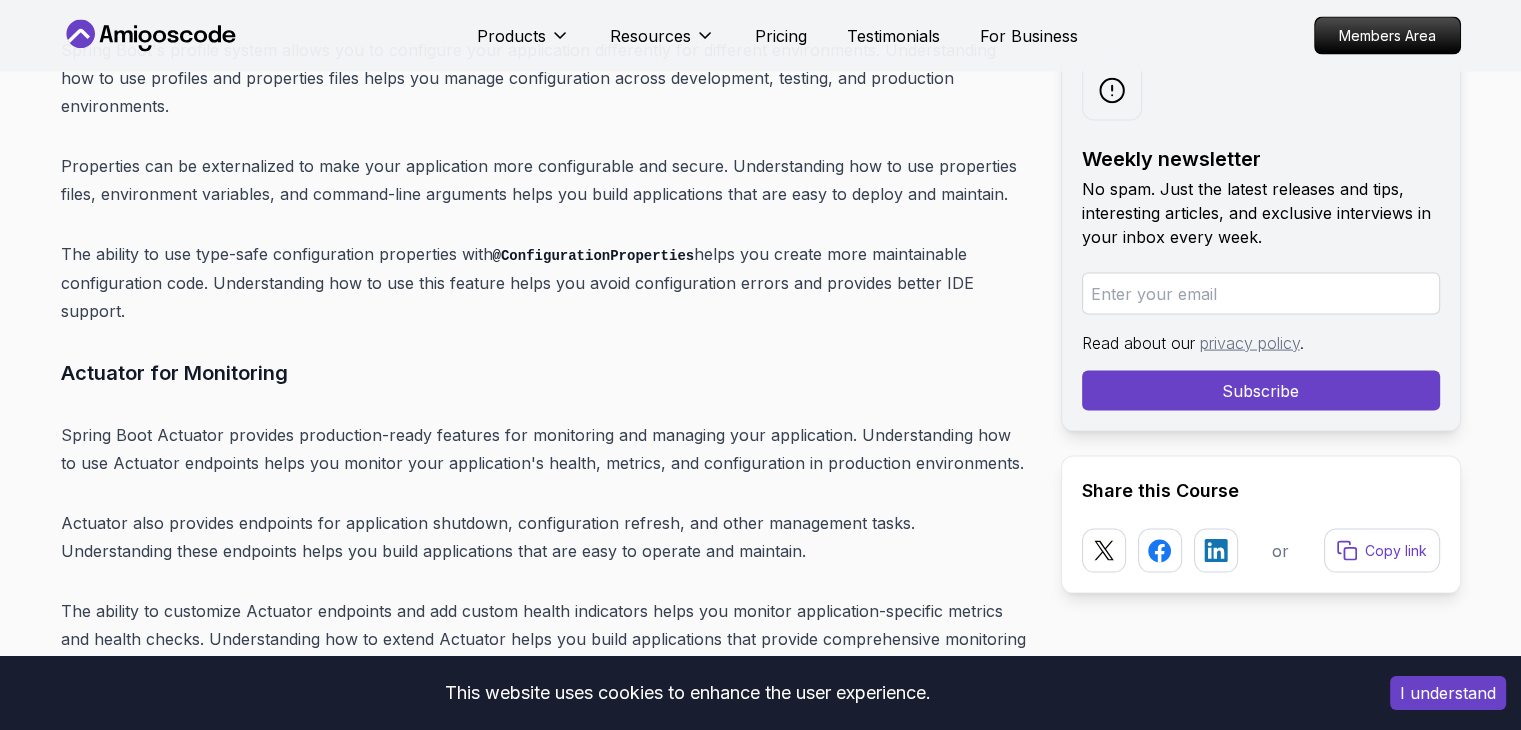 click on "Introduction
Spring Boot remains one of the most powerful and widely adopted frameworks for Java developers in 2025. With its ability to simplify the development of production-ready applications, Spring Boot has become the de facto standard for building enterprise-grade backend systems. The framework's convention-over-configuration approach, combined with its extensive ecosystem, makes it an essential skill for any backend developer.
In 2025, mastering Spring Boot is crucial if you want to succeed as a backend developer. The demand for Spring Boot developers continues to grow as more companies adopt microservices architectures and cloud-native development practices. Whether you're a beginner looking to start your backend development journey or an experienced developer wanting to enhance your skills, this comprehensive roadmap will guide you through every step of mastering Spring Boot.
Table of Contents
Why Learn Spring Boot in 2025?
Market Demand and Career Opportunities" at bounding box center (545, 1832) 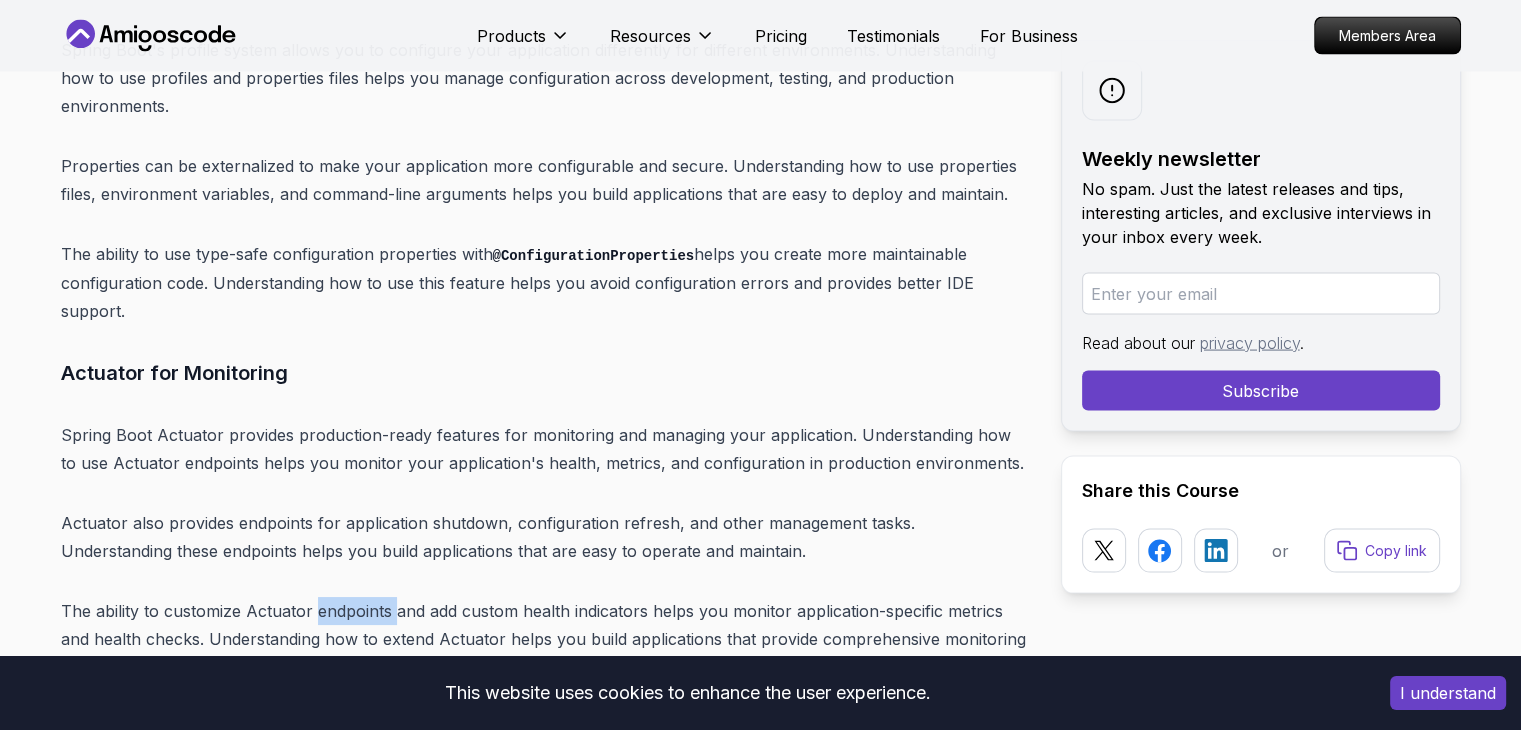 click on "Introduction
Spring Boot remains one of the most powerful and widely adopted frameworks for Java developers in 2025. With its ability to simplify the development of production-ready applications, Spring Boot has become the de facto standard for building enterprise-grade backend systems. The framework's convention-over-configuration approach, combined with its extensive ecosystem, makes it an essential skill for any backend developer.
In 2025, mastering Spring Boot is crucial if you want to succeed as a backend developer. The demand for Spring Boot developers continues to grow as more companies adopt microservices architectures and cloud-native development practices. Whether you're a beginner looking to start your backend development journey or an experienced developer wanting to enhance your skills, this comprehensive roadmap will guide you through every step of mastering Spring Boot.
Table of Contents
Why Learn Spring Boot in 2025?
Market Demand and Career Opportunities" at bounding box center (545, 1832) 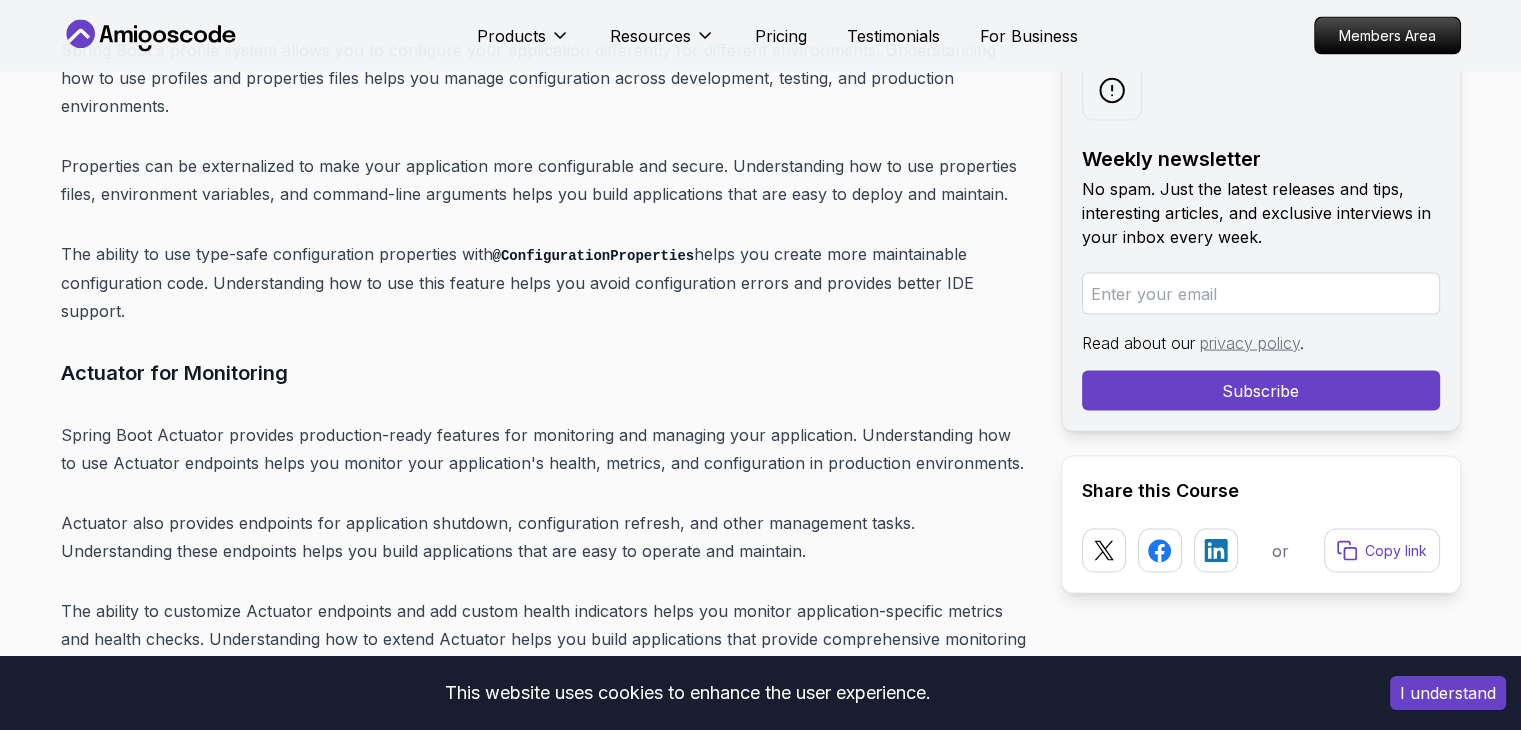 click on "Actuator also provides endpoints for application shutdown, configuration refresh, and other management tasks. Understanding these endpoints helps you build applications that are easy to operate and maintain." at bounding box center [545, 537] 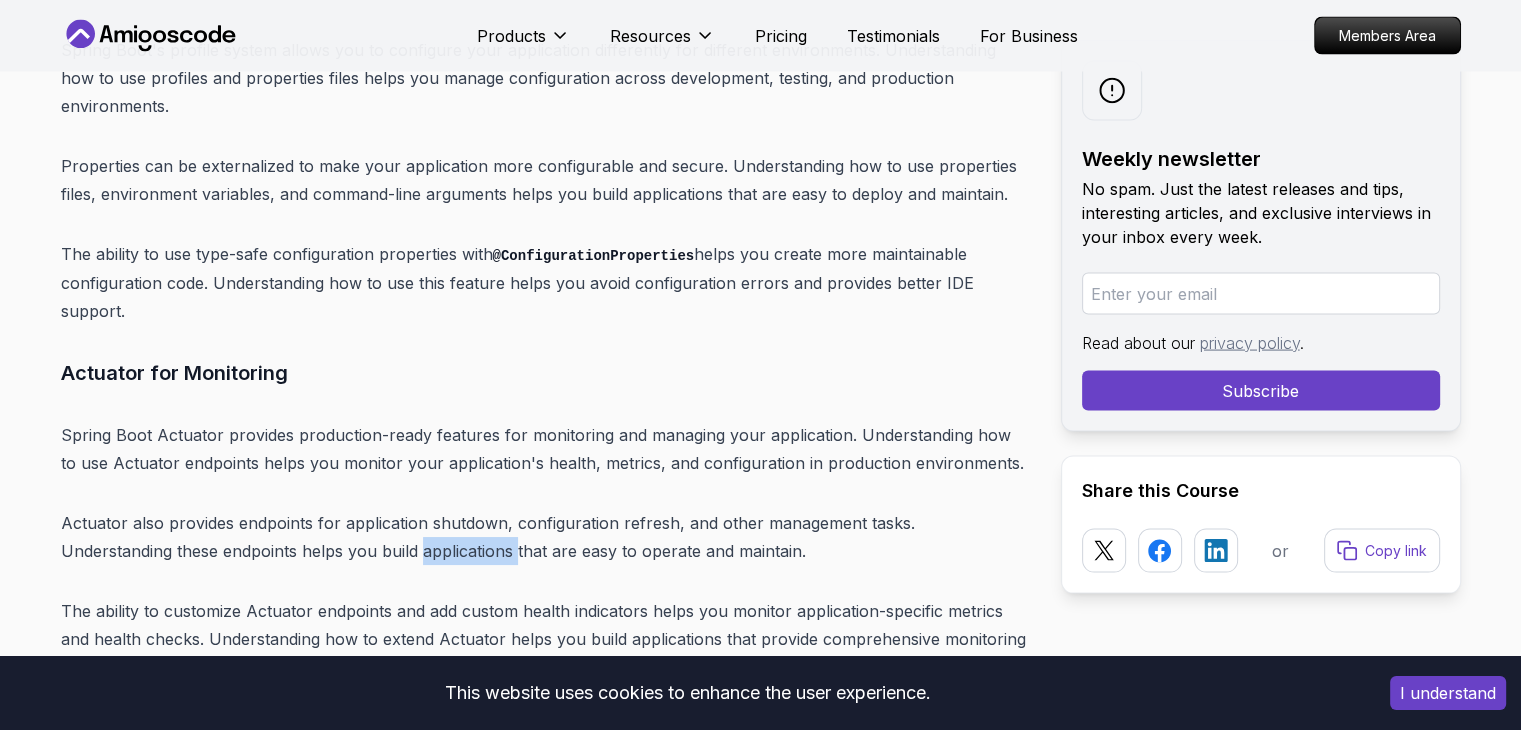 click on "Actuator also provides endpoints for application shutdown, configuration refresh, and other management tasks. Understanding these endpoints helps you build applications that are easy to operate and maintain." at bounding box center [545, 537] 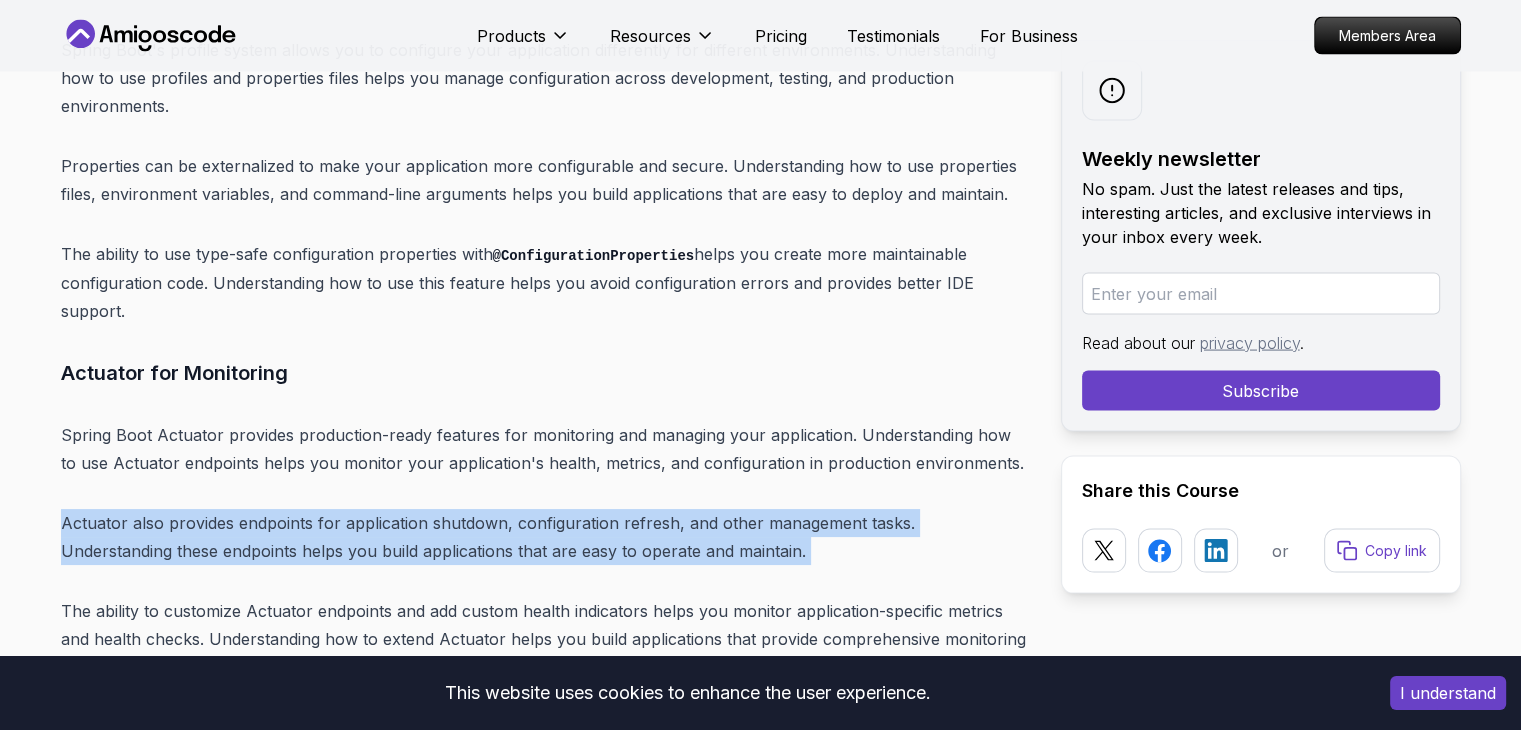 click on "Actuator also provides endpoints for application shutdown, configuration refresh, and other management tasks. Understanding these endpoints helps you build applications that are easy to operate and maintain." at bounding box center (545, 537) 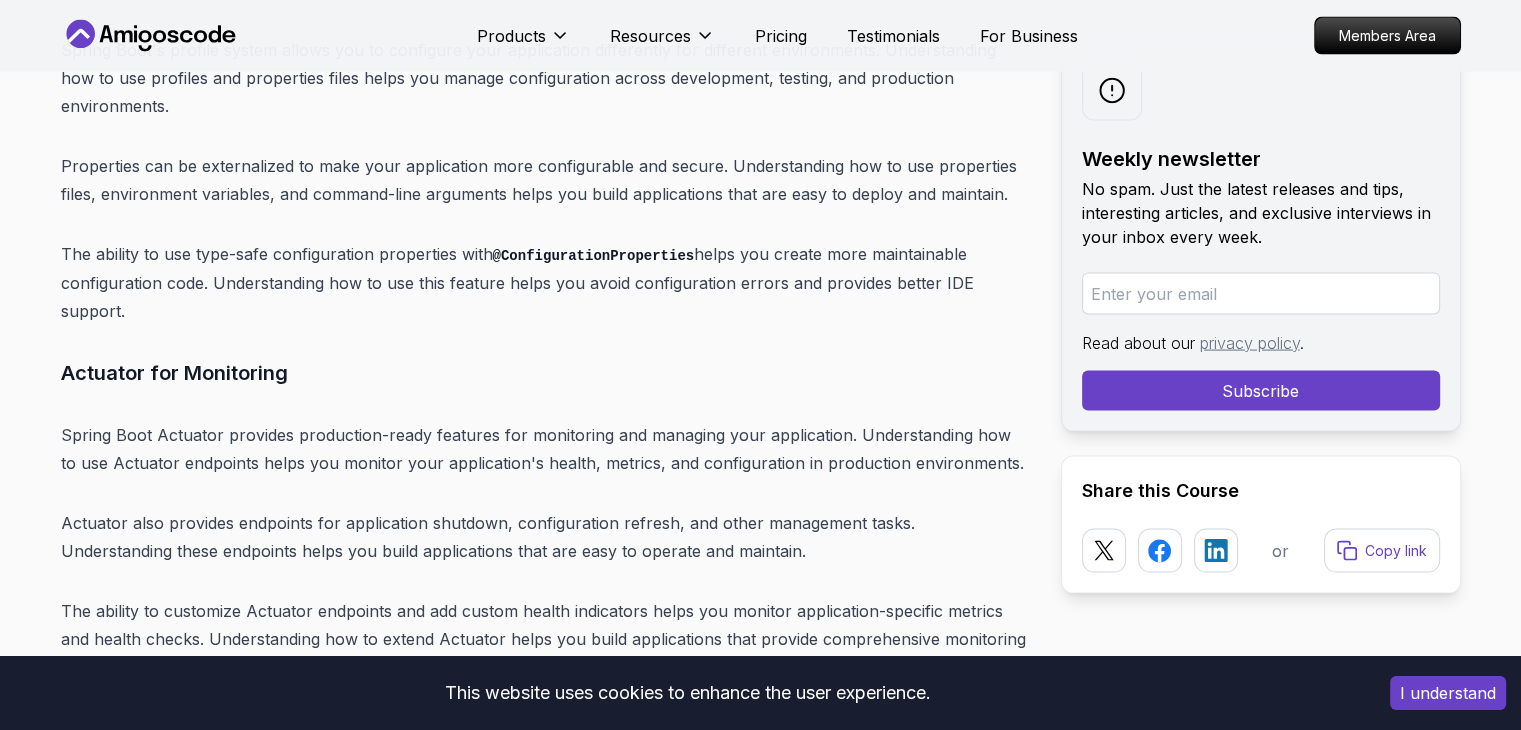 click on "Introduction
Spring Boot remains one of the most powerful and widely adopted frameworks for Java developers in 2025. With its ability to simplify the development of production-ready applications, Spring Boot has become the de facto standard for building enterprise-grade backend systems. The framework's convention-over-configuration approach, combined with its extensive ecosystem, makes it an essential skill for any backend developer.
In 2025, mastering Spring Boot is crucial if you want to succeed as a backend developer. The demand for Spring Boot developers continues to grow as more companies adopt microservices architectures and cloud-native development practices. Whether you're a beginner looking to start your backend development journey or an experienced developer wanting to enhance your skills, this comprehensive roadmap will guide you through every step of mastering Spring Boot.
Table of Contents
Why Learn Spring Boot in 2025?
Market Demand and Career Opportunities" at bounding box center (545, 1832) 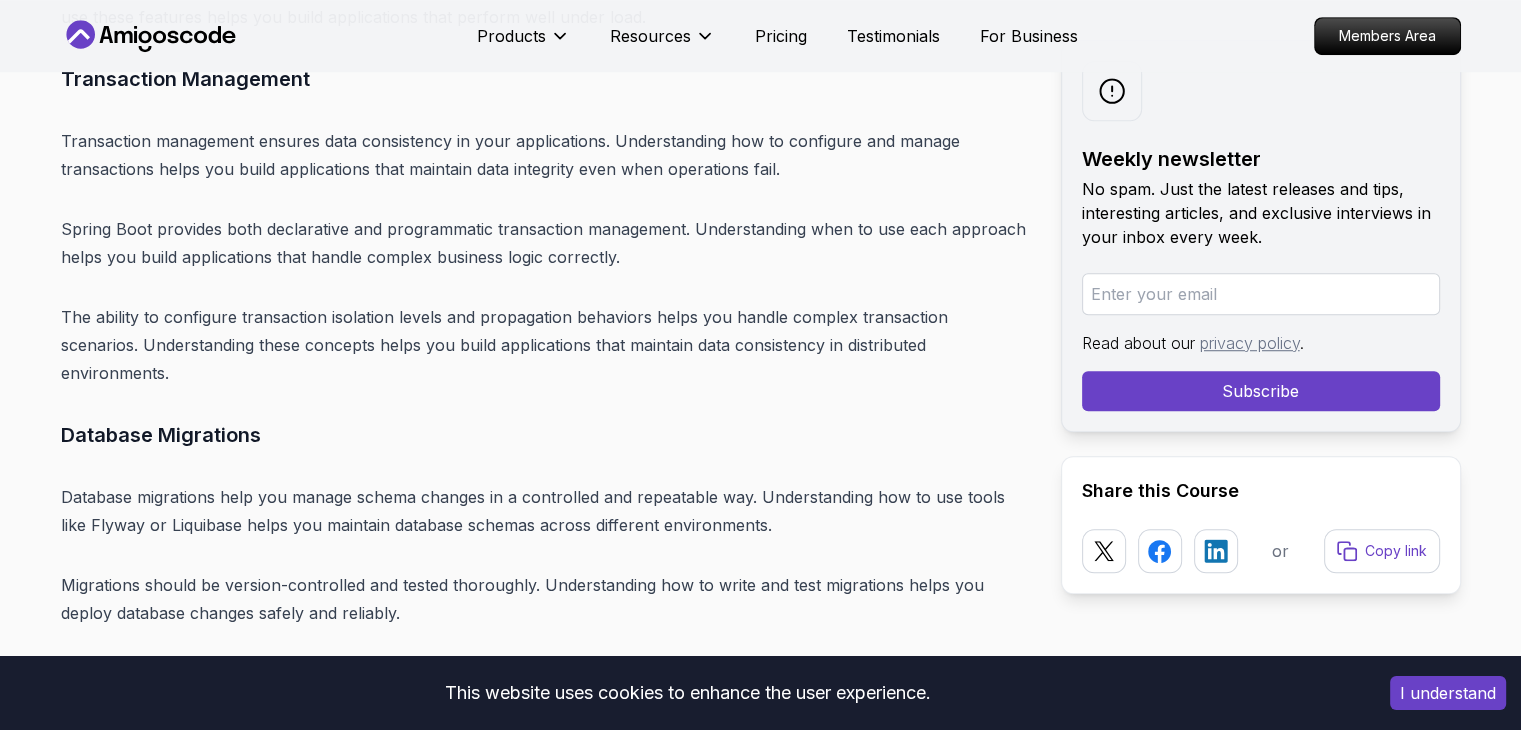 scroll, scrollTop: 16614, scrollLeft: 0, axis: vertical 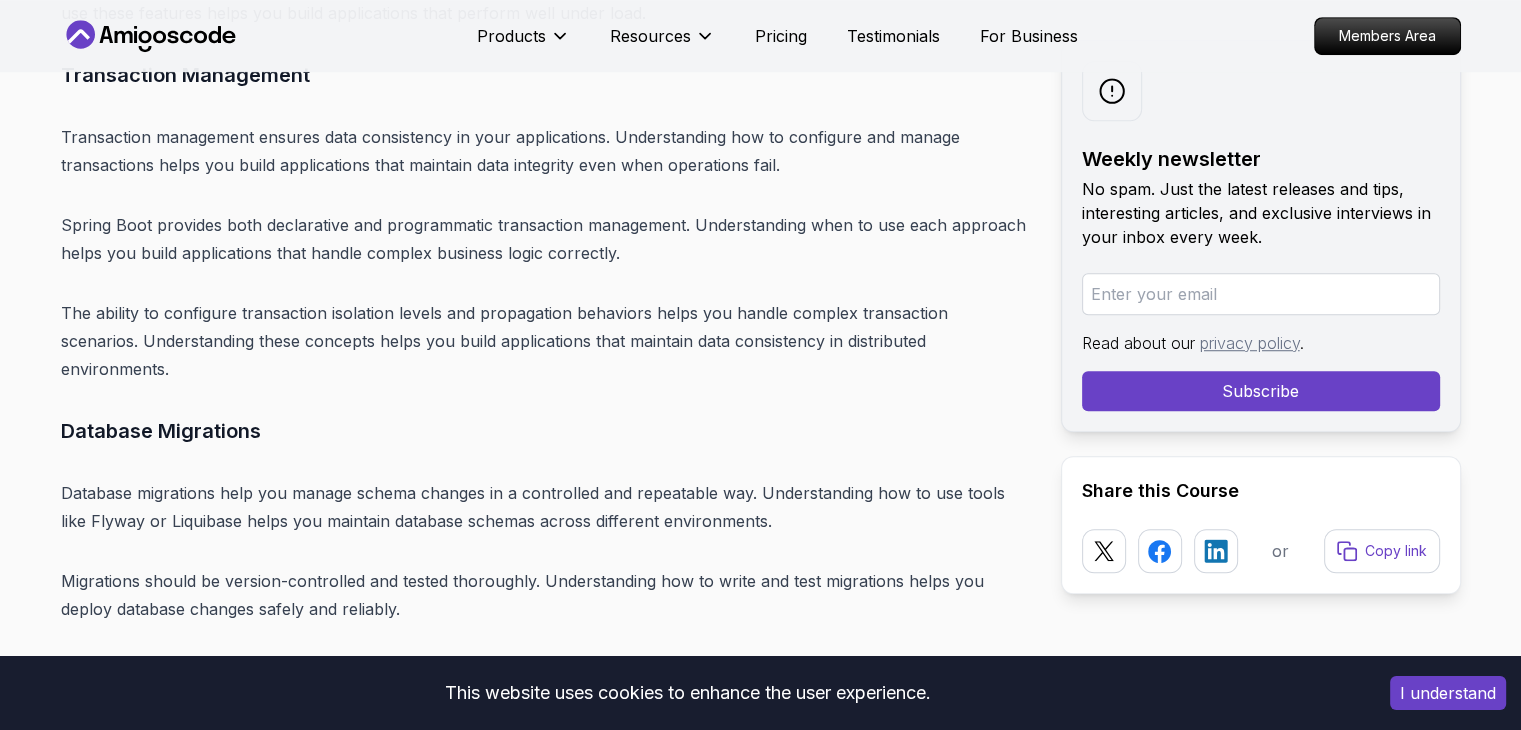 click on "Database migrations help you manage schema changes in a controlled and repeatable way. Understanding how to use tools like Flyway or Liquibase helps you maintain database schemas across different environments." at bounding box center (545, 507) 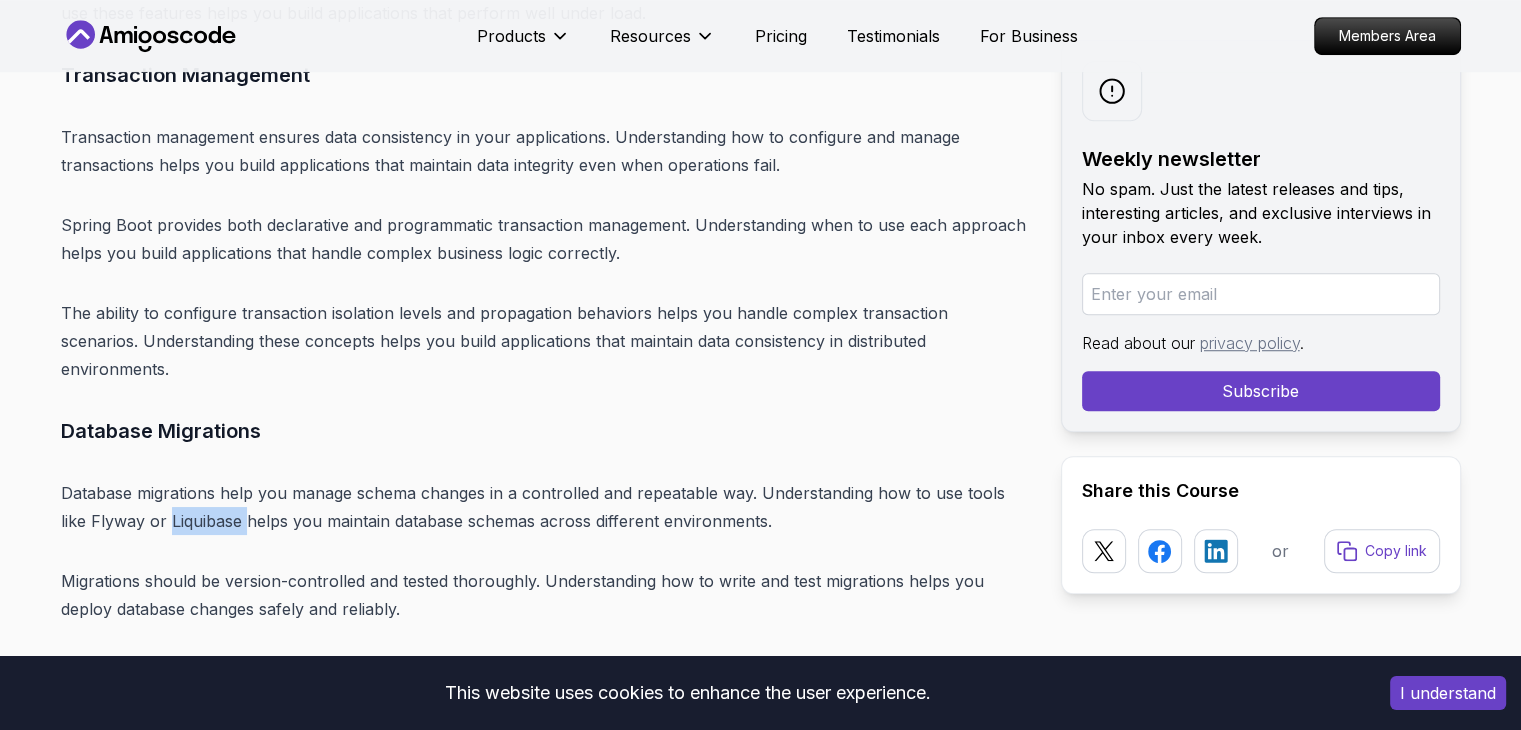 click on "Database migrations help you manage schema changes in a controlled and repeatable way. Understanding how to use tools like Flyway or Liquibase helps you maintain database schemas across different environments." at bounding box center (545, 507) 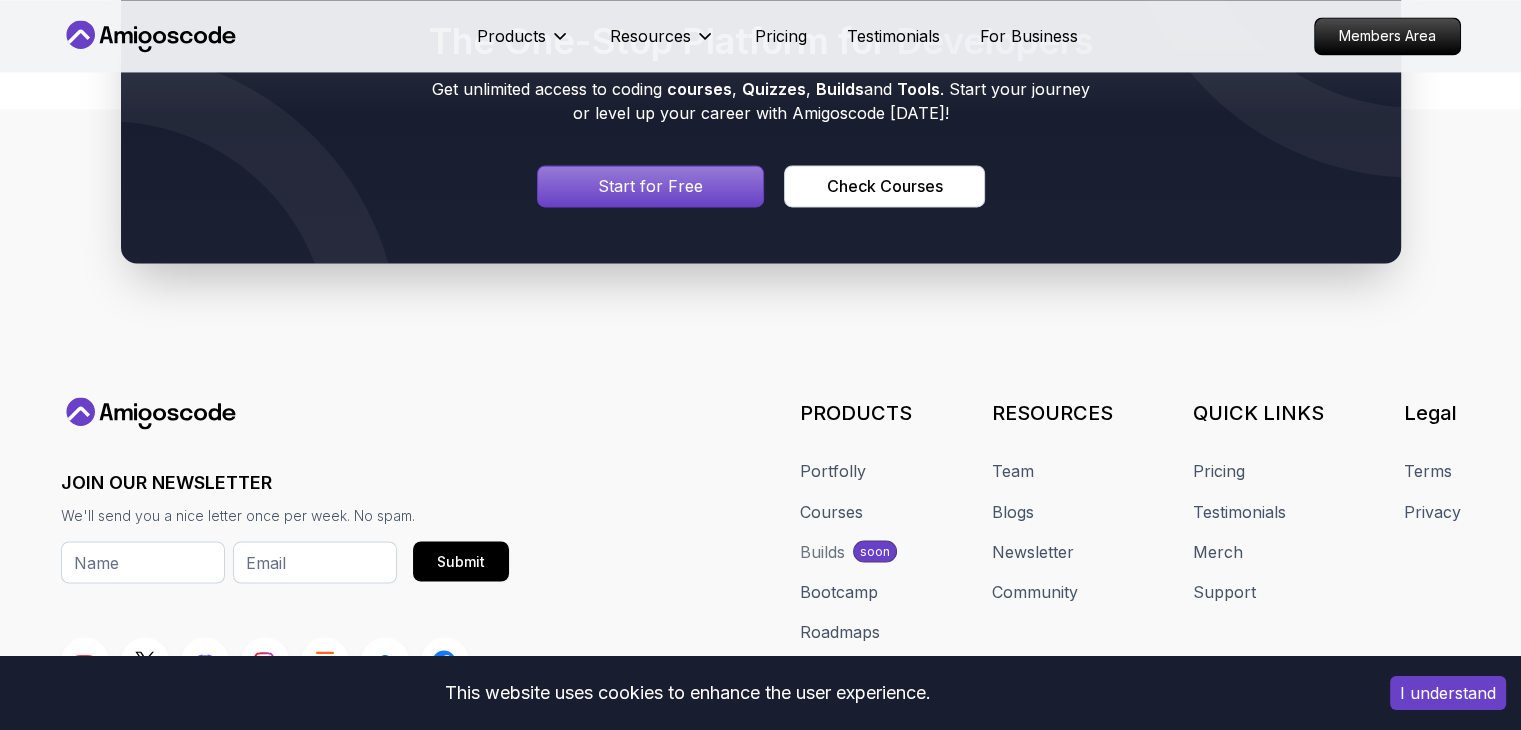 scroll, scrollTop: 26104, scrollLeft: 0, axis: vertical 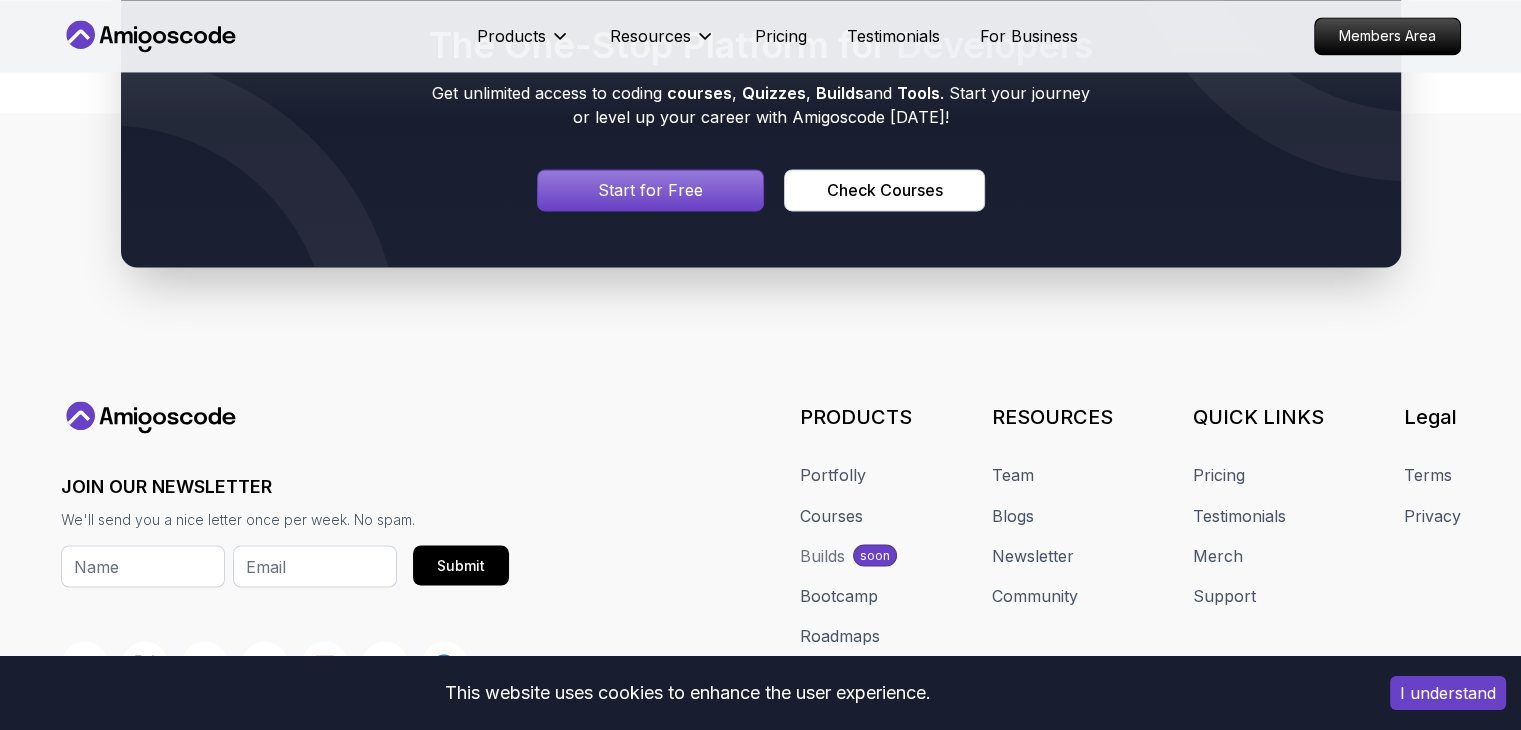 click on "JOIN OUR NEWSLETTER We'll send you a nice letter once per week. No spam. Submit PRODUCTS Portfolly Courses Builds soon Bootcamp Roadmaps Textbook RESOURCES Team Blogs Newsletter Community QUICK LINKS Pricing Testimonials Merch Support Legal Terms Privacy" at bounding box center (761, 545) 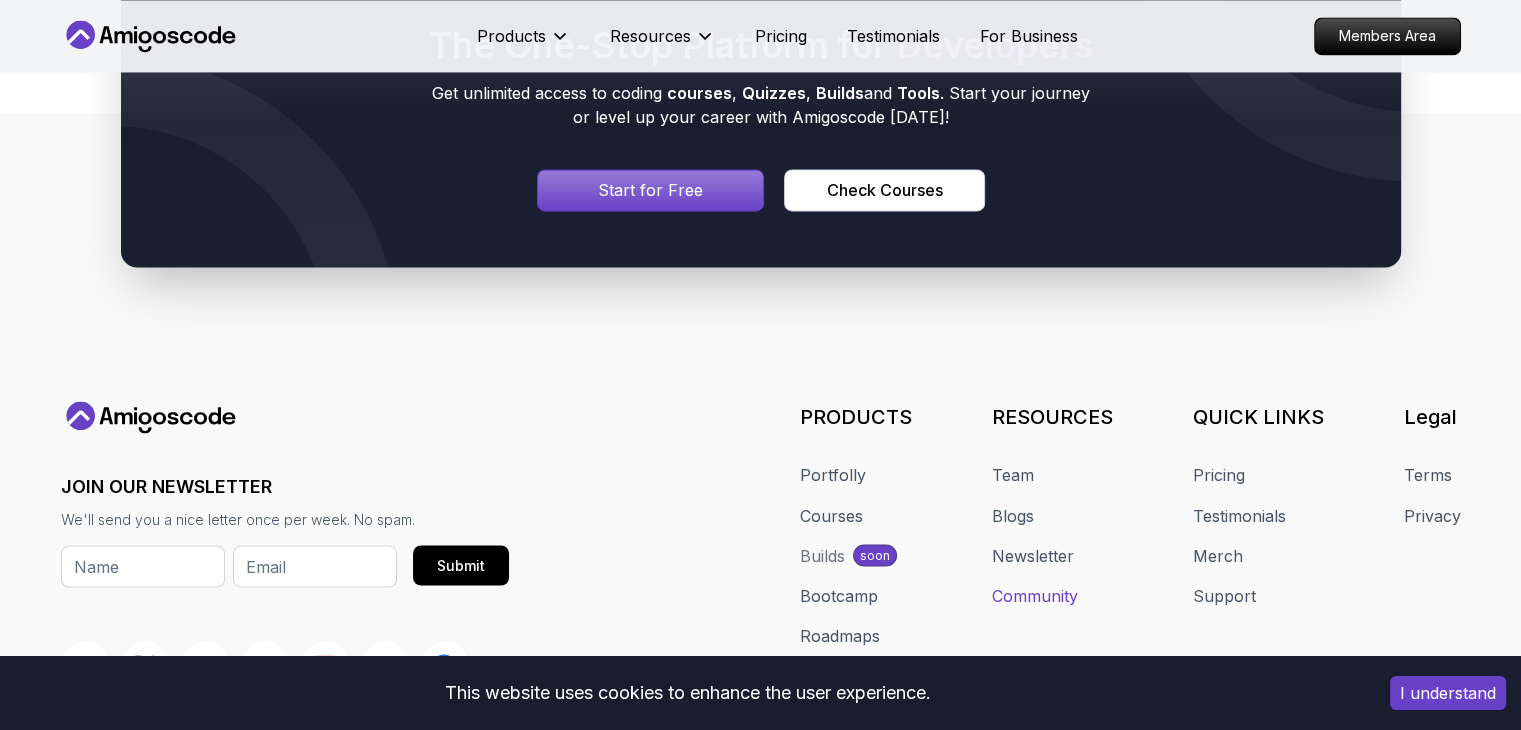 click on "Community" at bounding box center [1035, 595] 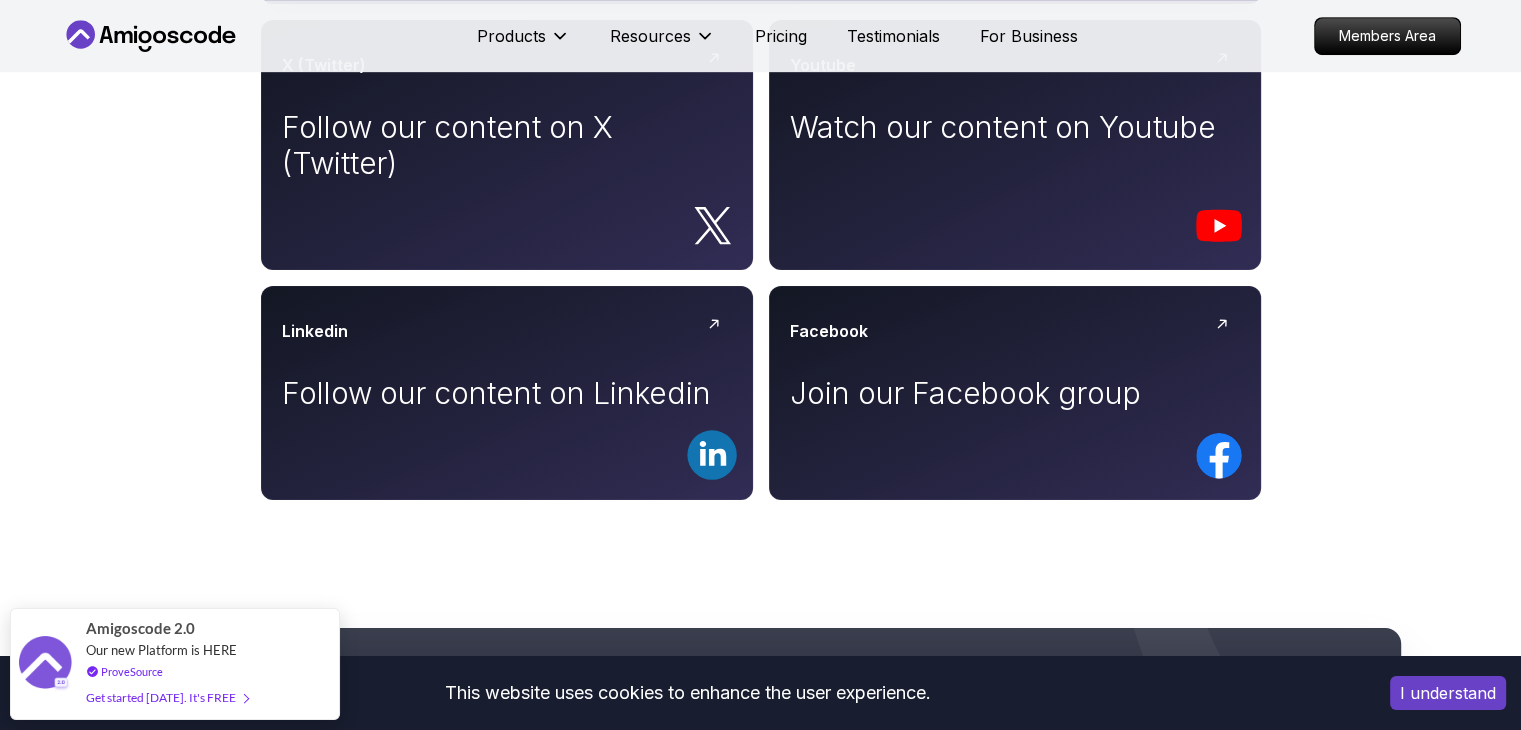 scroll, scrollTop: 1168, scrollLeft: 0, axis: vertical 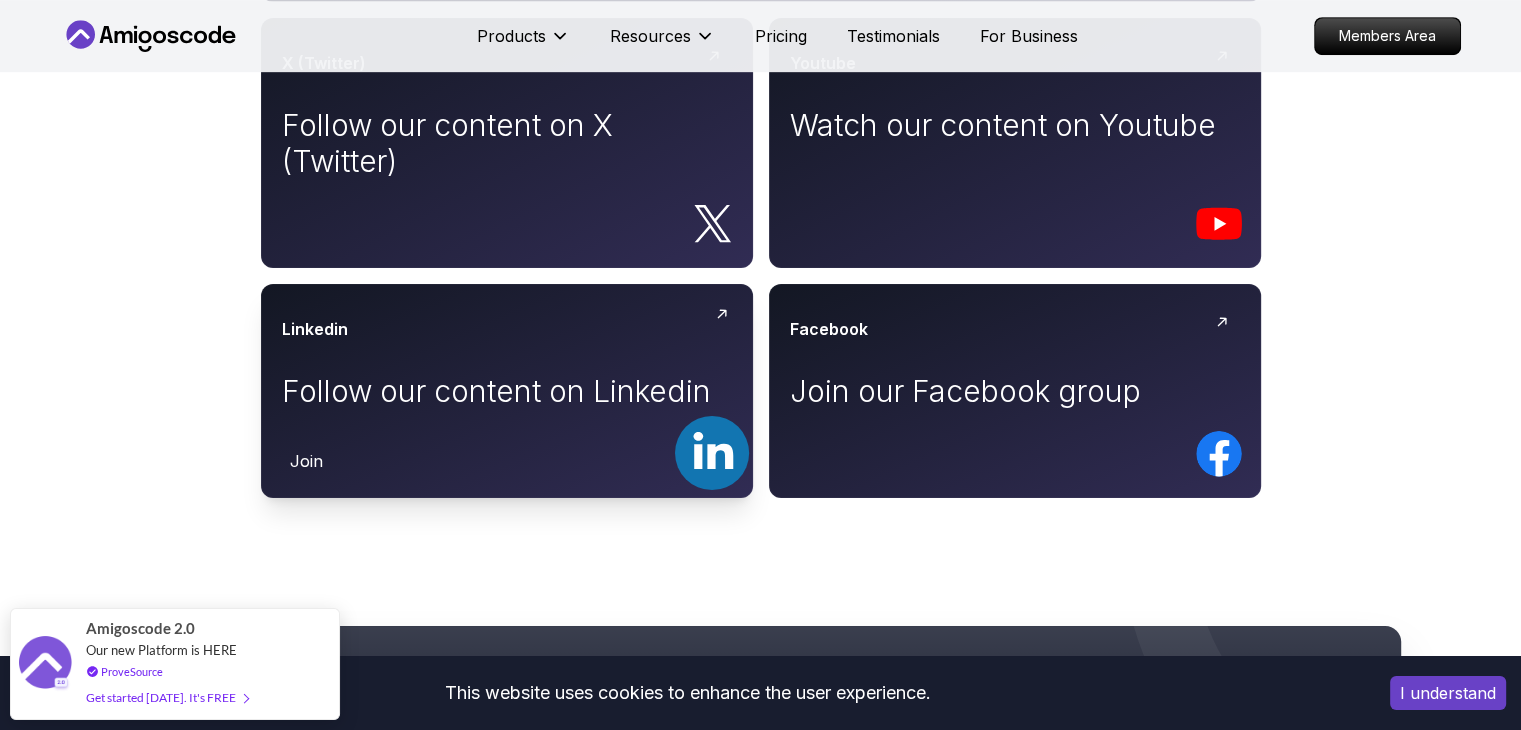 click on "Linkedin Follow our content on Linkedin" at bounding box center [507, 371] 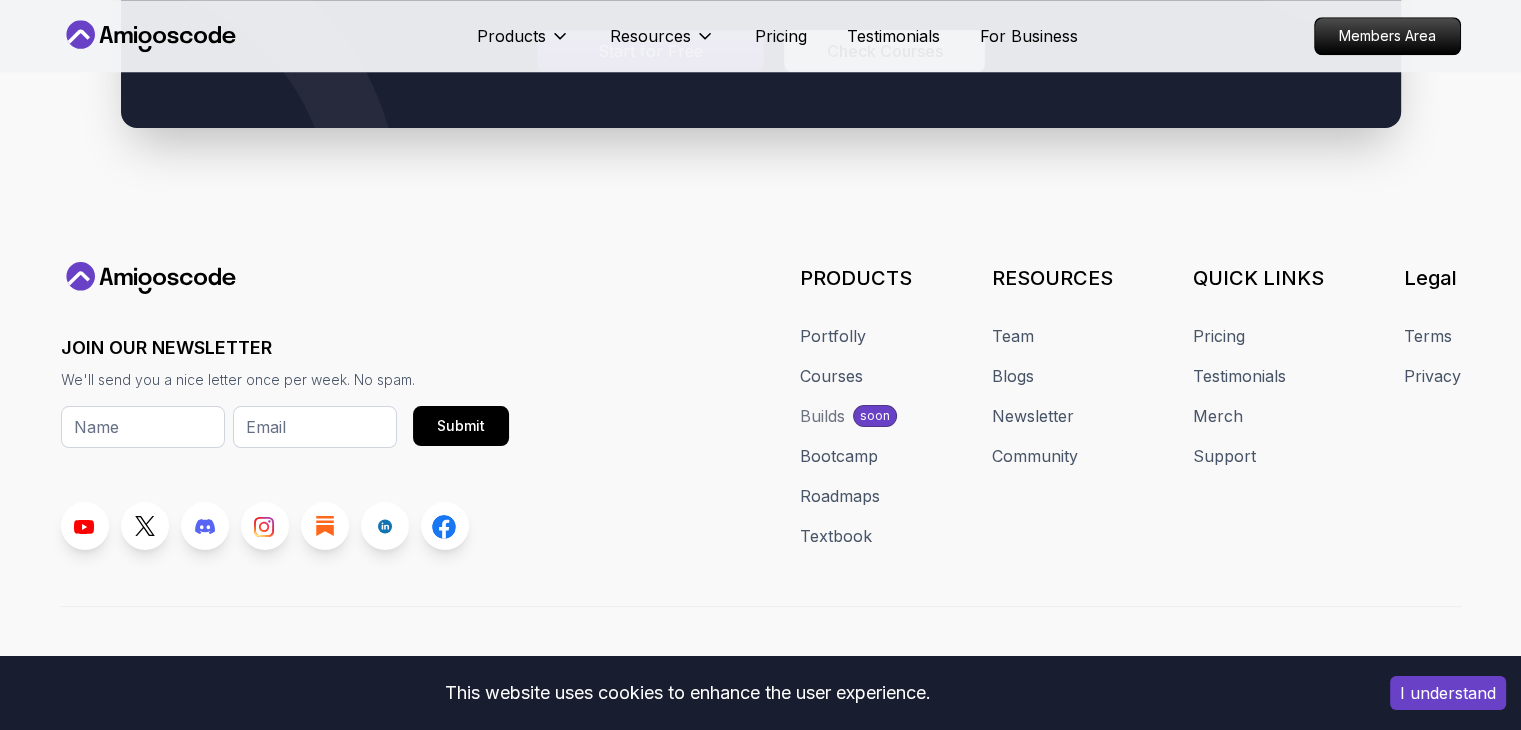 scroll, scrollTop: 1894, scrollLeft: 0, axis: vertical 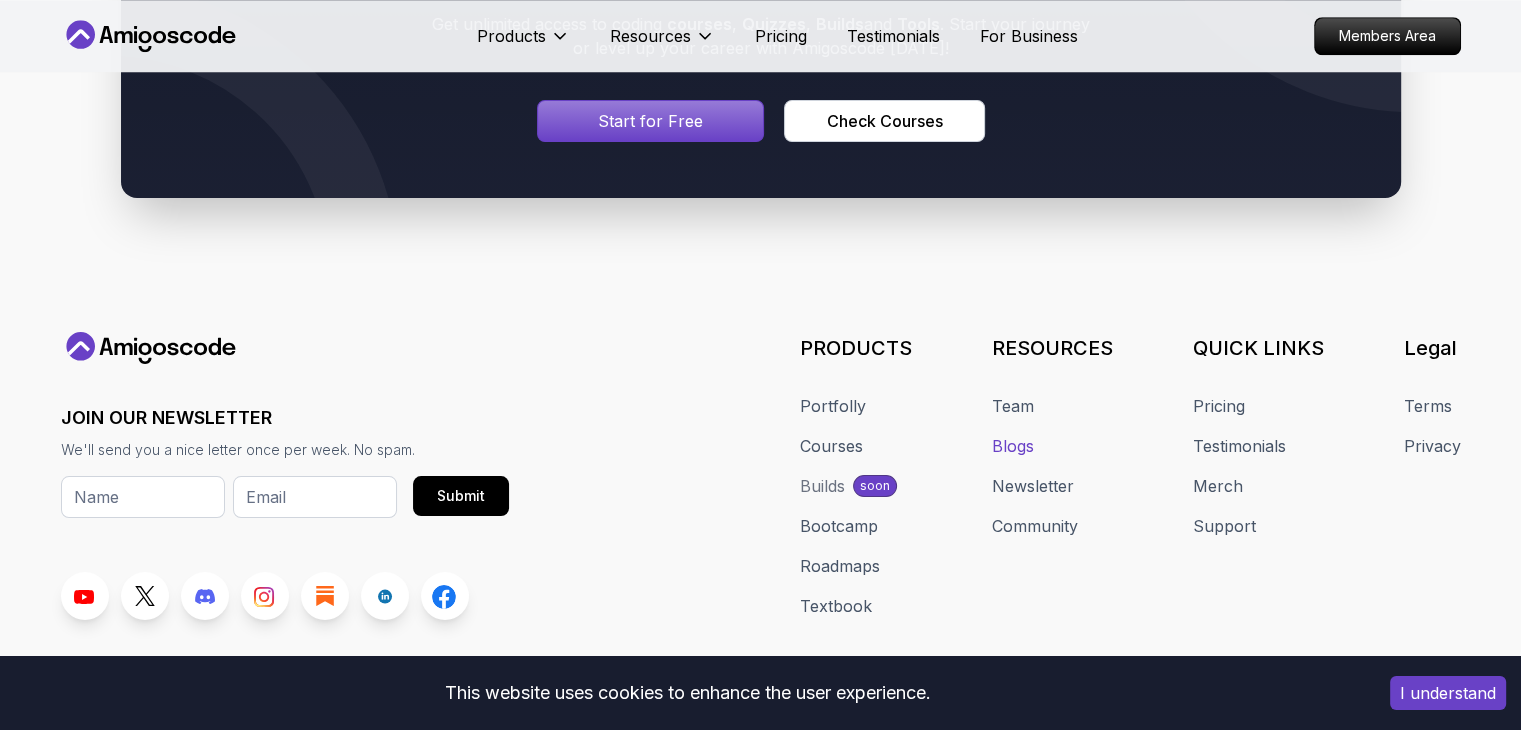 click on "Blogs" at bounding box center (1013, 446) 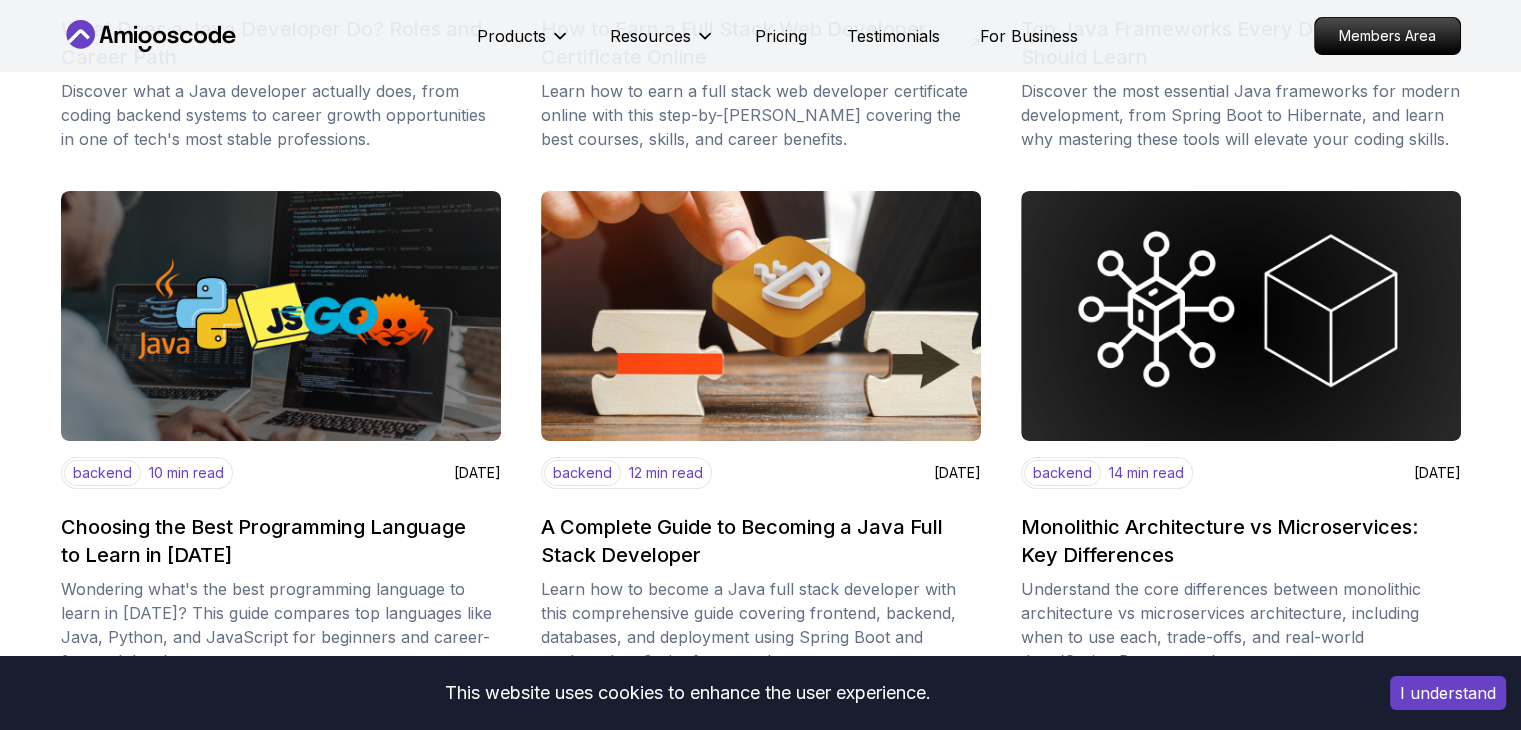 scroll, scrollTop: 689, scrollLeft: 0, axis: vertical 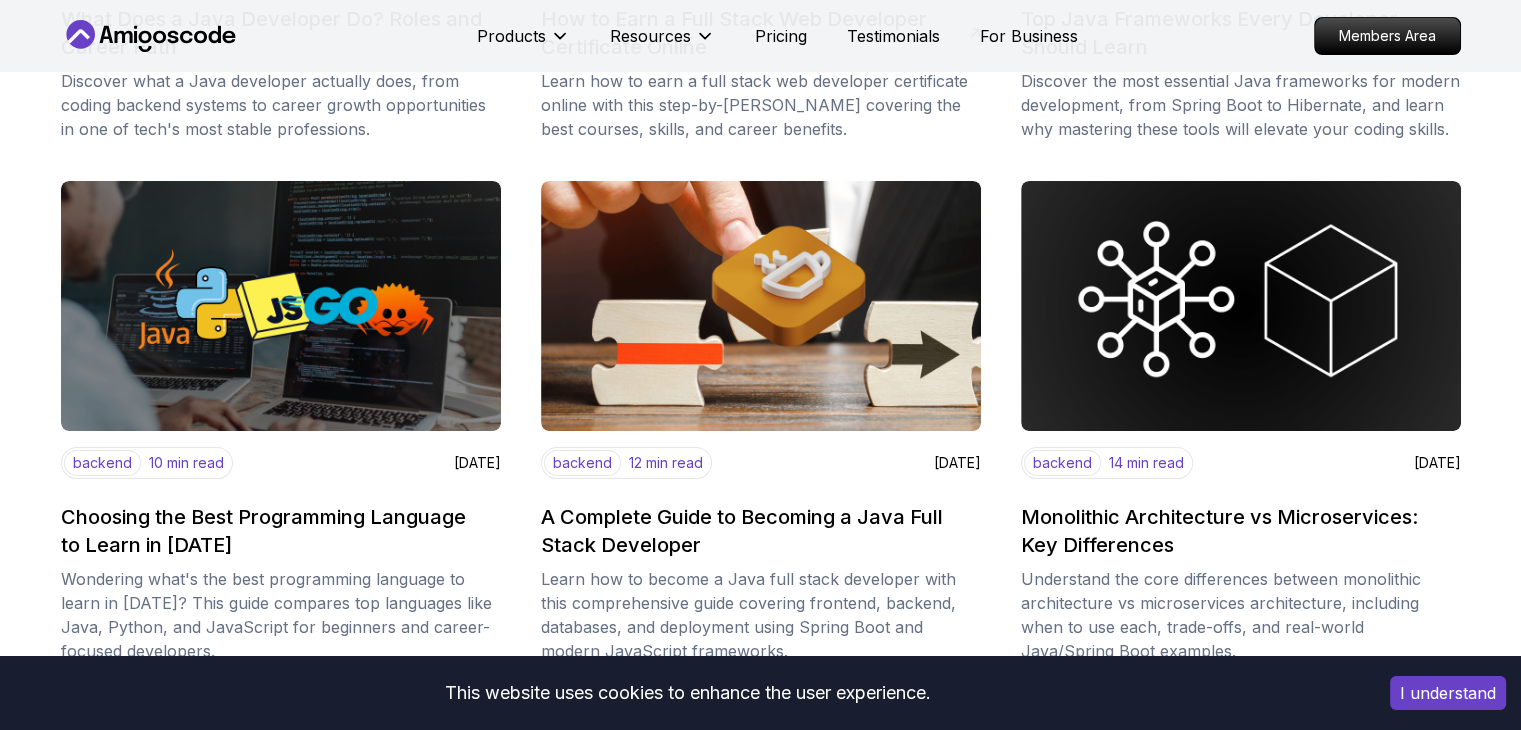 click on "backend 12 min read June 26, 2025" at bounding box center [761, 463] 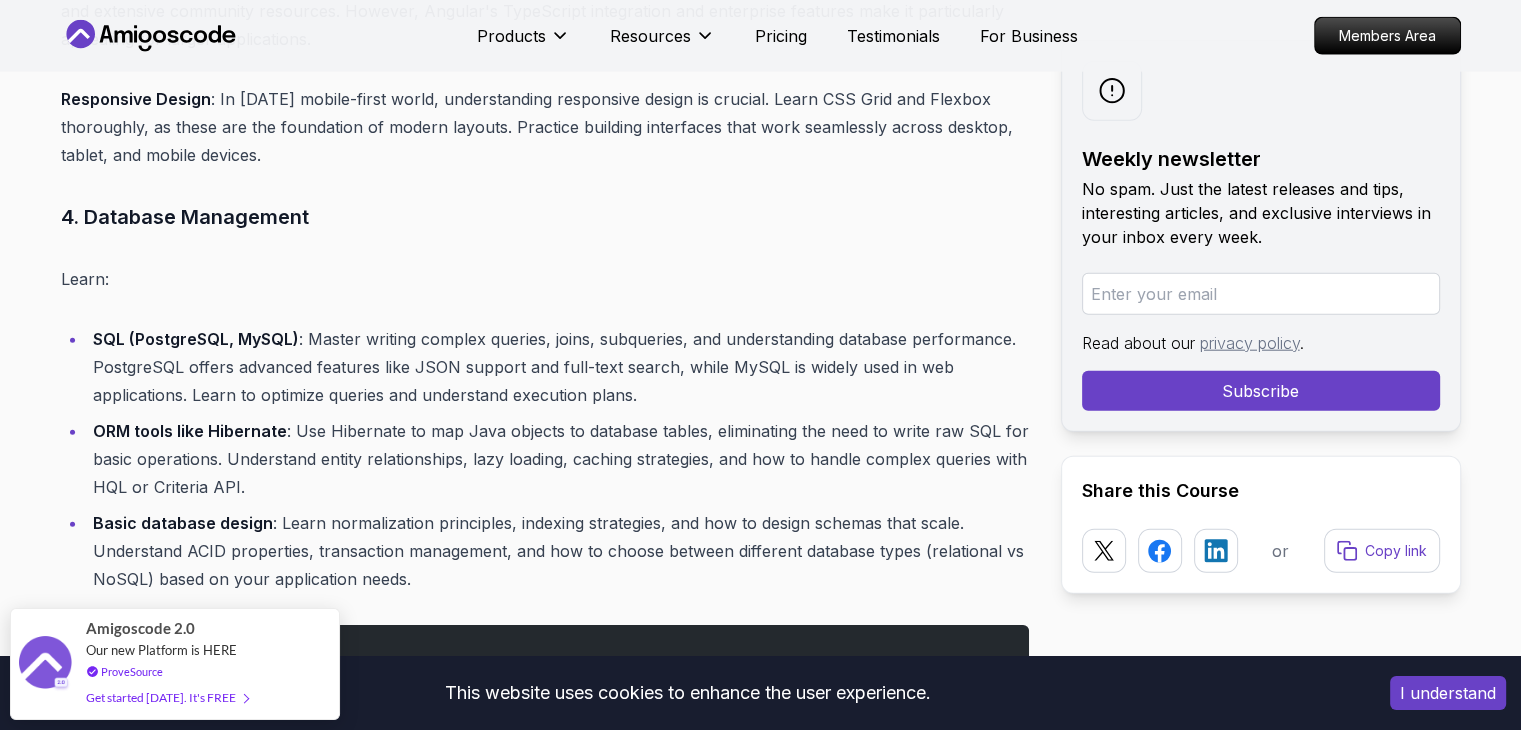 scroll, scrollTop: 4641, scrollLeft: 0, axis: vertical 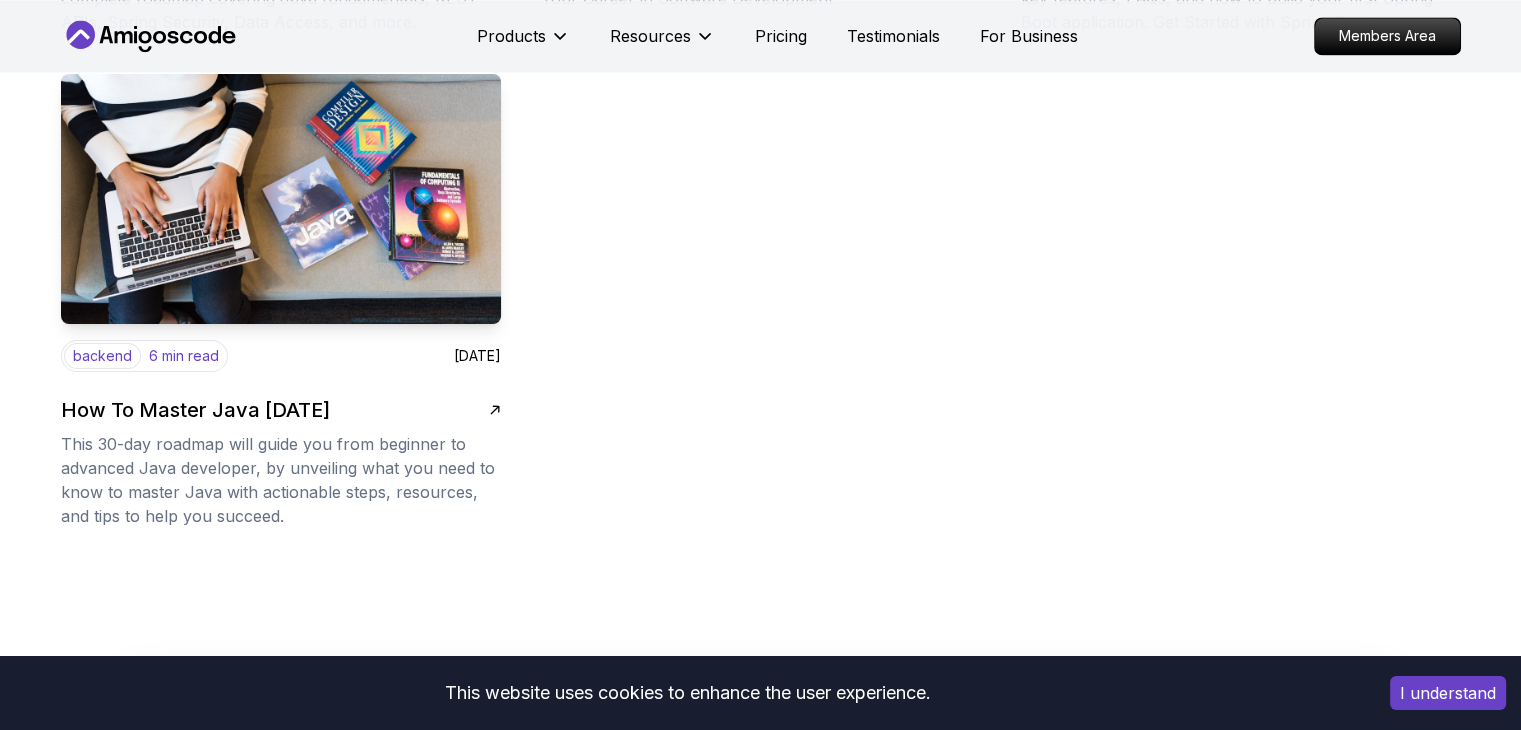 click at bounding box center [281, 199] 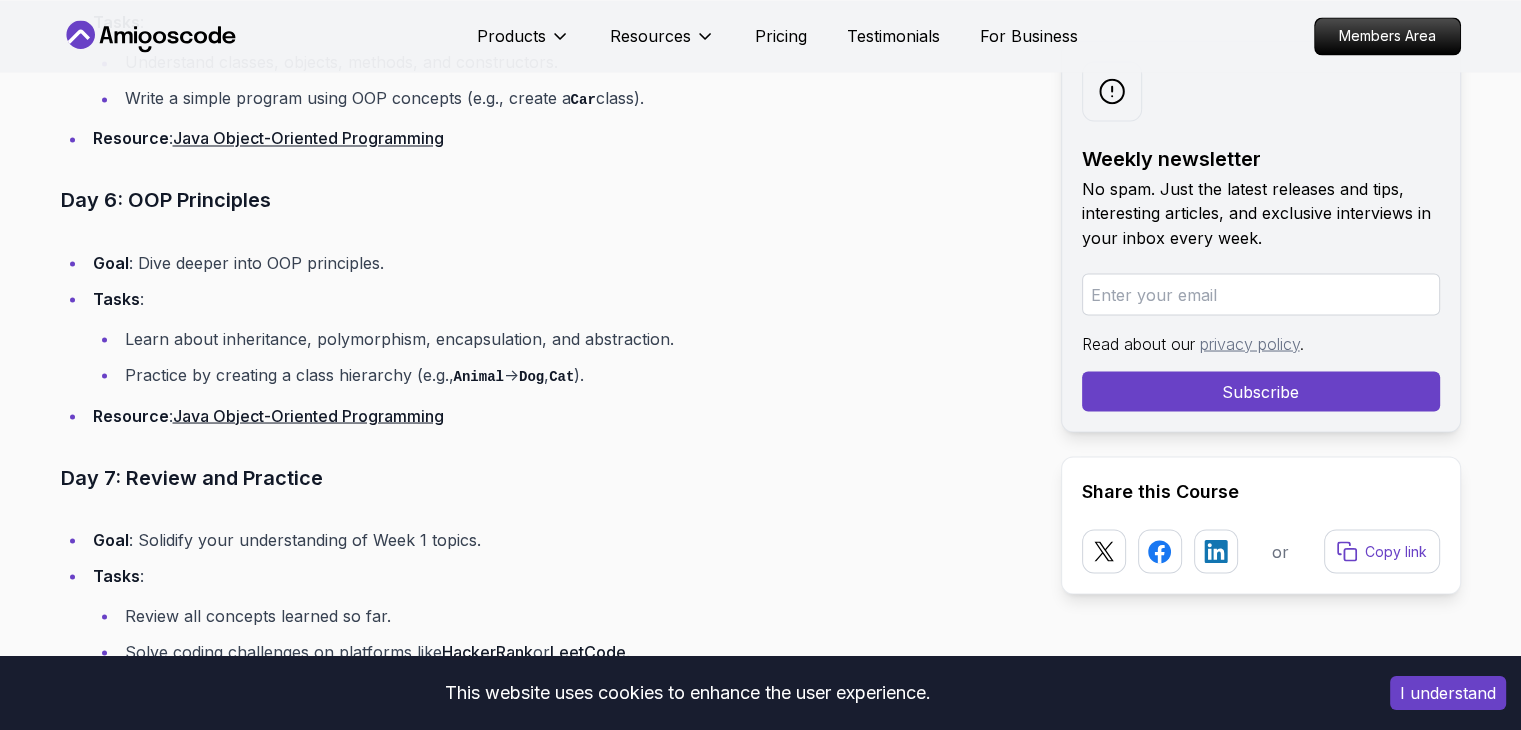 scroll, scrollTop: 3584, scrollLeft: 0, axis: vertical 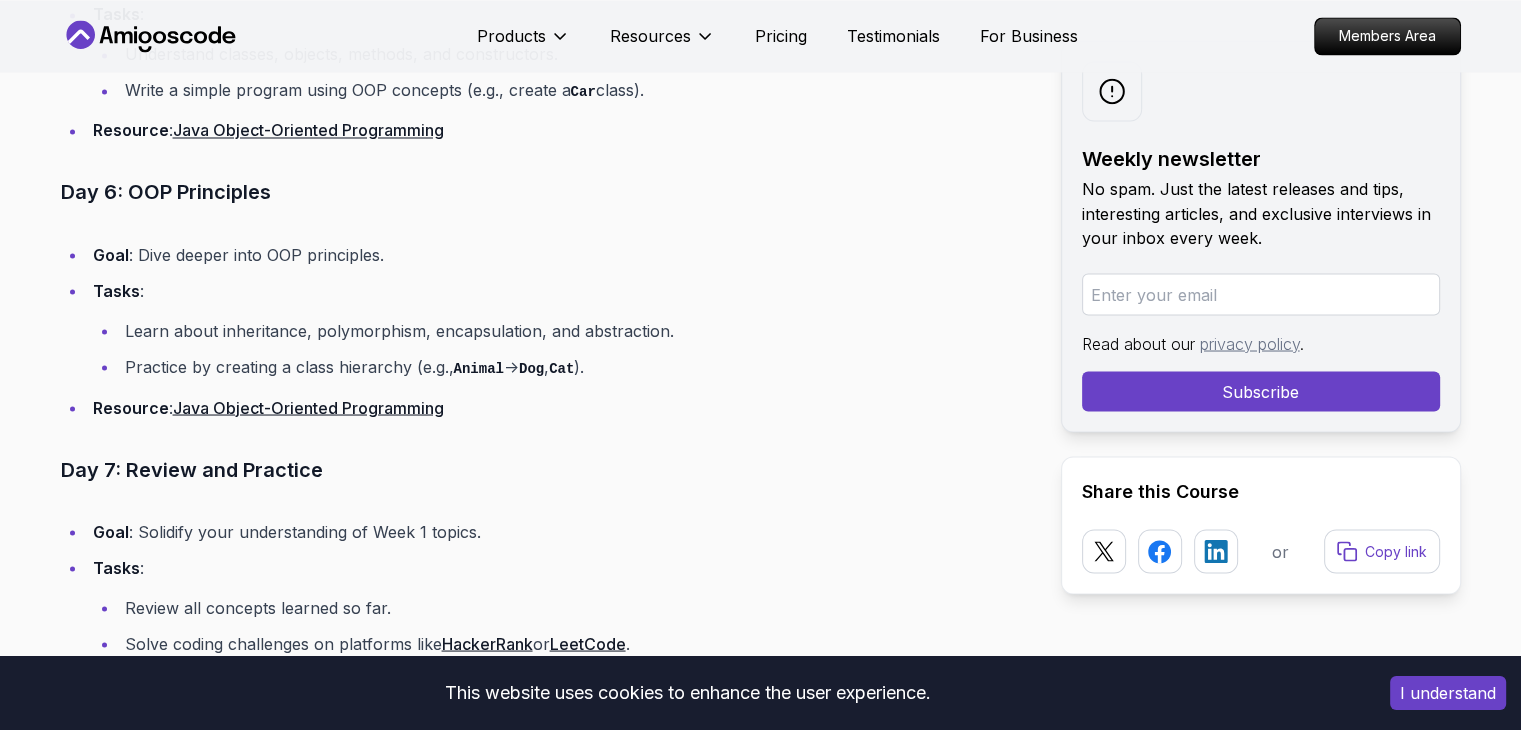click on "Java Object-Oriented Programming" at bounding box center (308, 407) 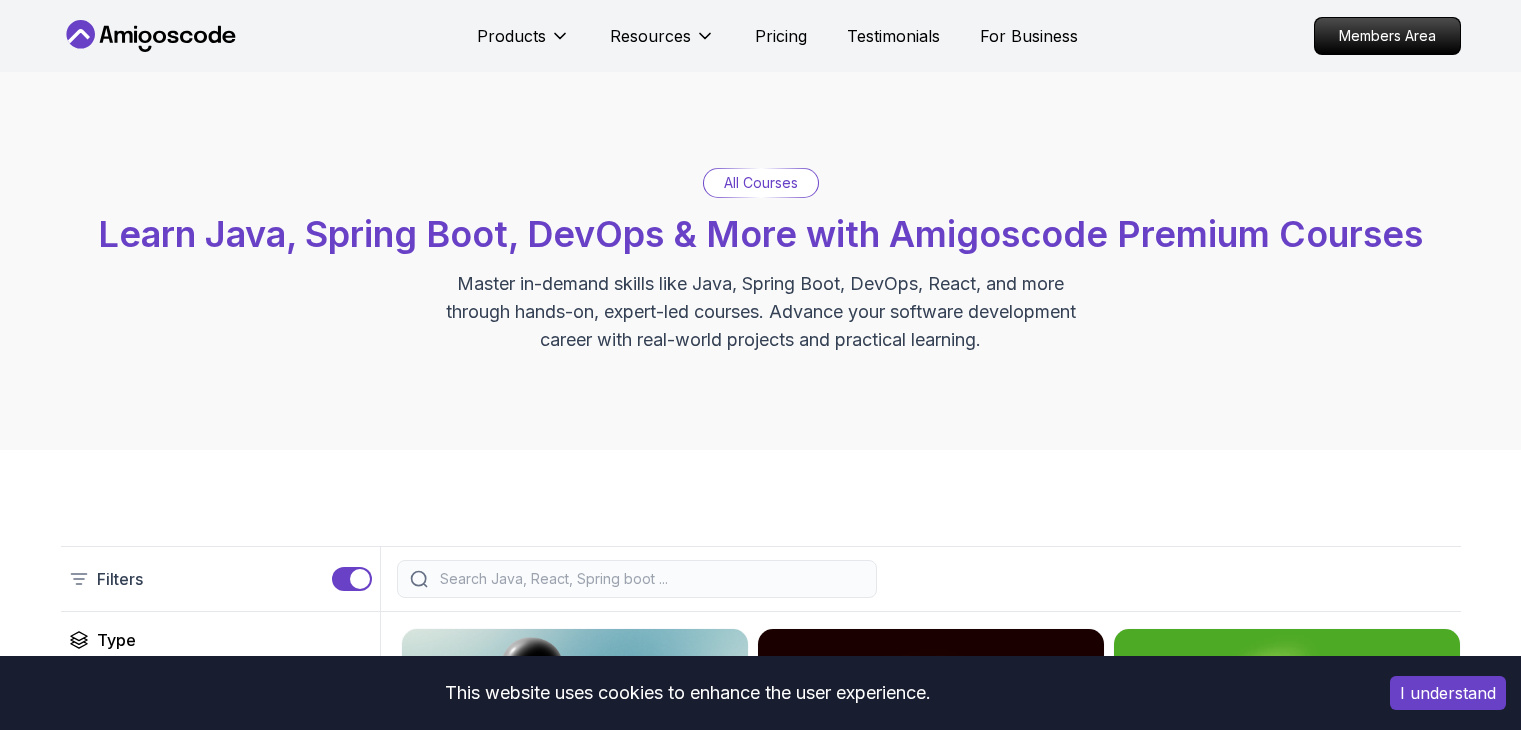 scroll, scrollTop: 252, scrollLeft: 0, axis: vertical 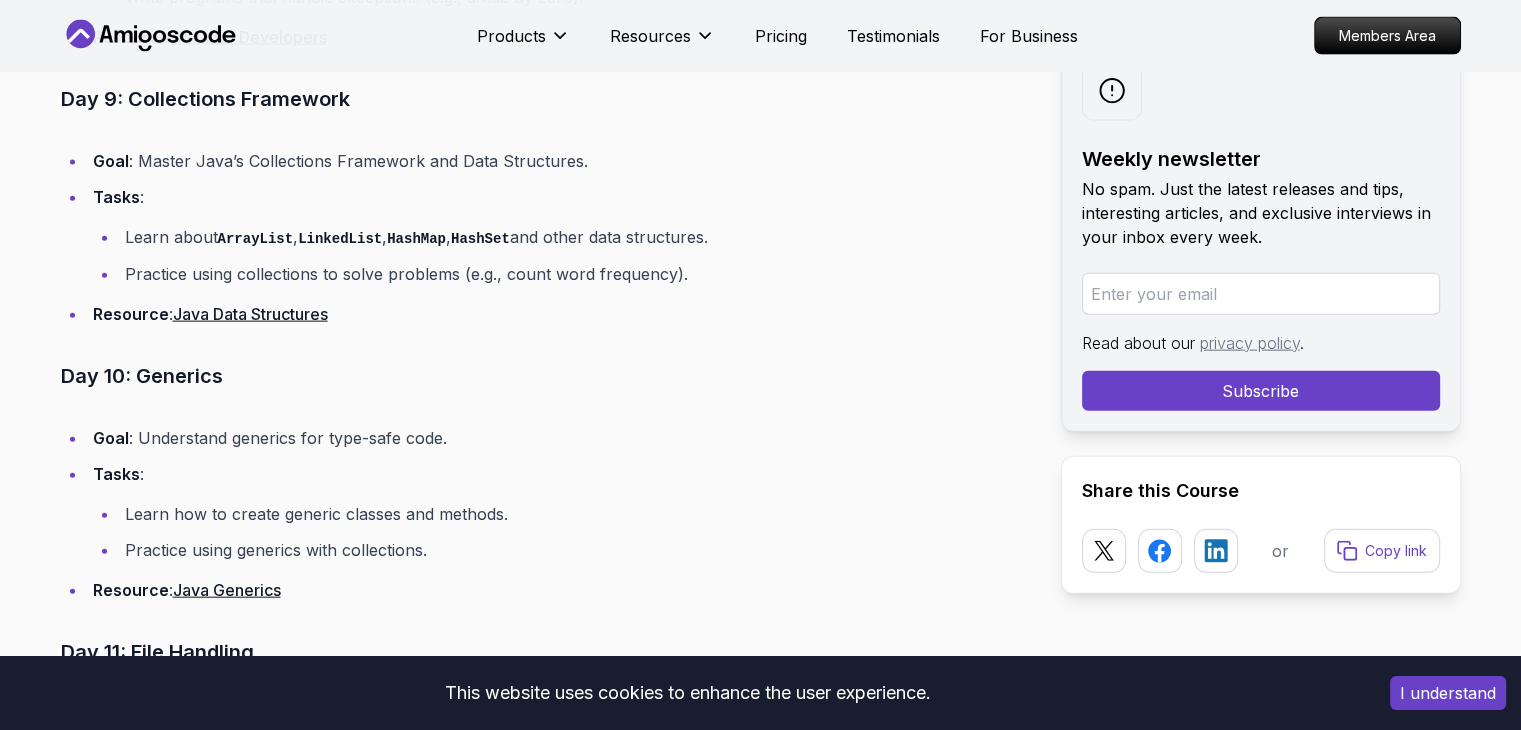 click on "Java Data Structures" at bounding box center (250, 314) 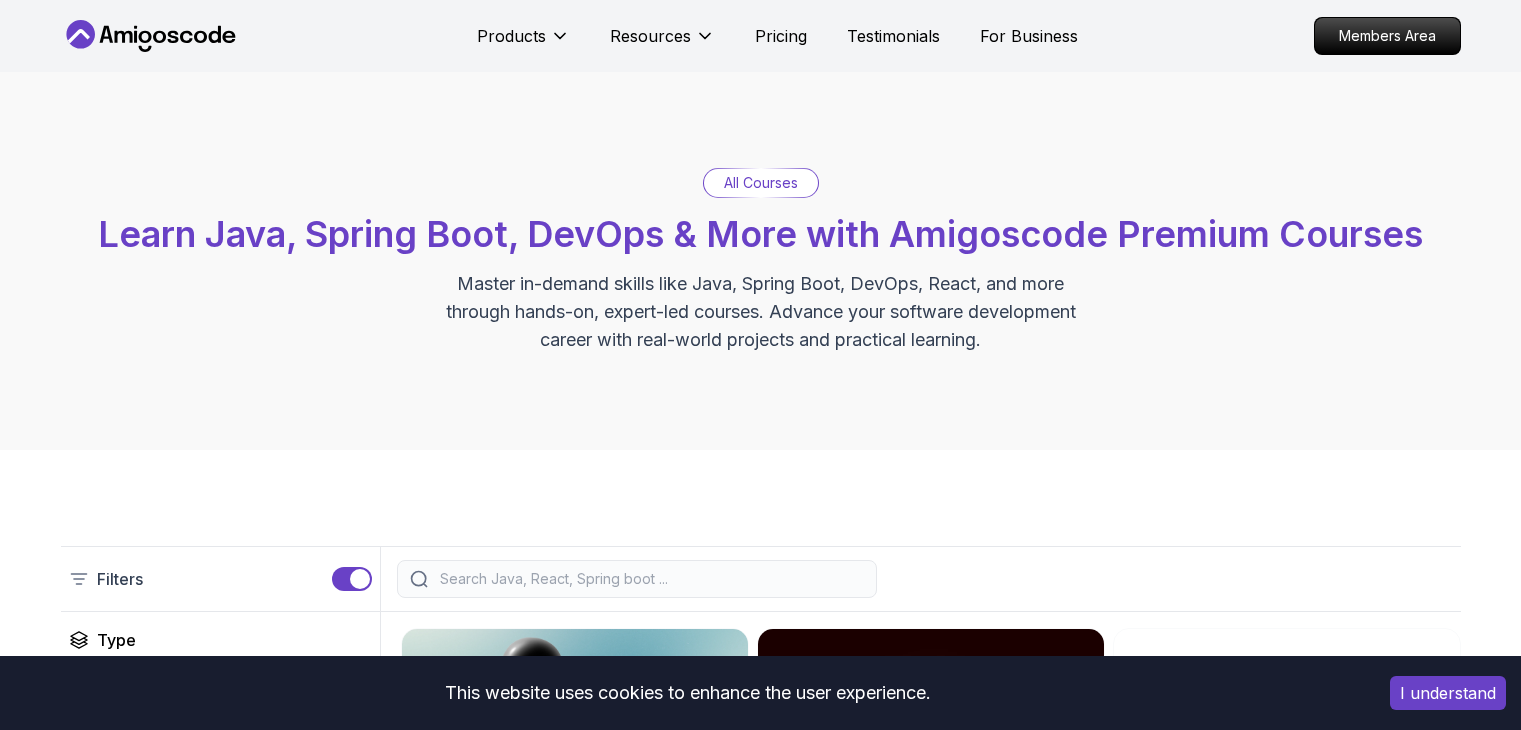 scroll, scrollTop: 0, scrollLeft: 0, axis: both 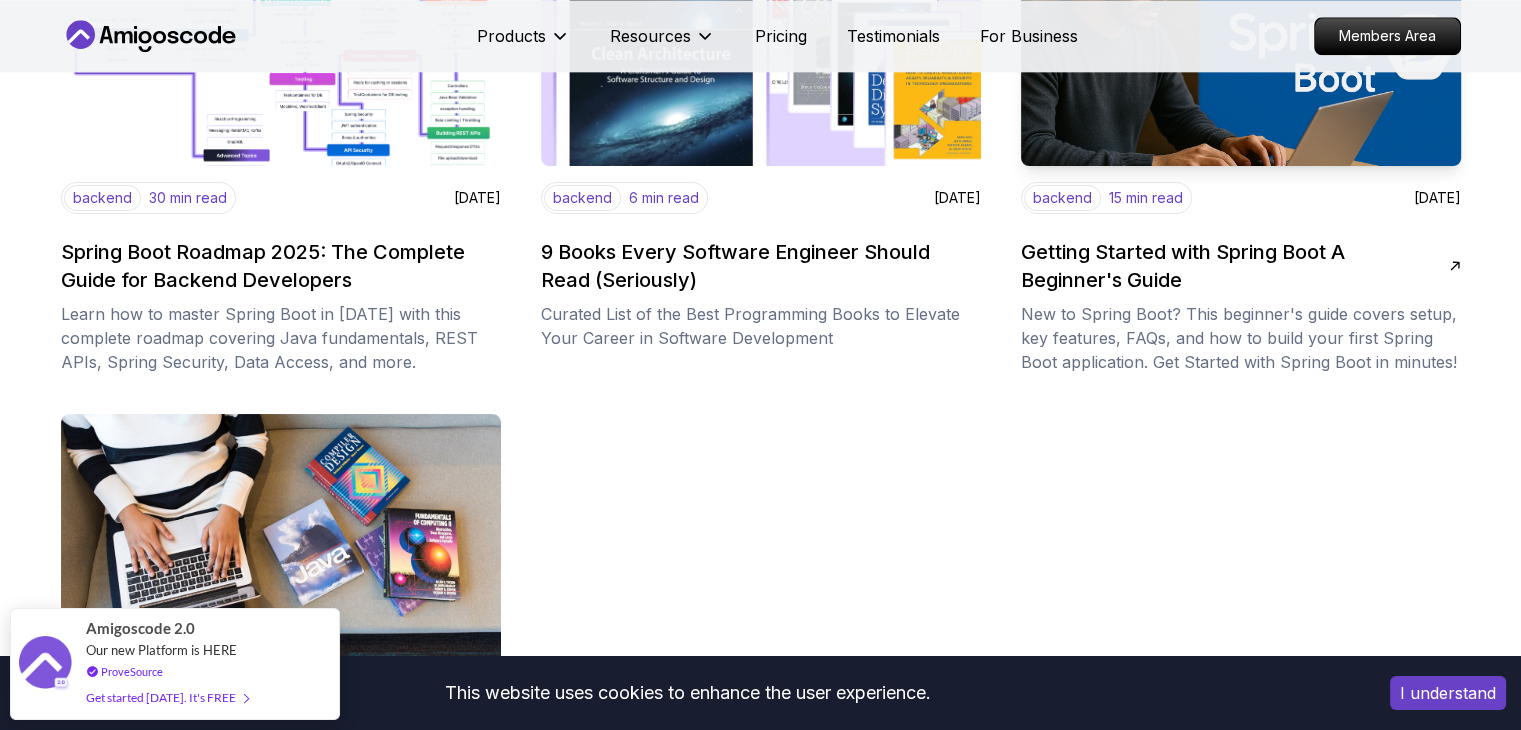 click on "backend 15 min read [DATE] Getting Started with Spring Boot A Beginner's Guide New to Spring Boot? This beginner's guide covers setup, key features, FAQs, and how to build your first Spring Boot application. Get Started with Spring Boot in minutes!" at bounding box center (1241, 278) 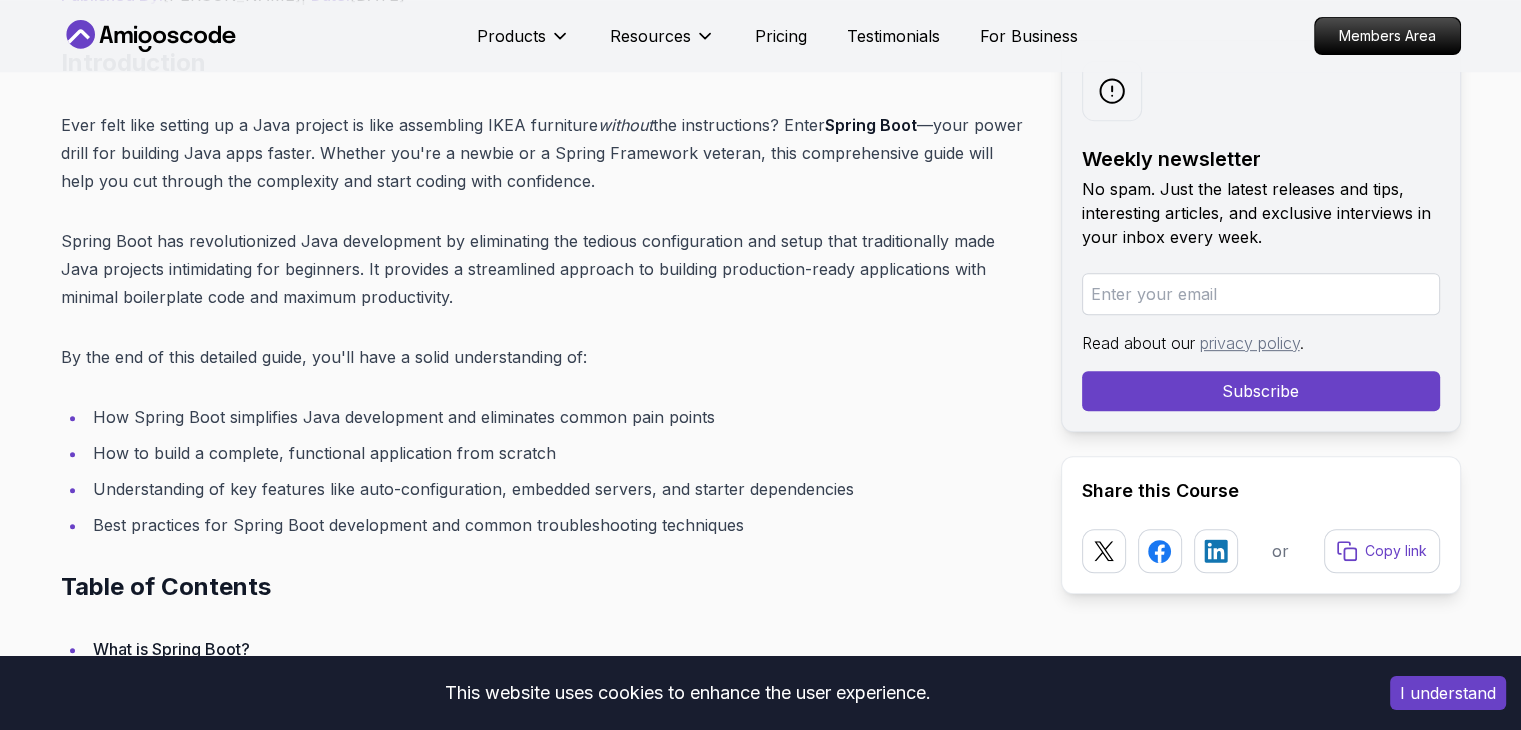 scroll, scrollTop: 864, scrollLeft: 0, axis: vertical 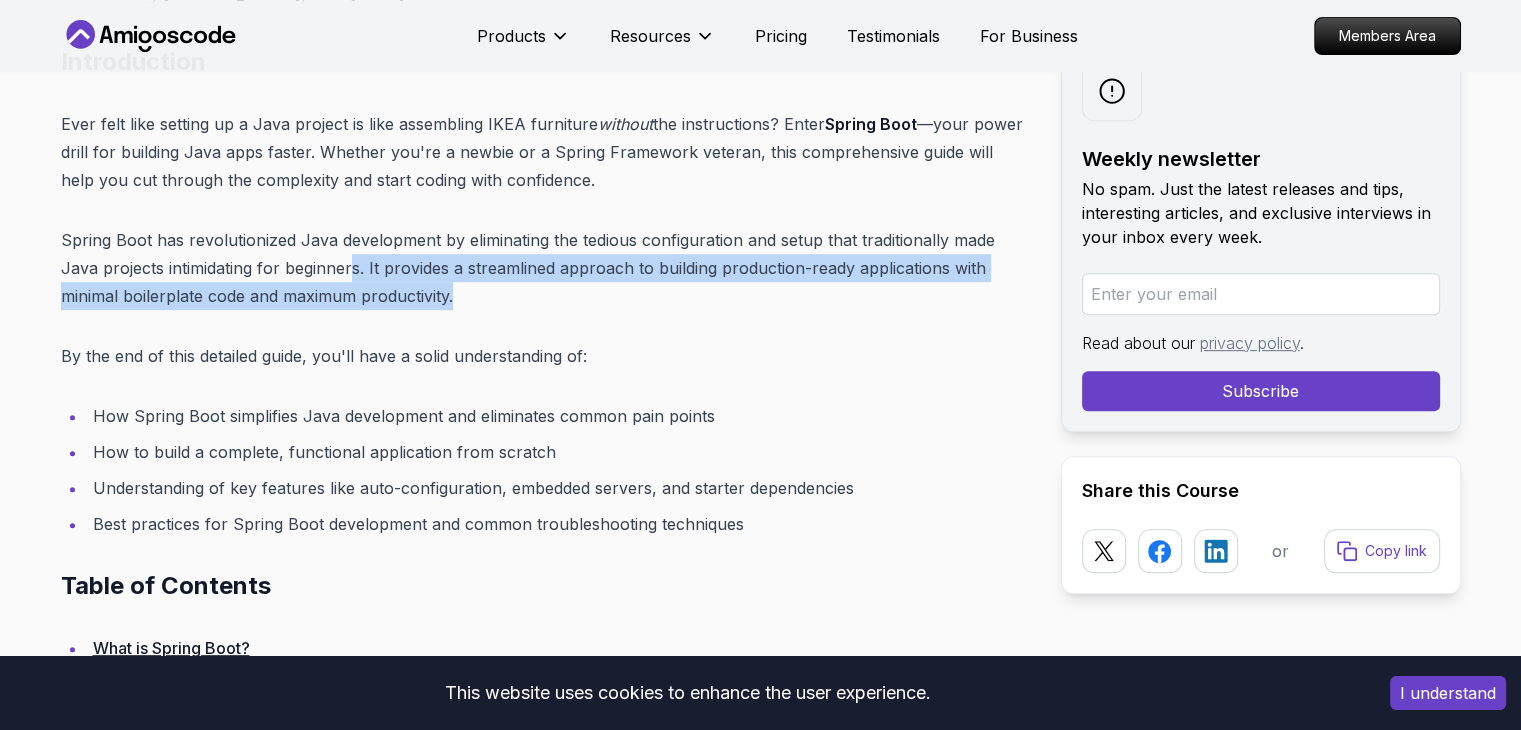 drag, startPoint x: 464, startPoint y: 291, endPoint x: 354, endPoint y: 280, distance: 110.54863 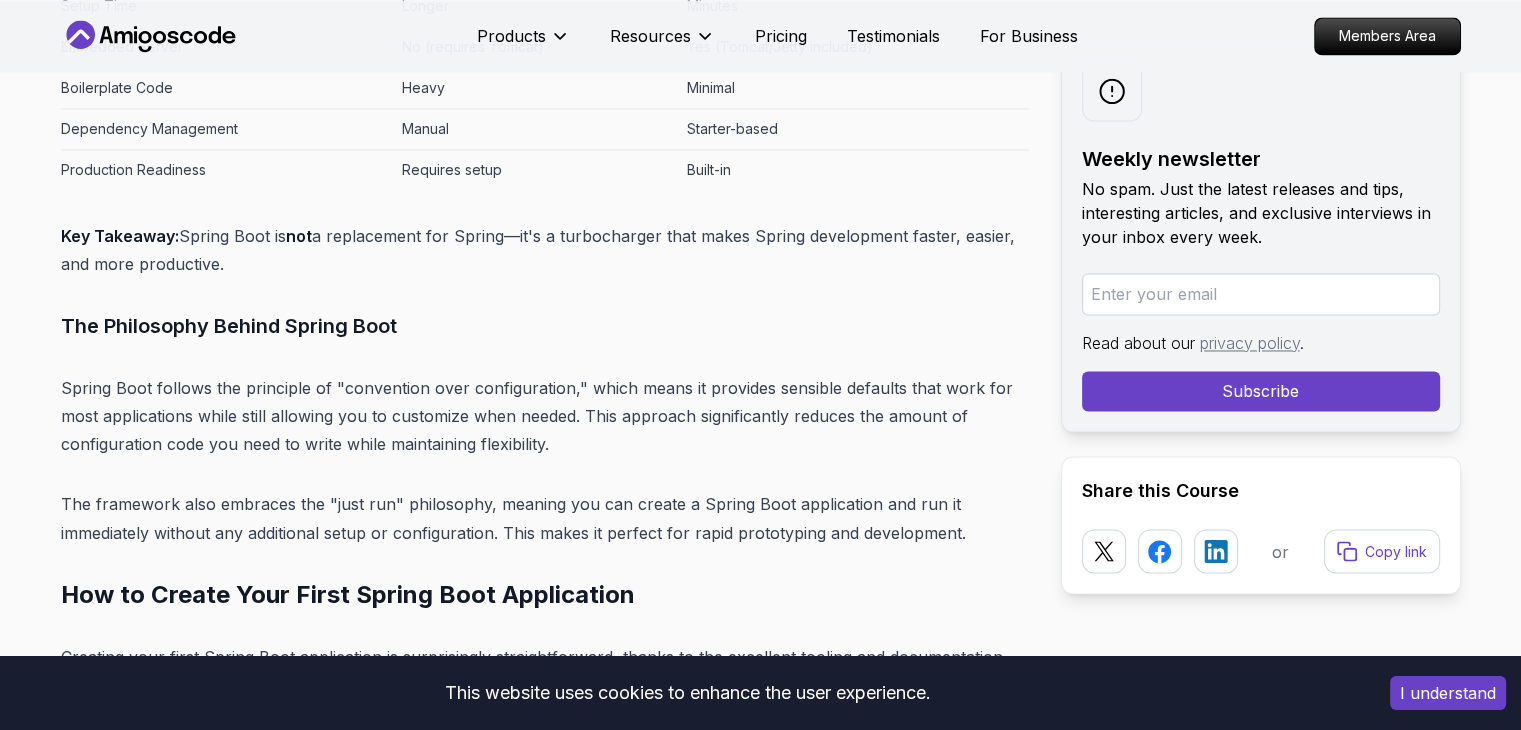 scroll, scrollTop: 3276, scrollLeft: 0, axis: vertical 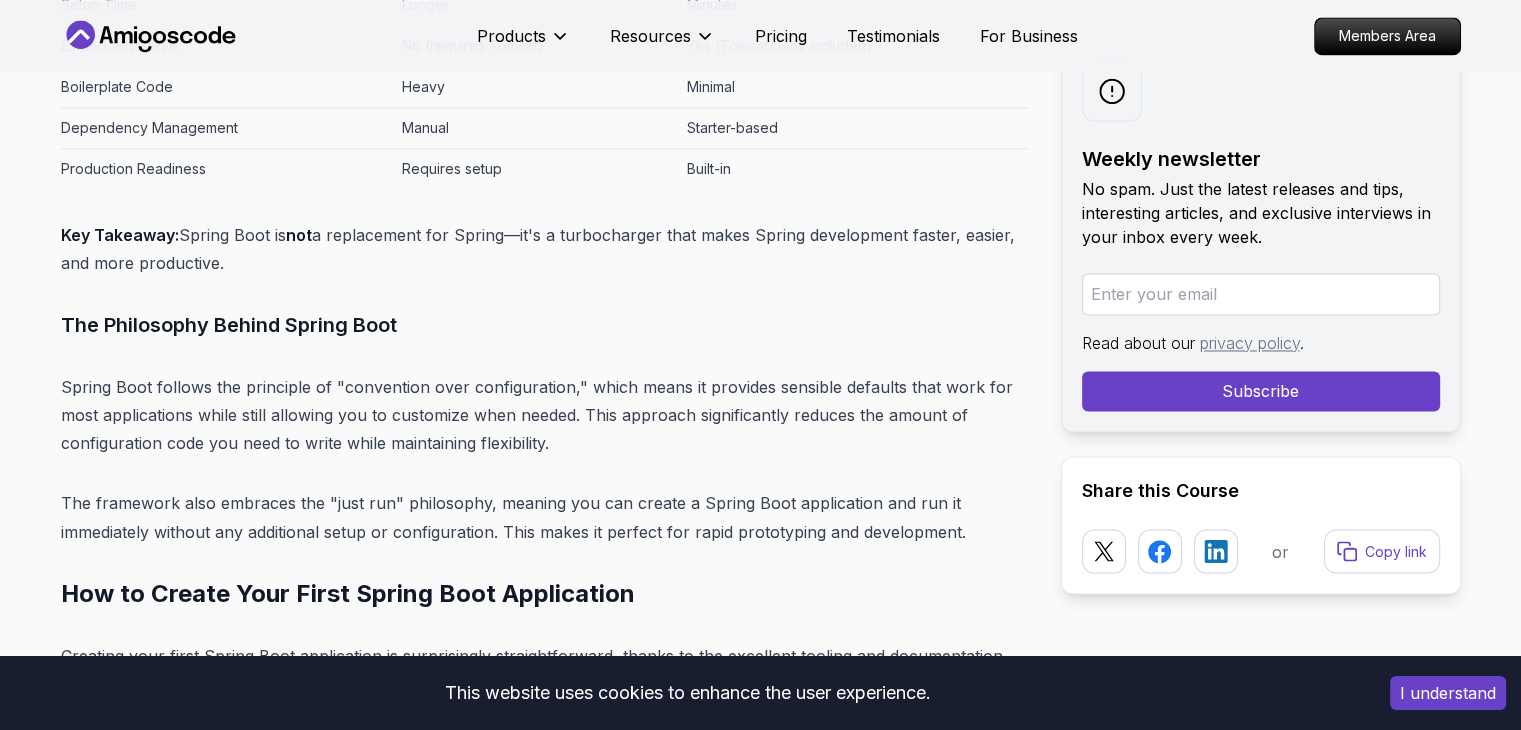 click on "Minimal" at bounding box center (854, 87) 